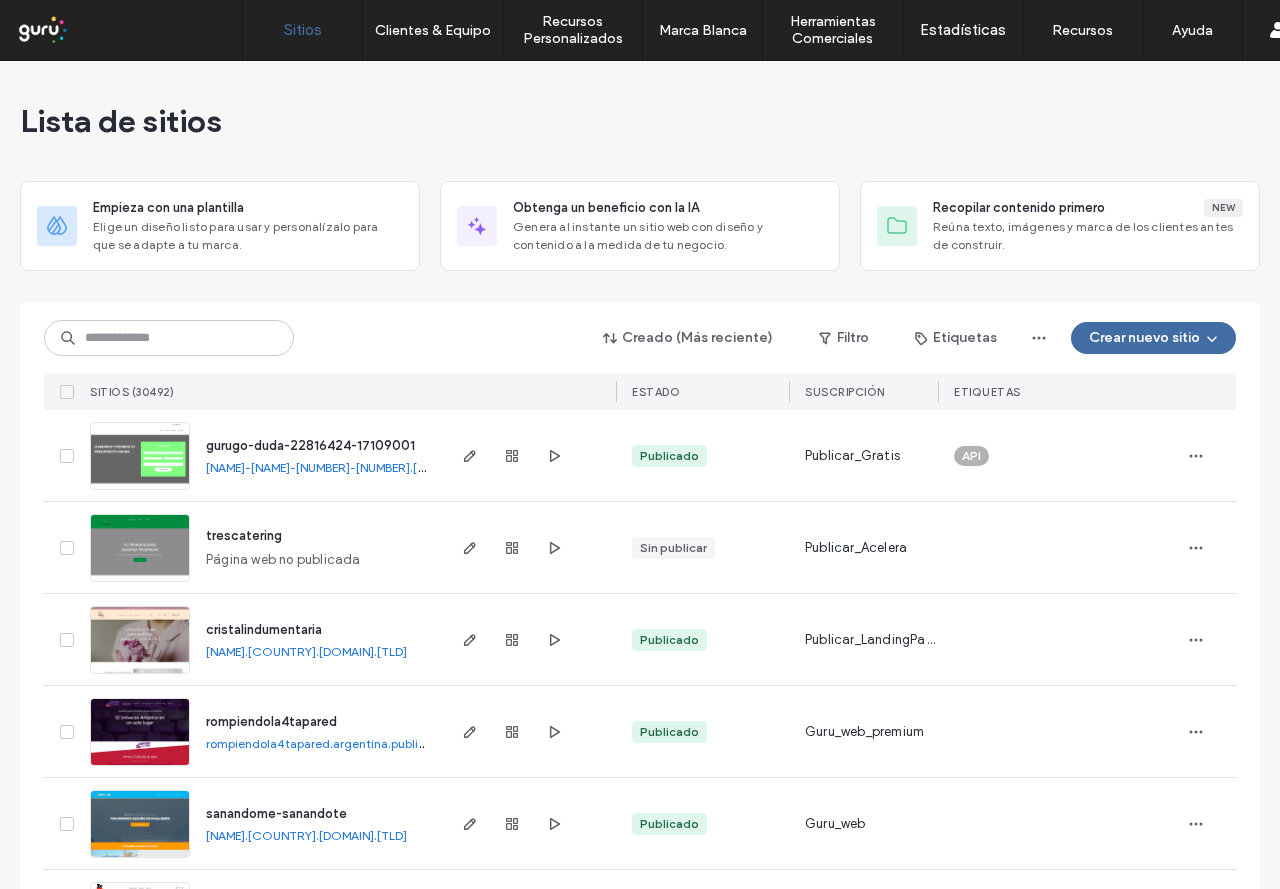 scroll, scrollTop: 0, scrollLeft: 0, axis: both 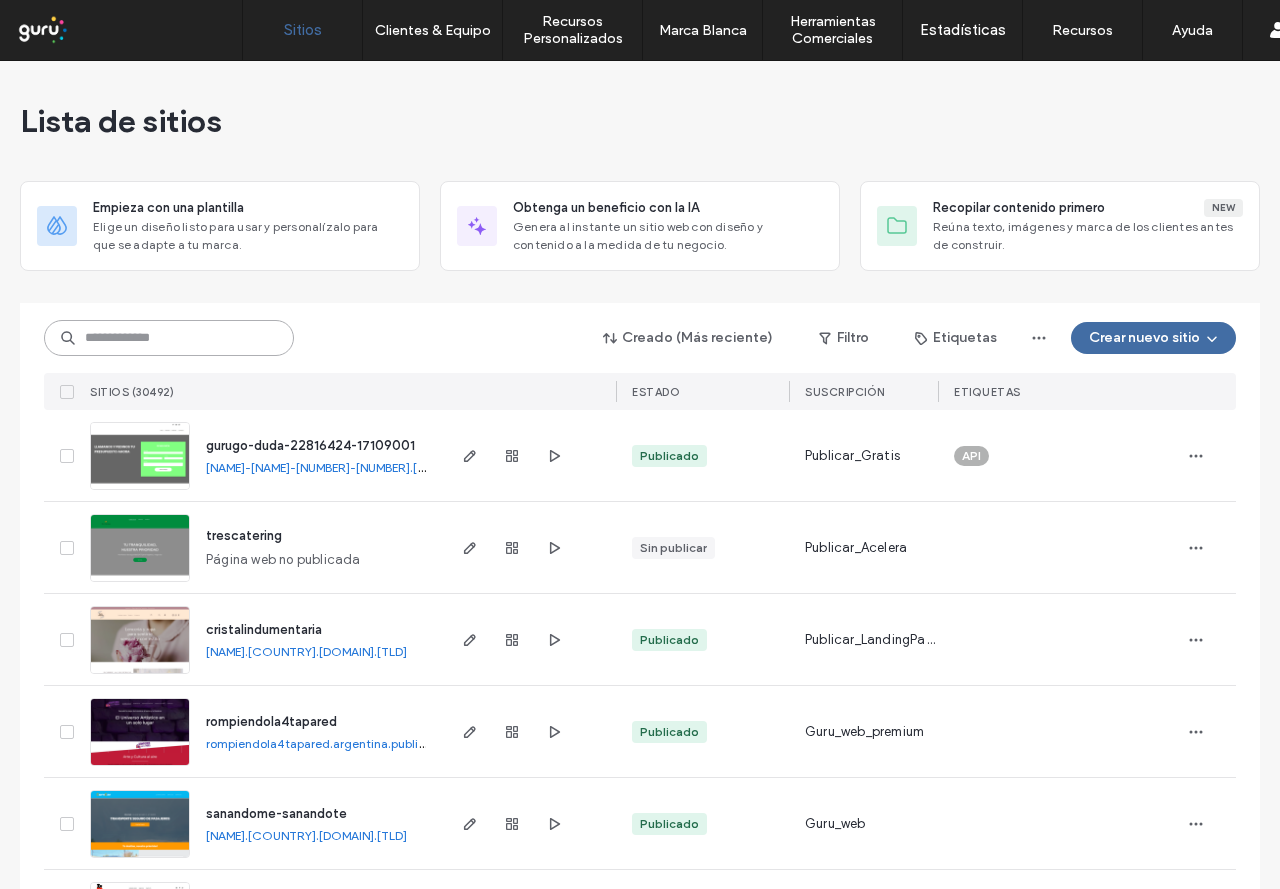 click at bounding box center (169, 338) 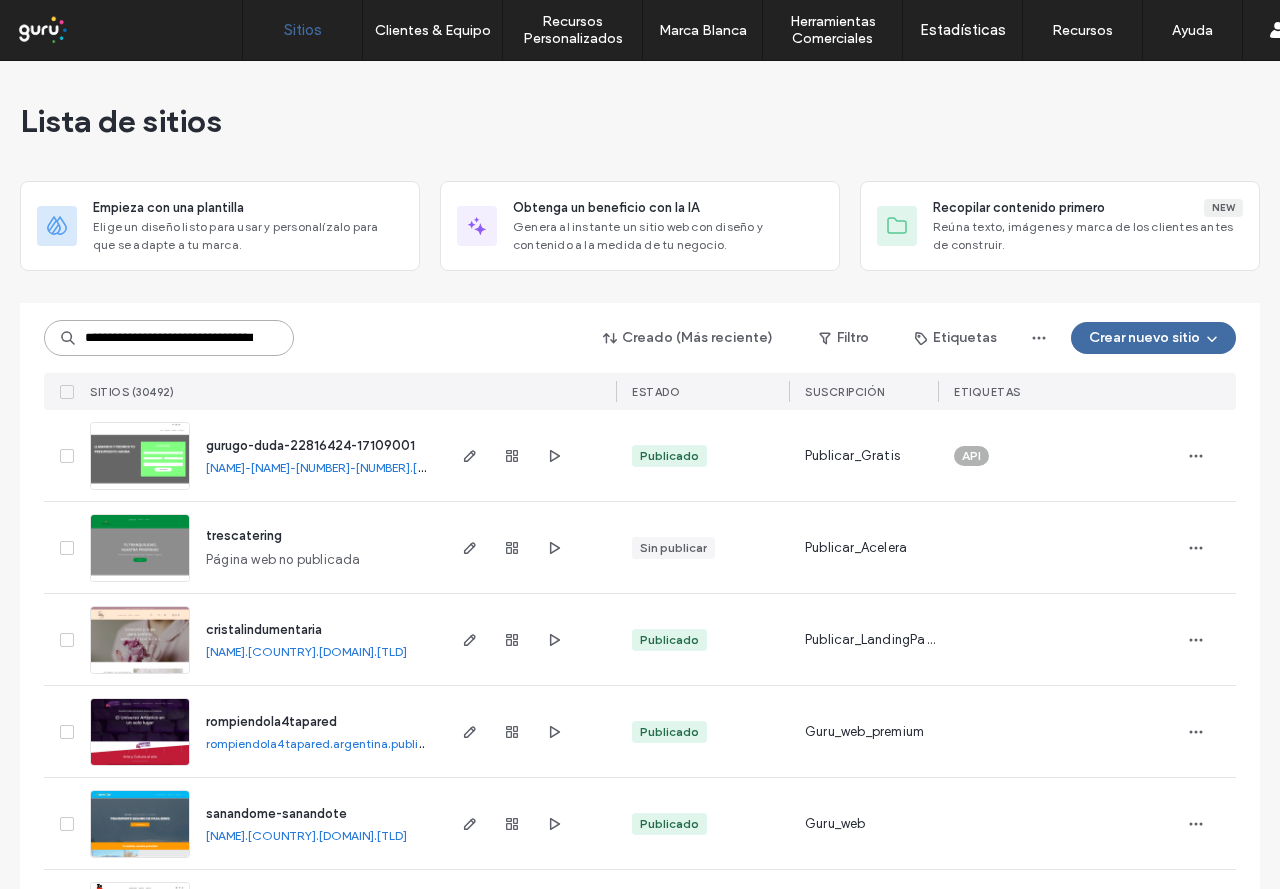 scroll, scrollTop: 0, scrollLeft: 72, axis: horizontal 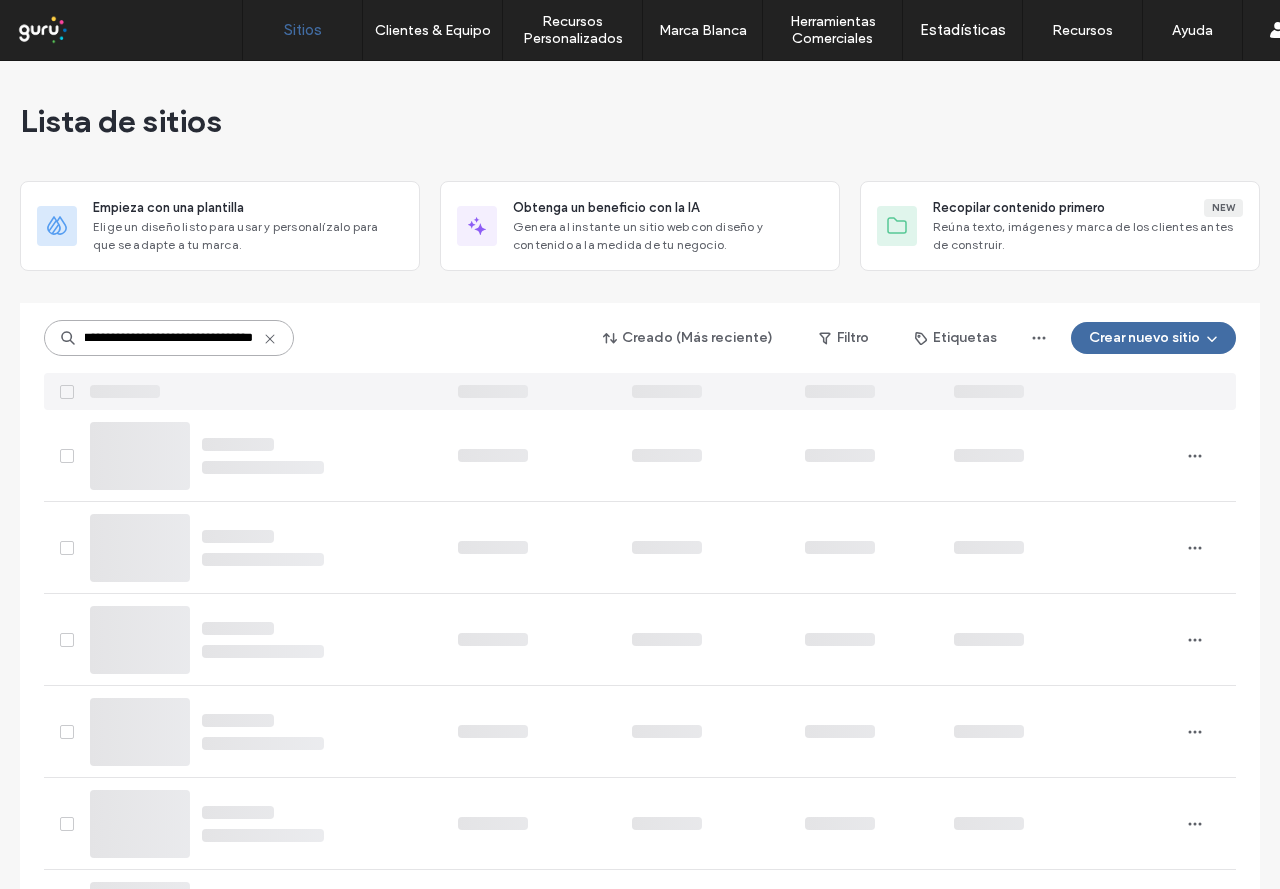 type on "**********" 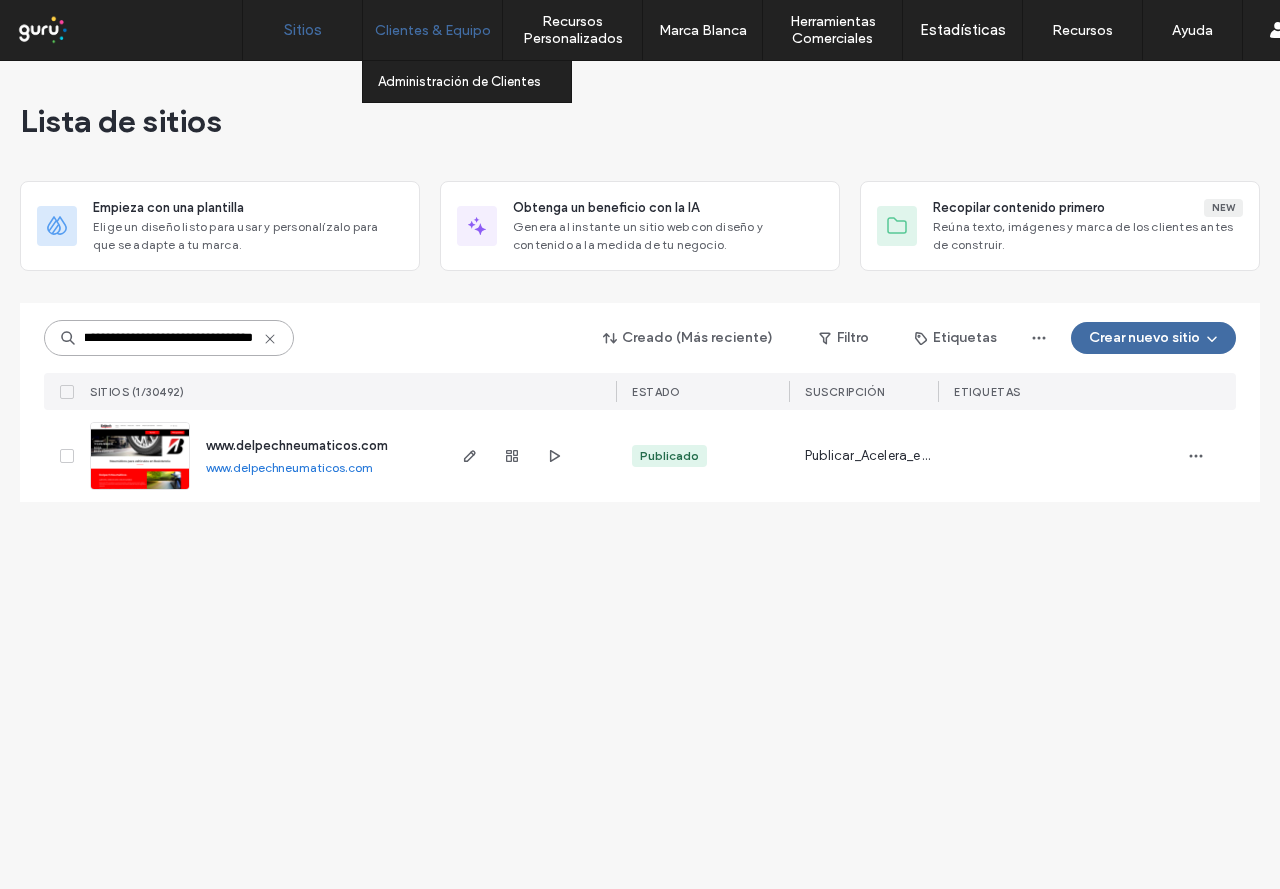 scroll, scrollTop: 0, scrollLeft: 0, axis: both 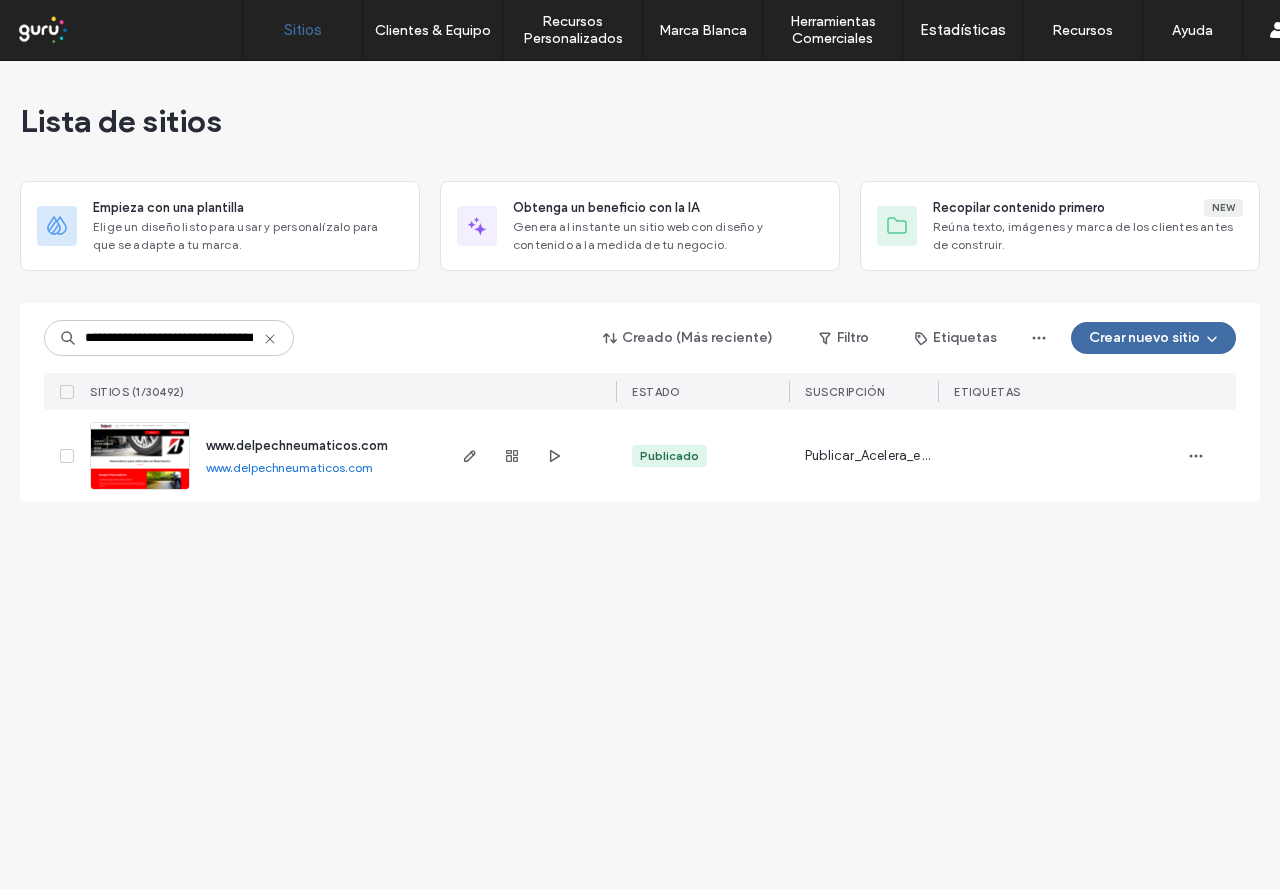 click at bounding box center [512, 456] 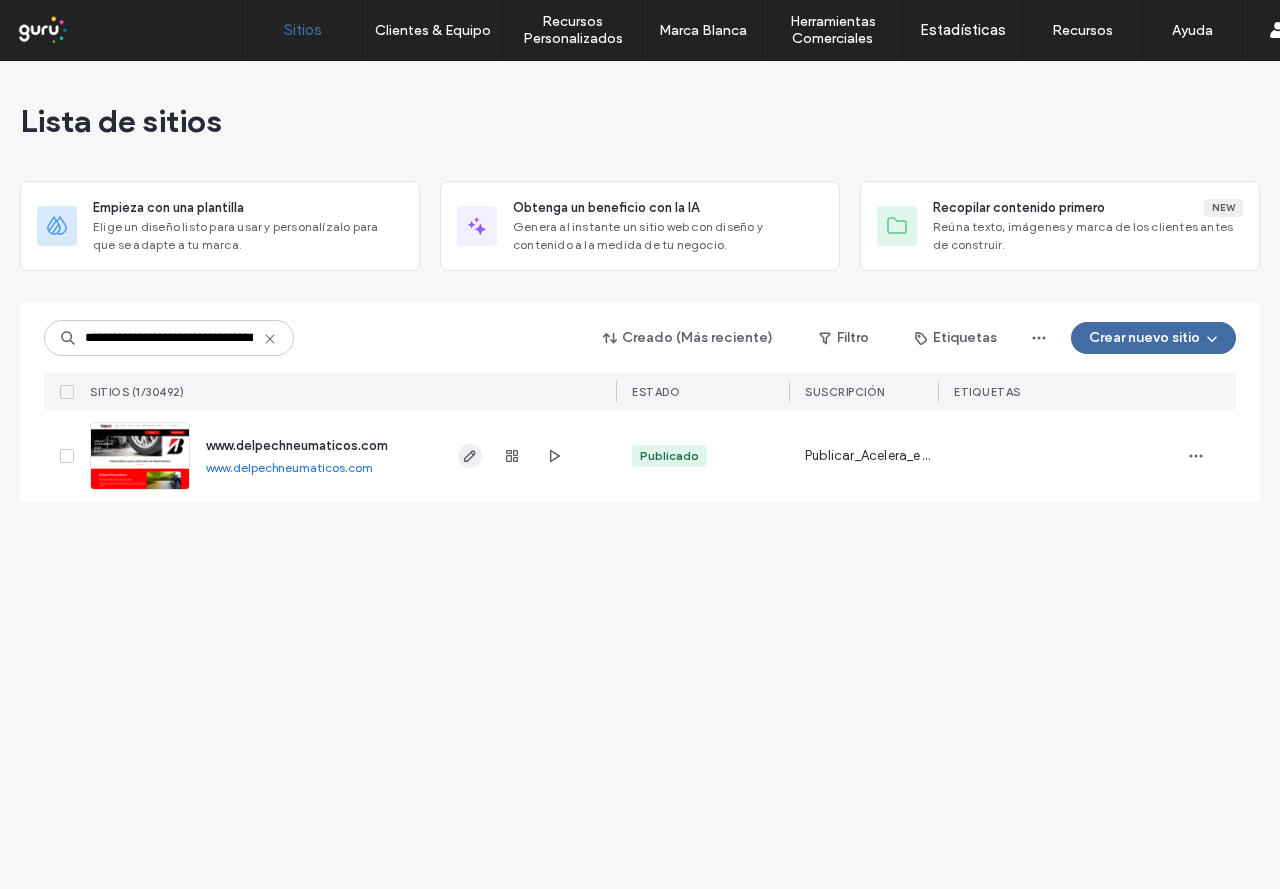 click 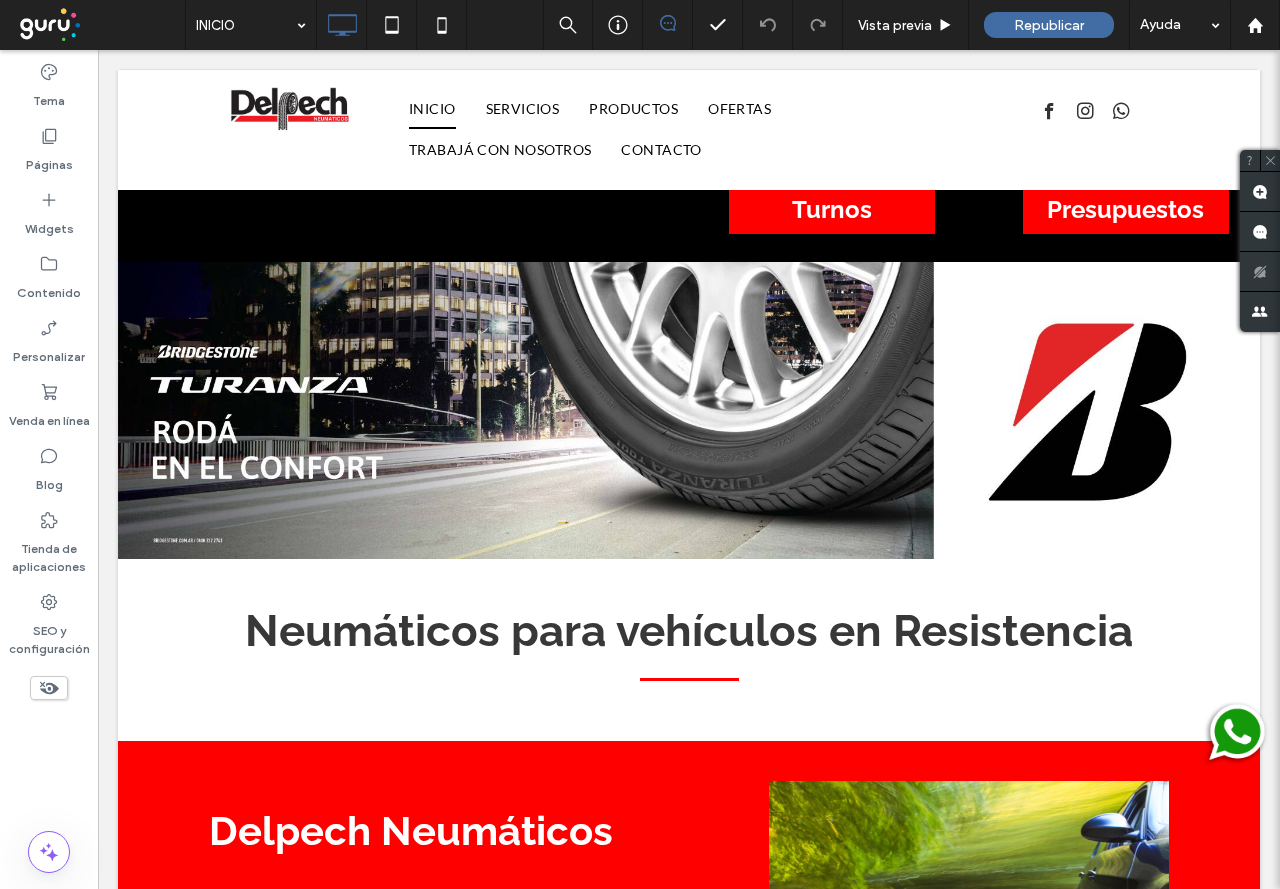 scroll, scrollTop: 1402, scrollLeft: 0, axis: vertical 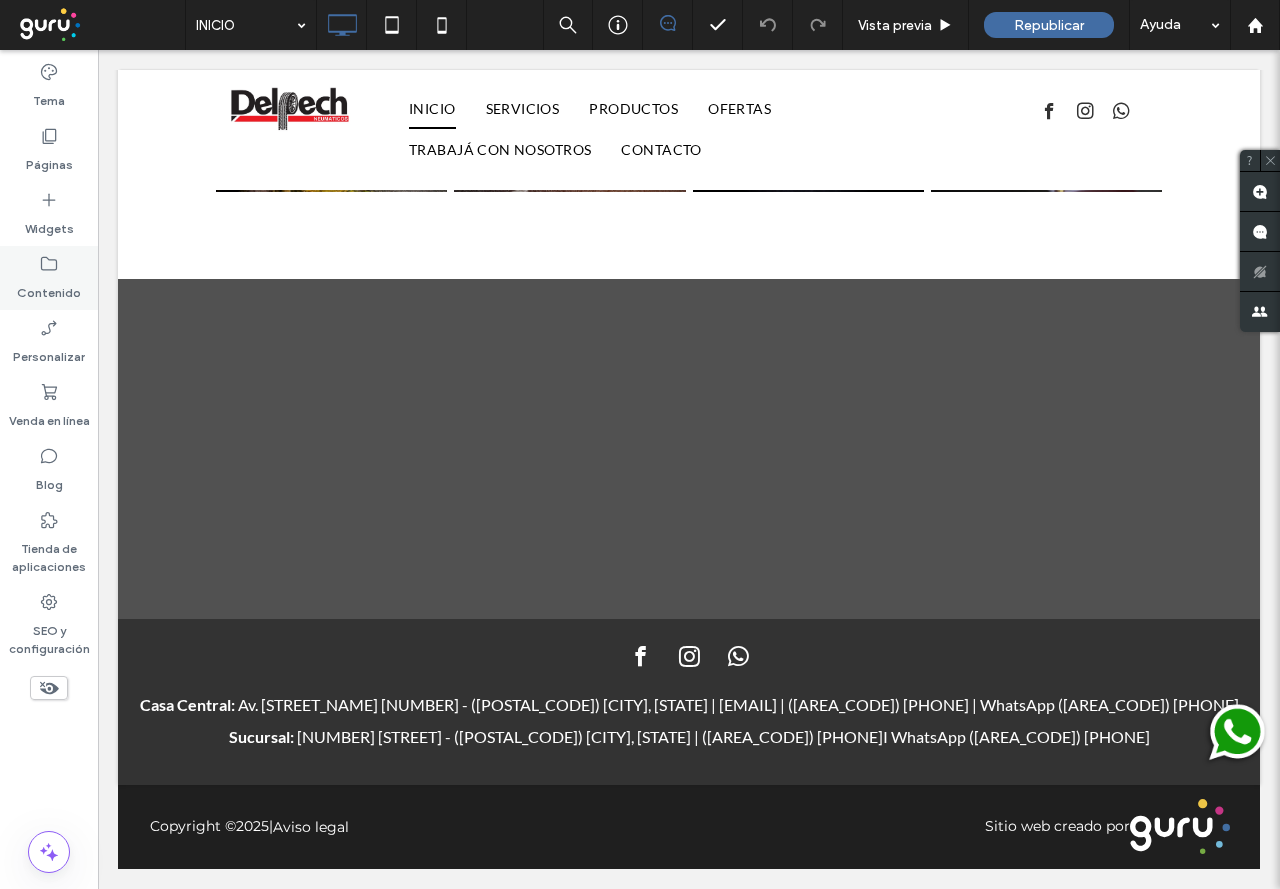 click 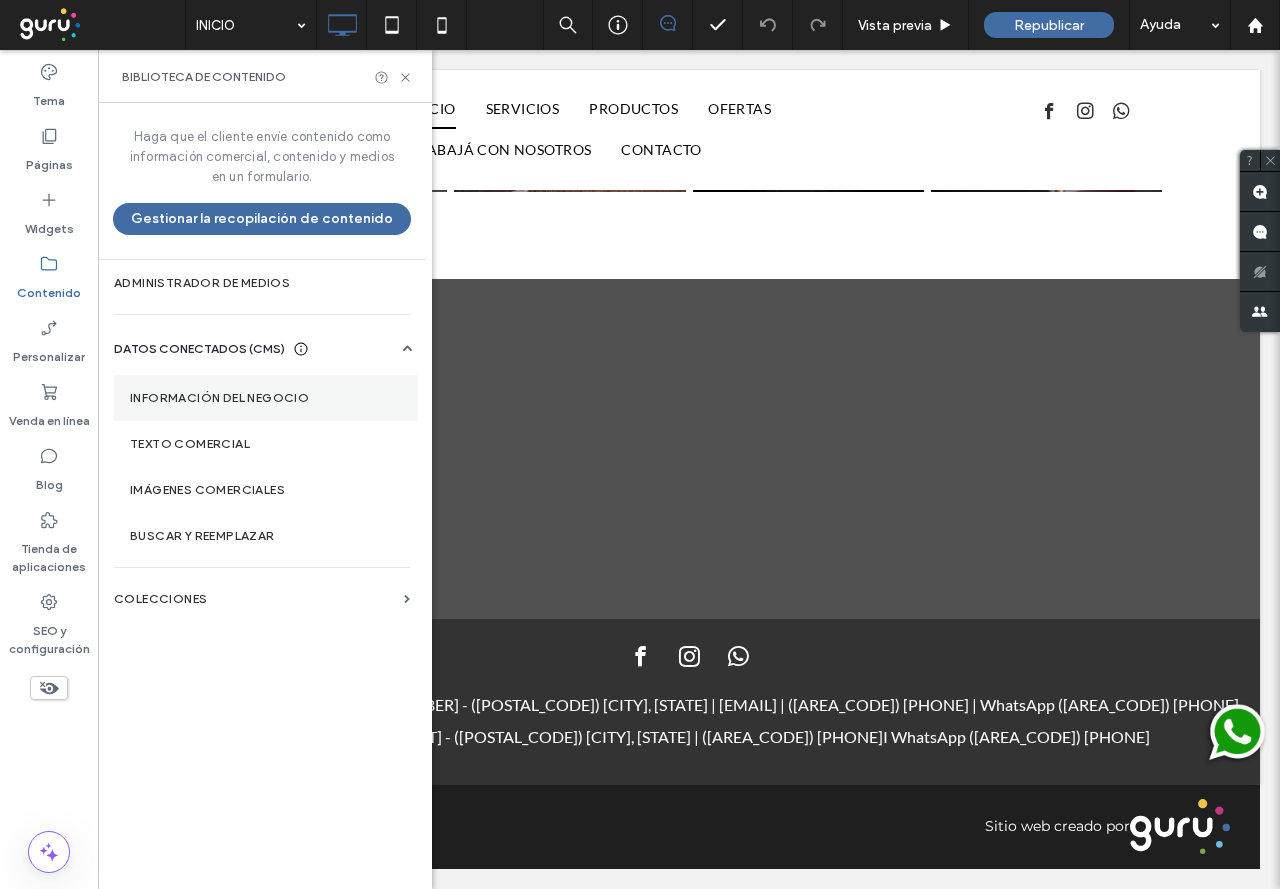 click on "Información del negocio" at bounding box center (266, 398) 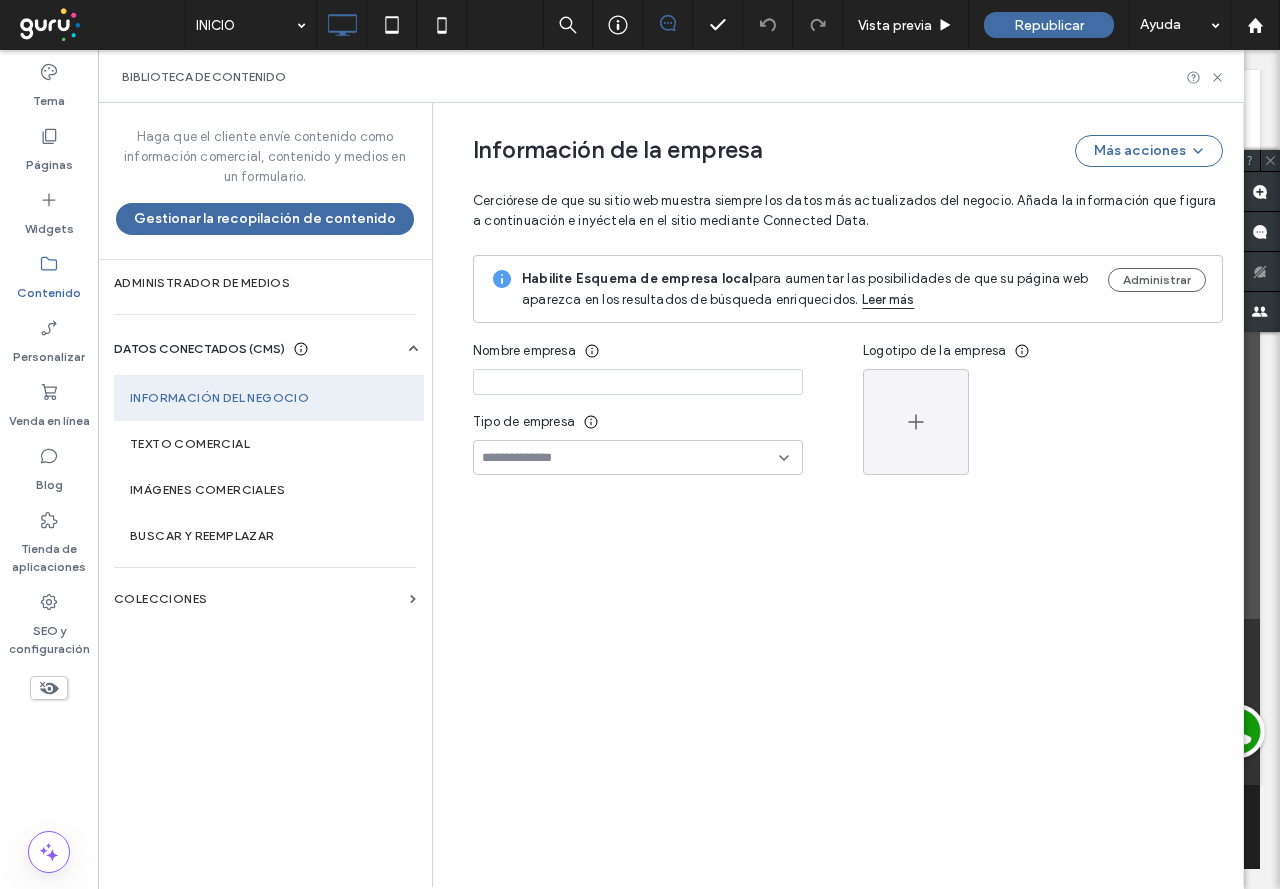 type on "**********" 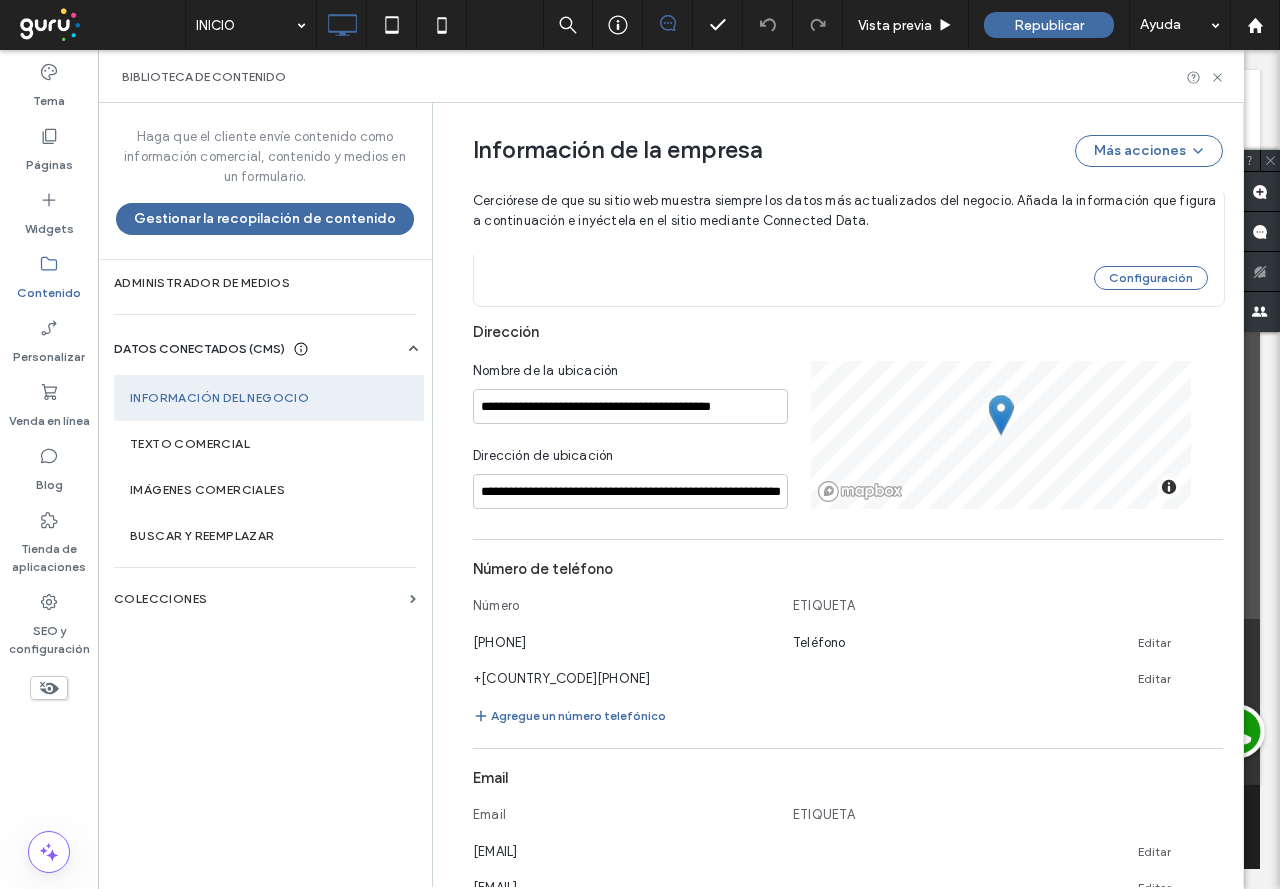 scroll, scrollTop: 601, scrollLeft: 0, axis: vertical 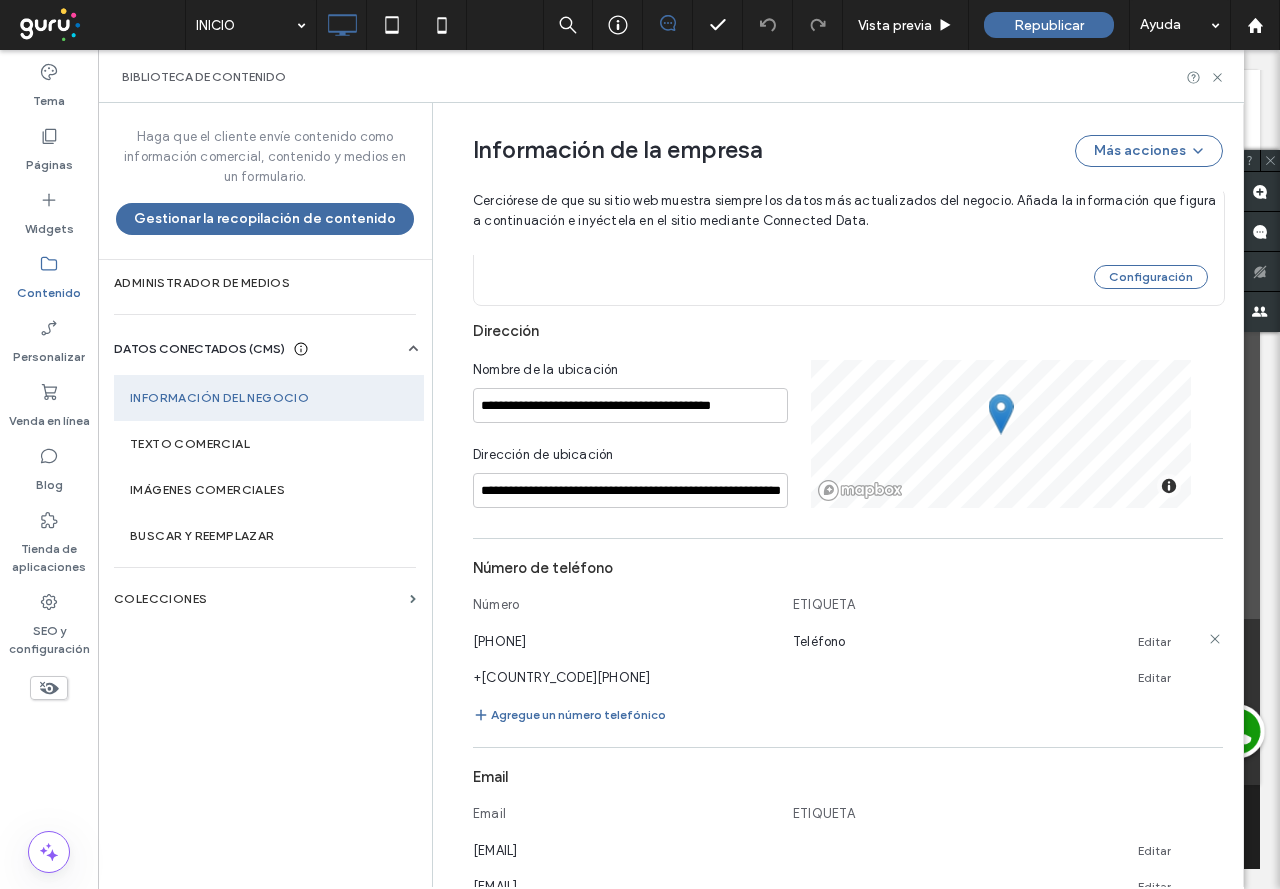 click 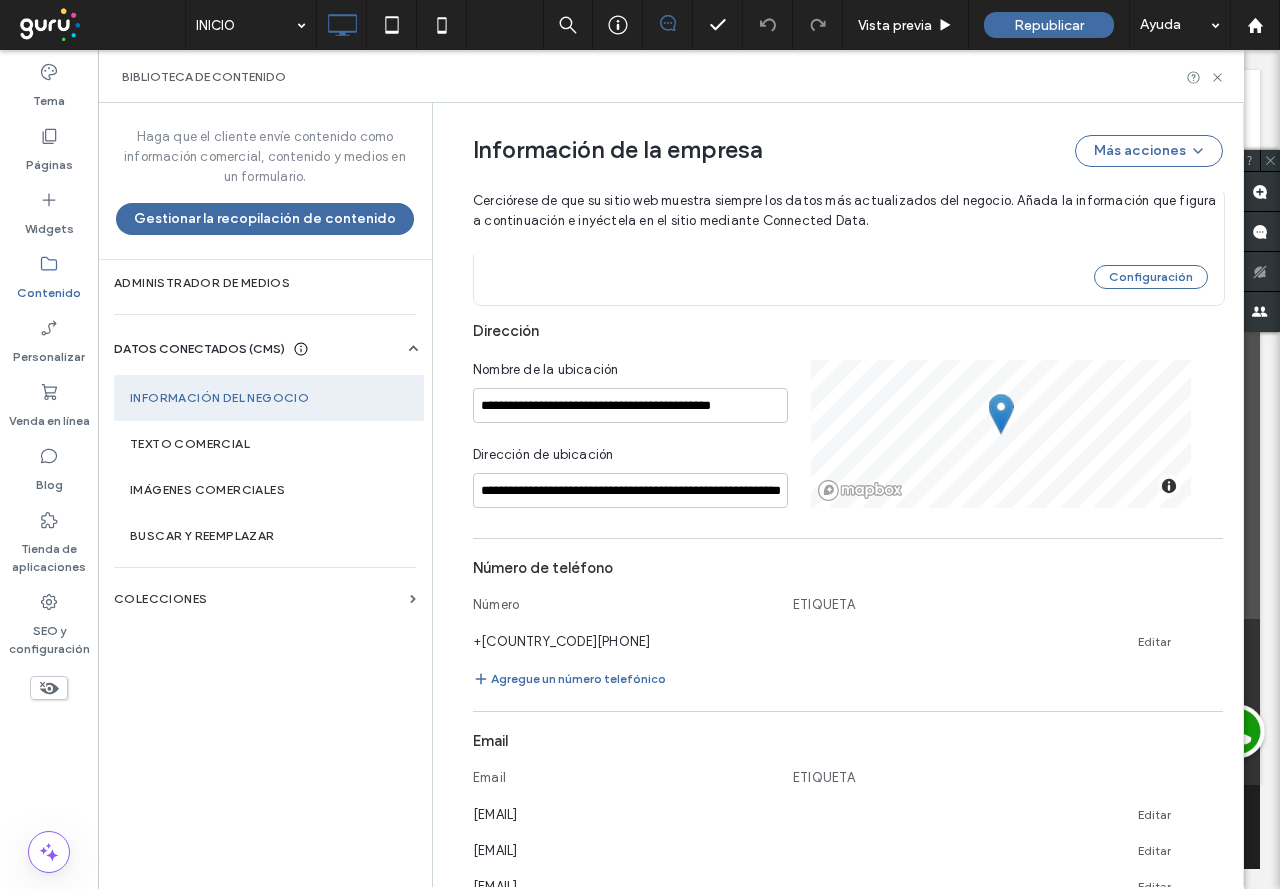click 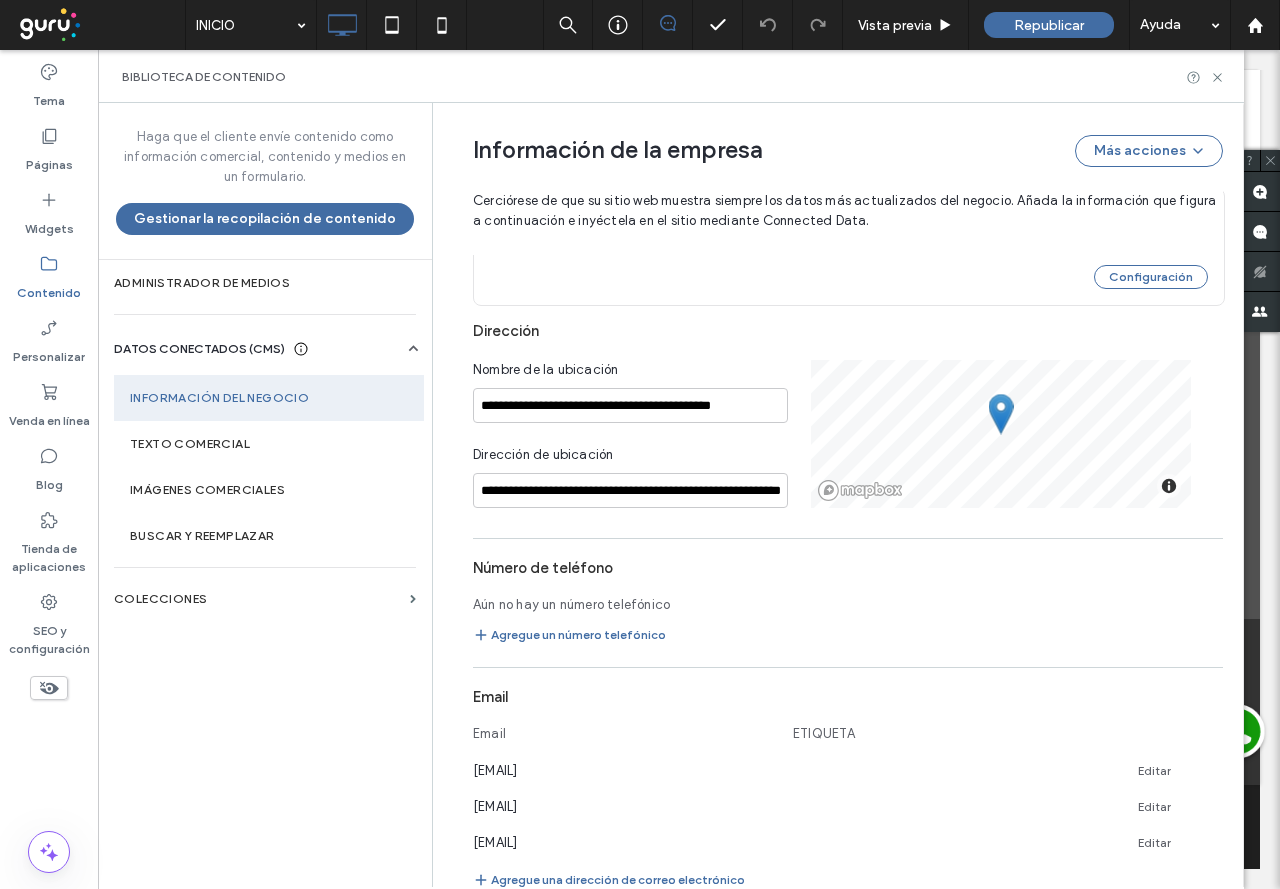 click on "Agregue un número telefónico" at bounding box center (848, 635) 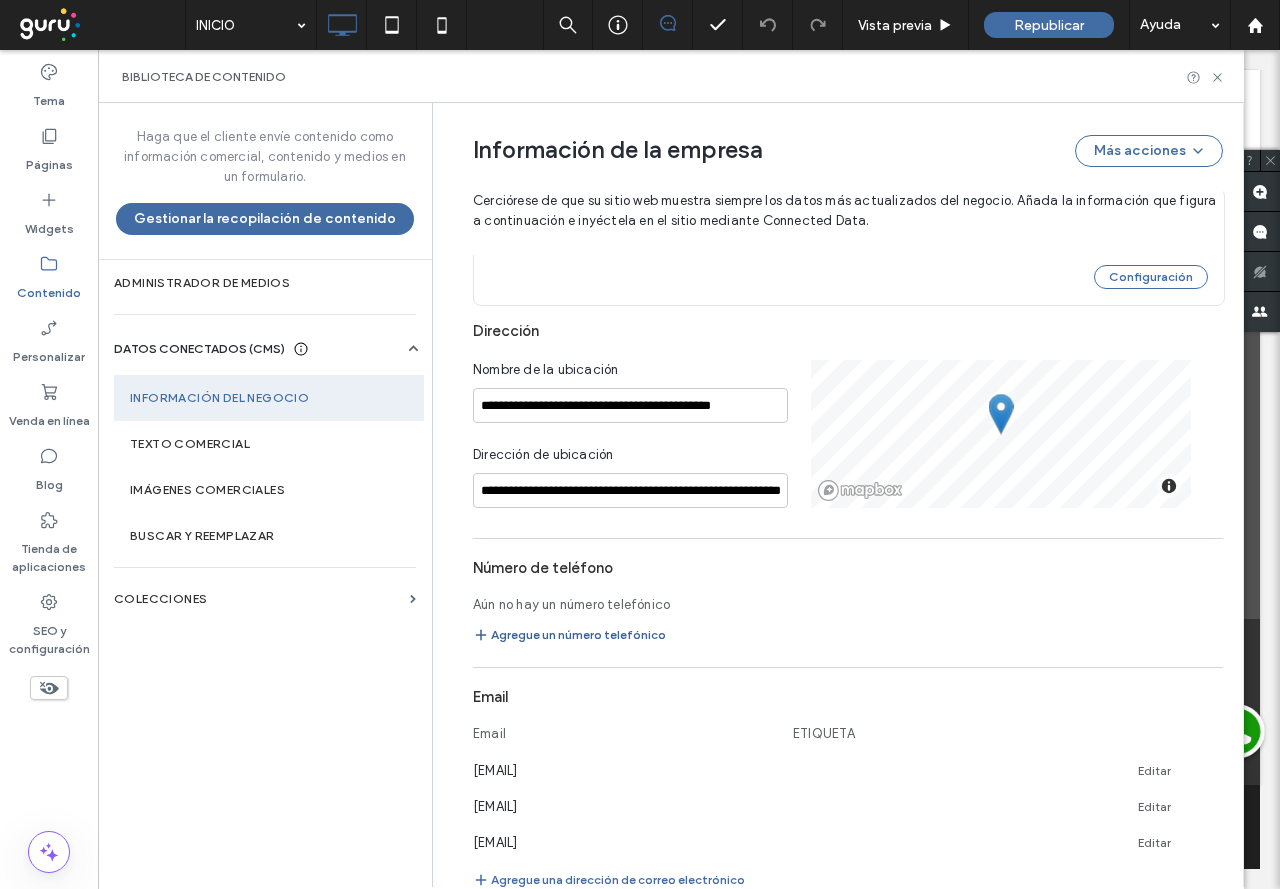 click on "Agregue un número telefónico" at bounding box center [569, 635] 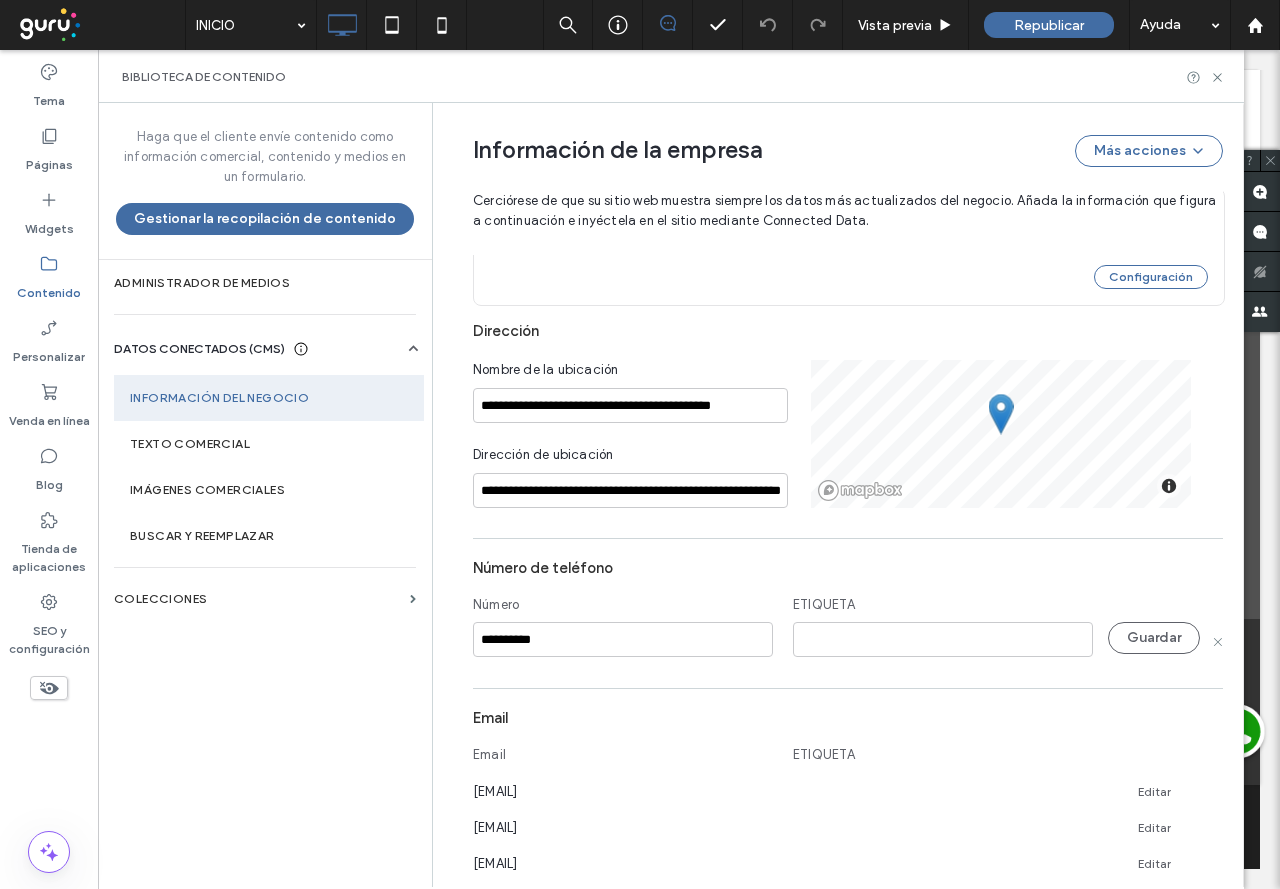 click on "**********" at bounding box center (623, 639) 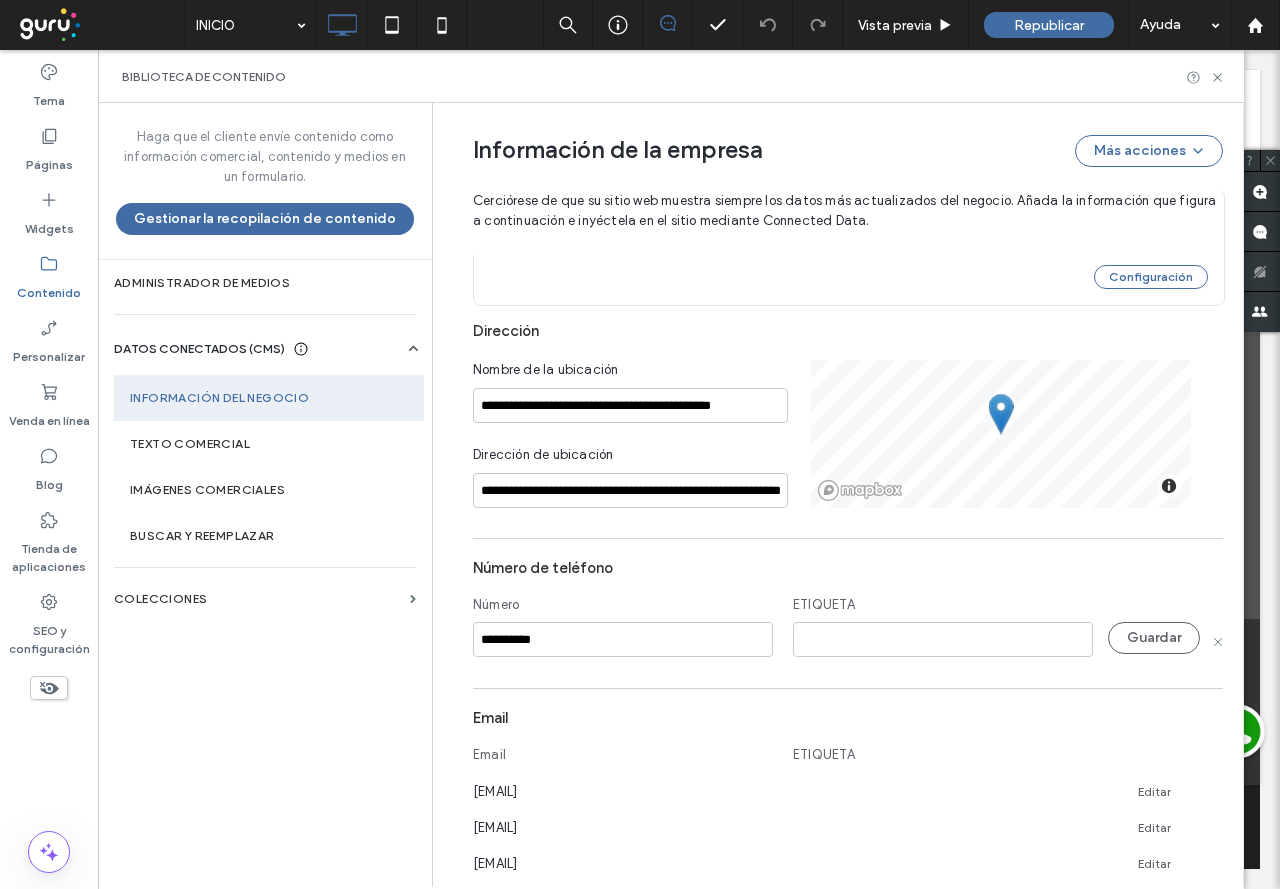 type on "**********" 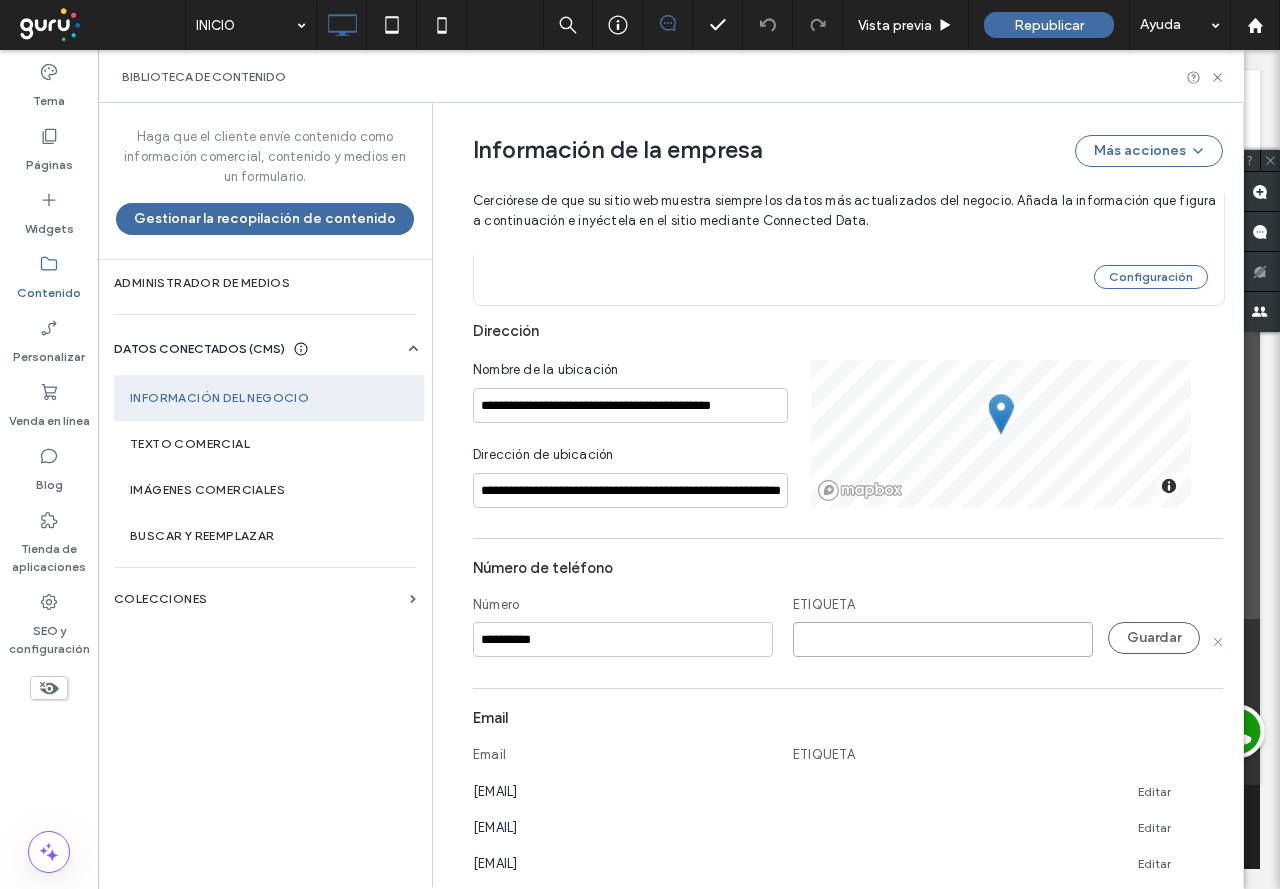 click at bounding box center (943, 639) 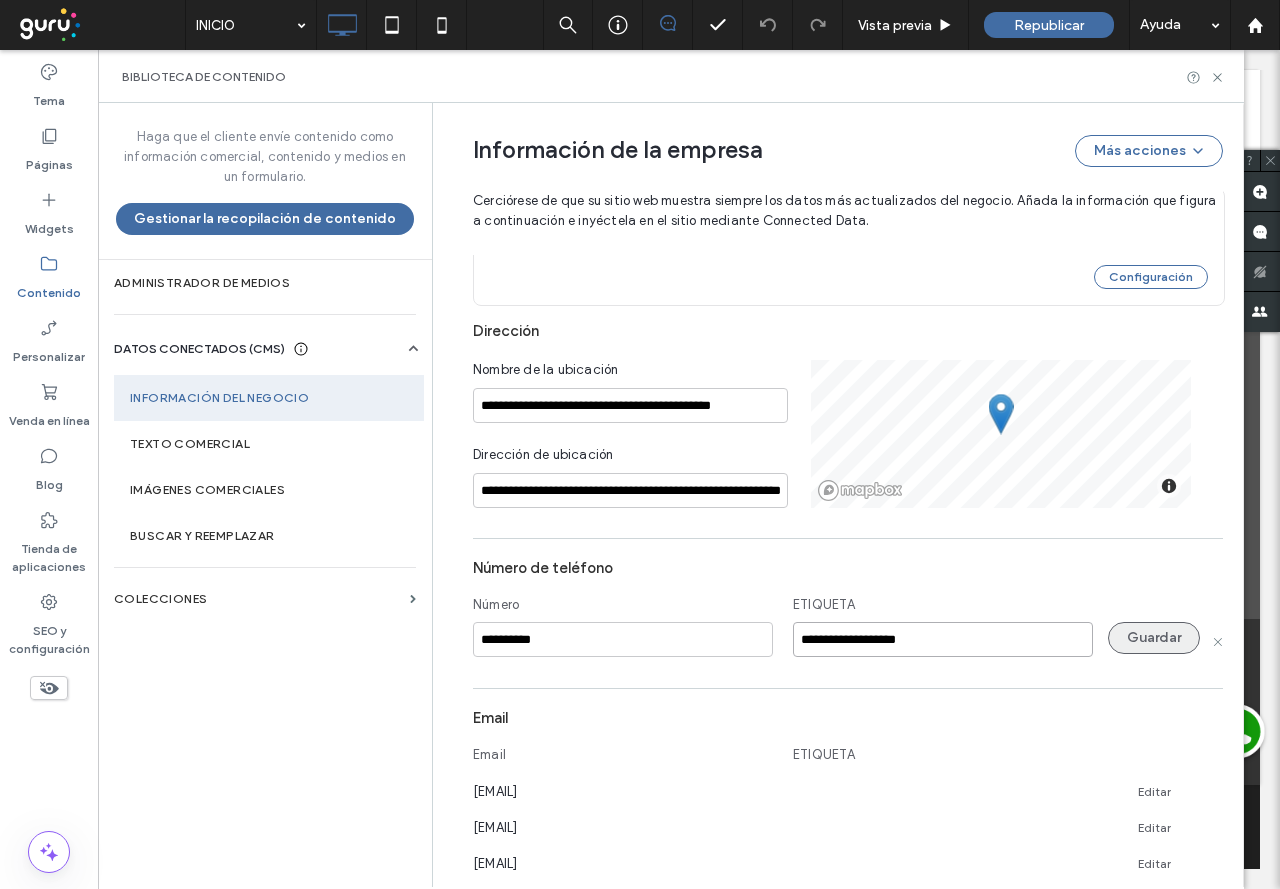 type on "**********" 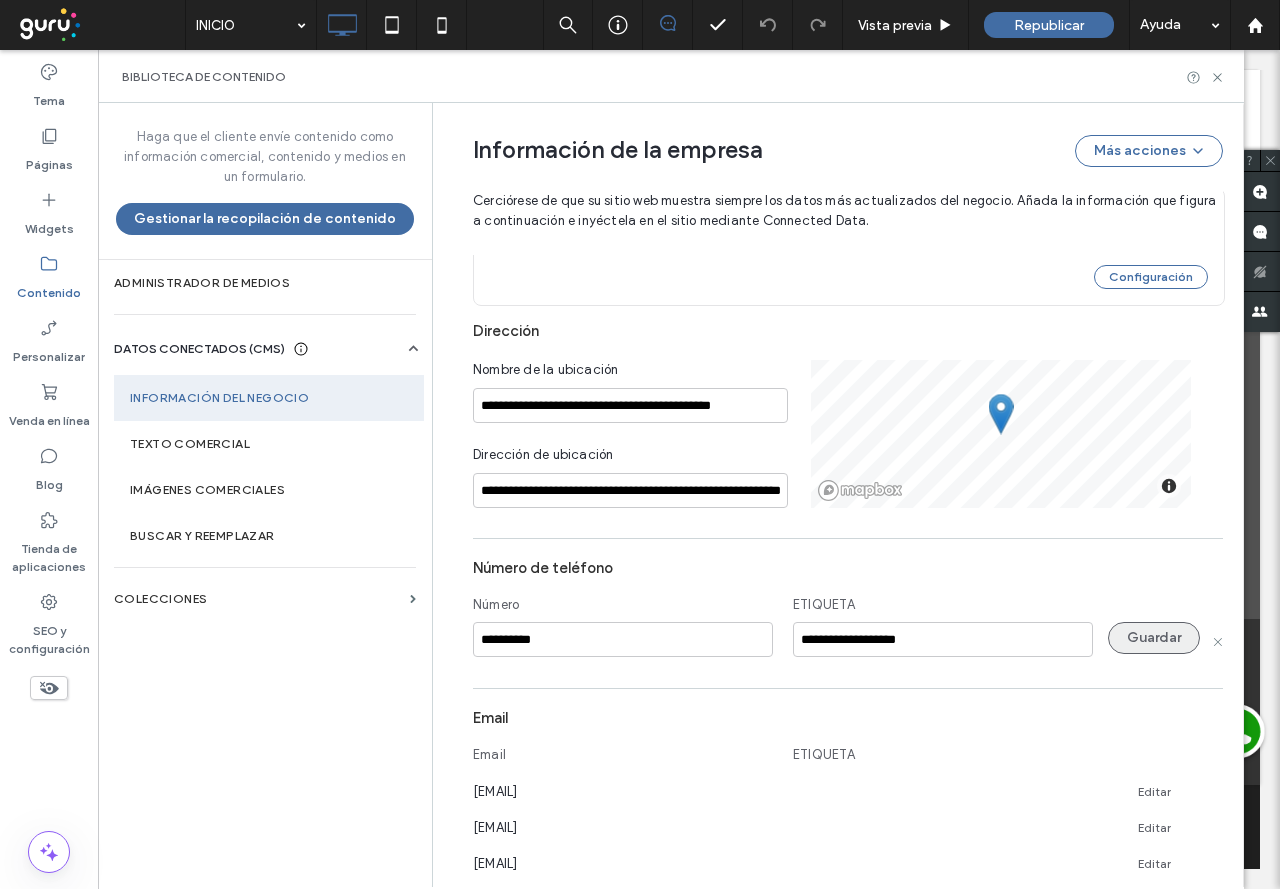 click on "Guardar" at bounding box center [1154, 638] 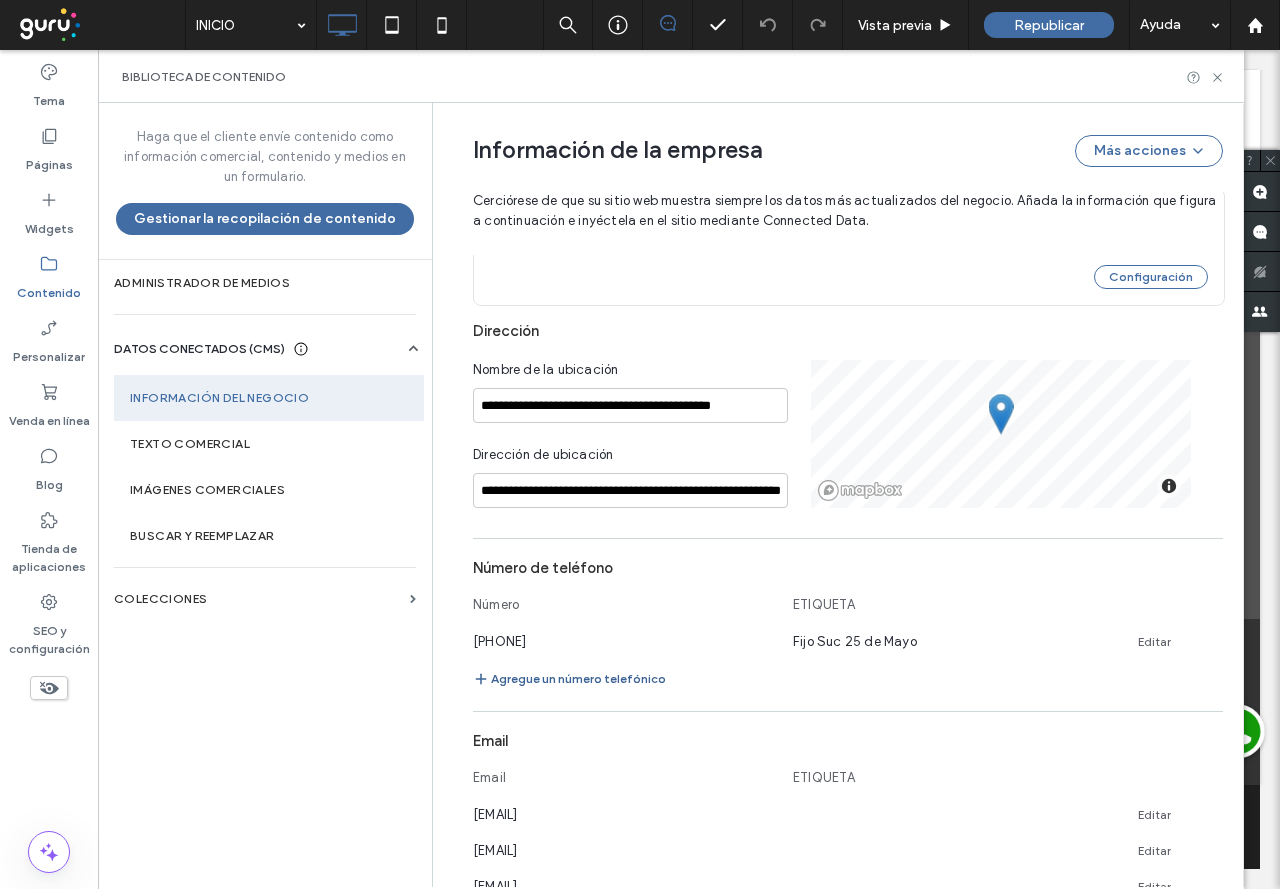 click on "Agregue un número telefónico" at bounding box center [569, 679] 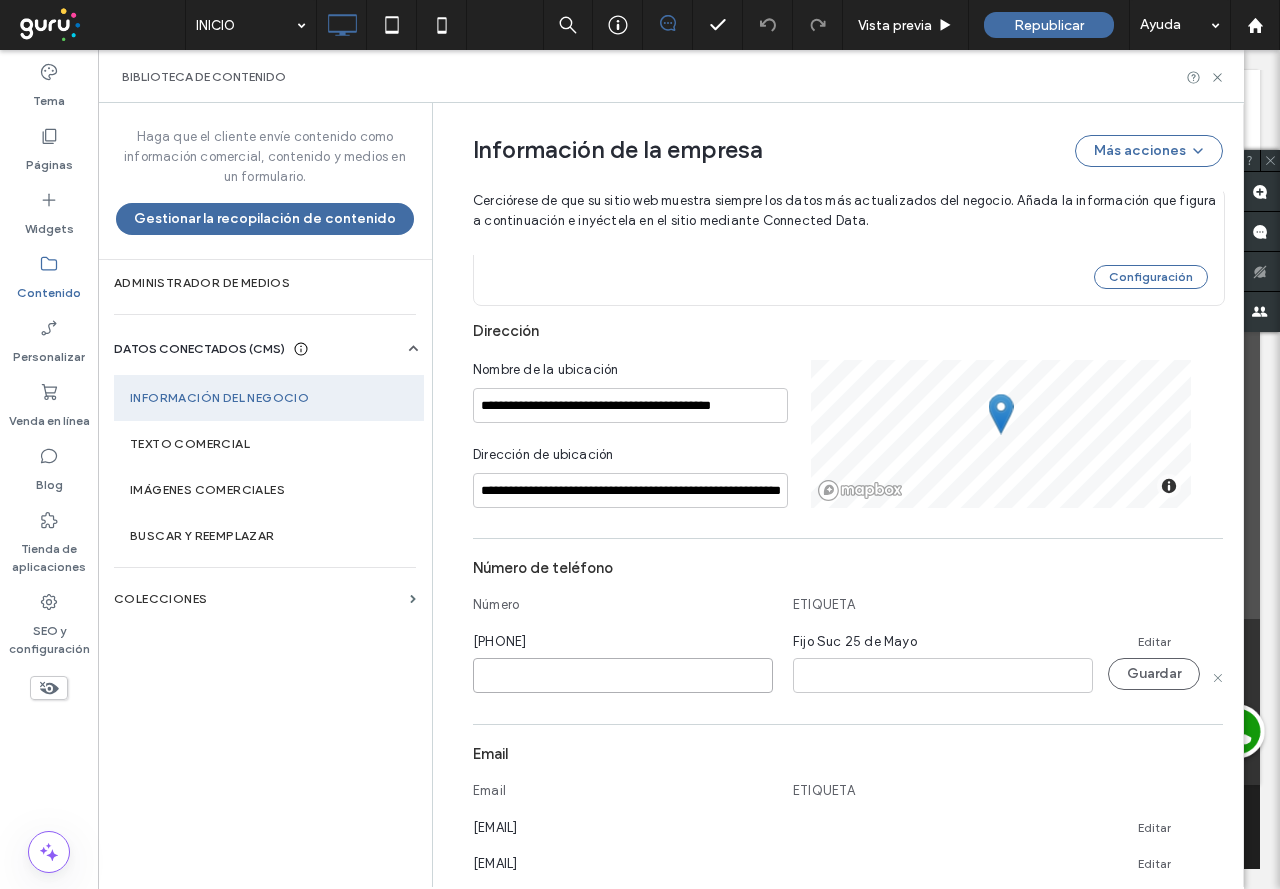 paste on "**********" 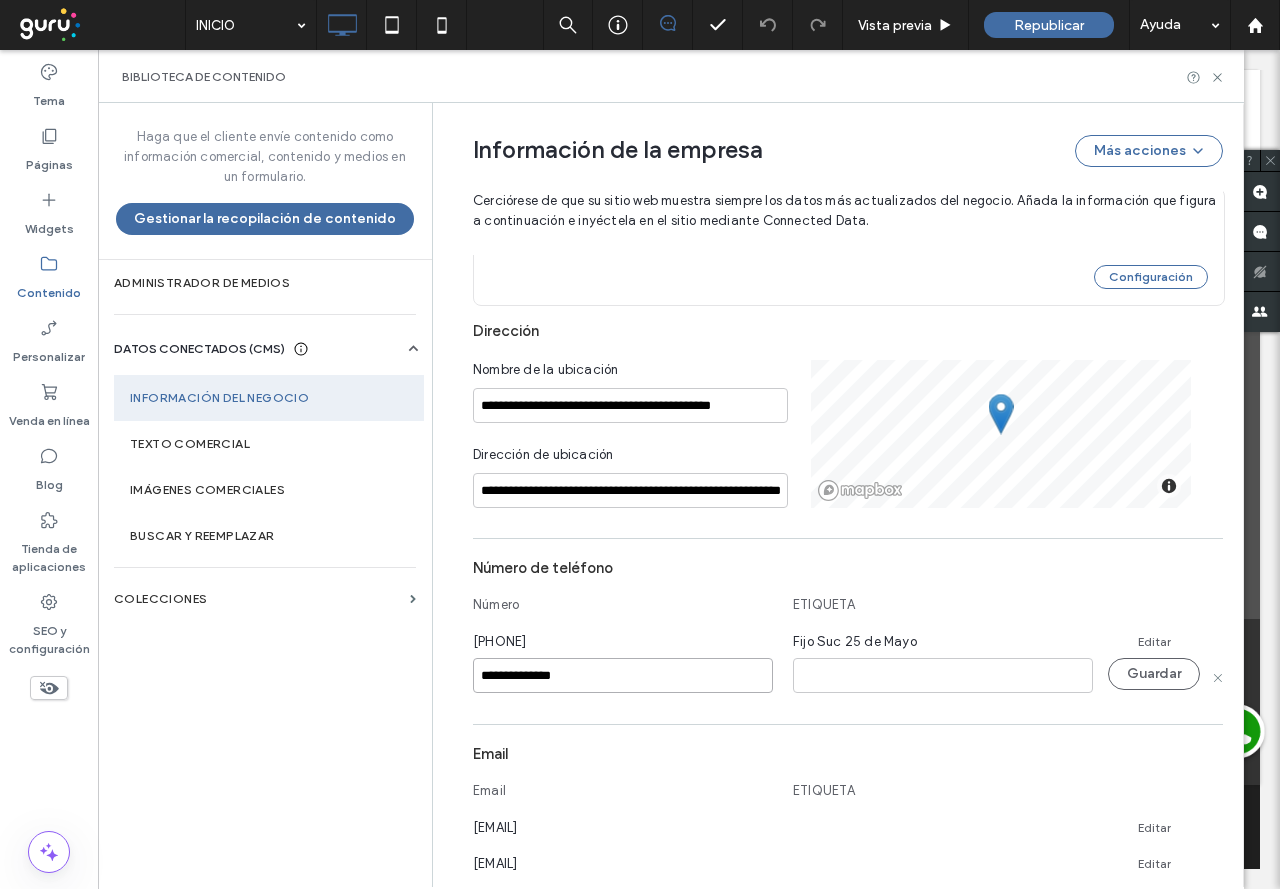 type on "**********" 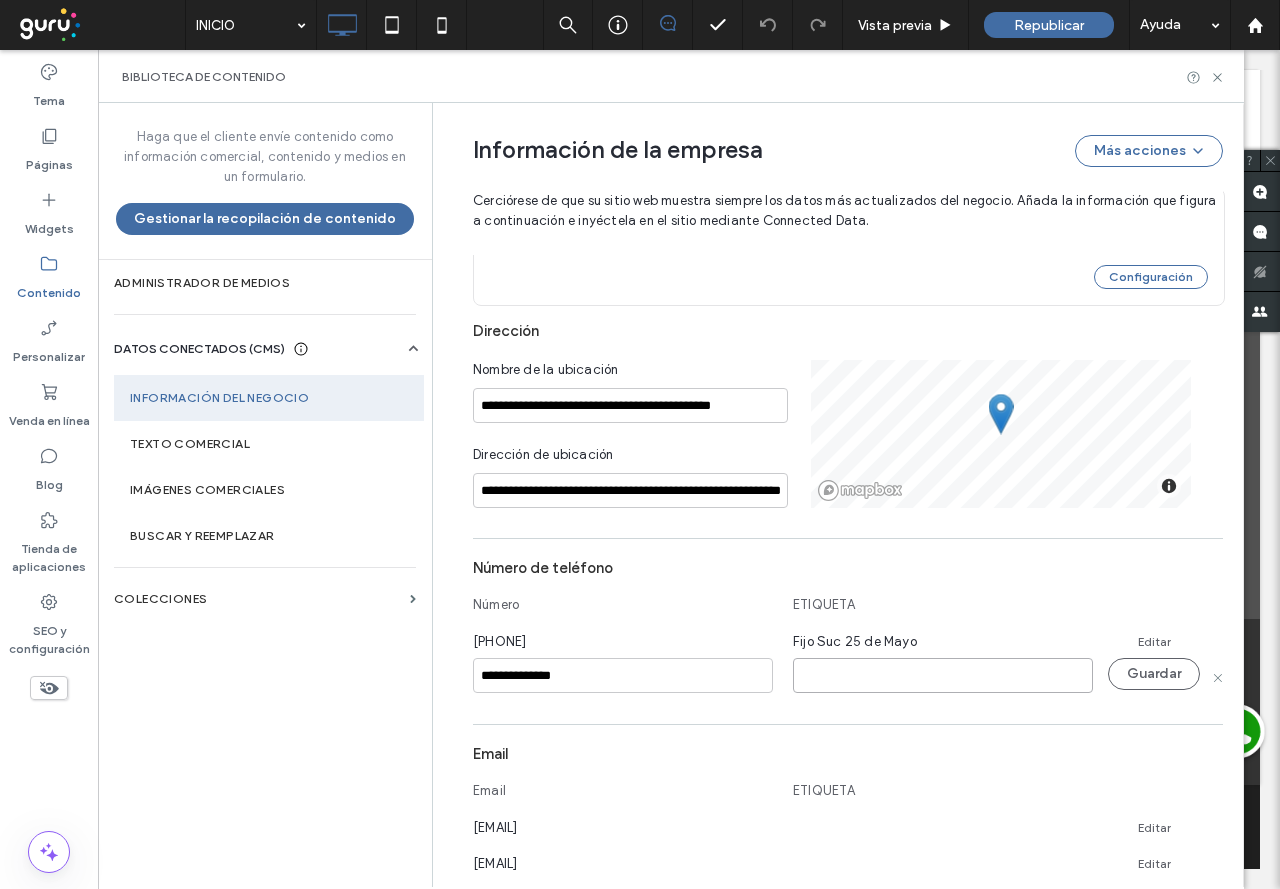 click at bounding box center [943, 675] 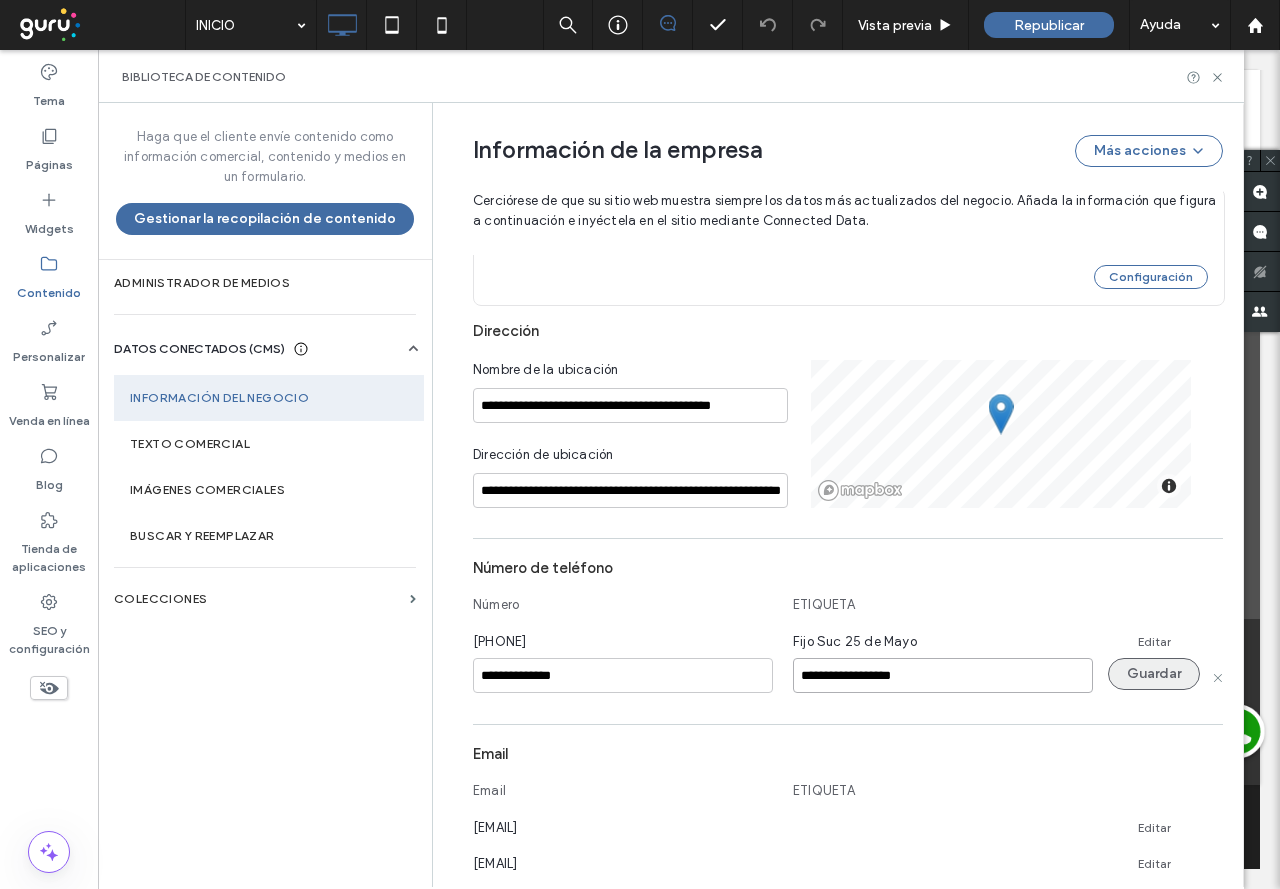 type on "**********" 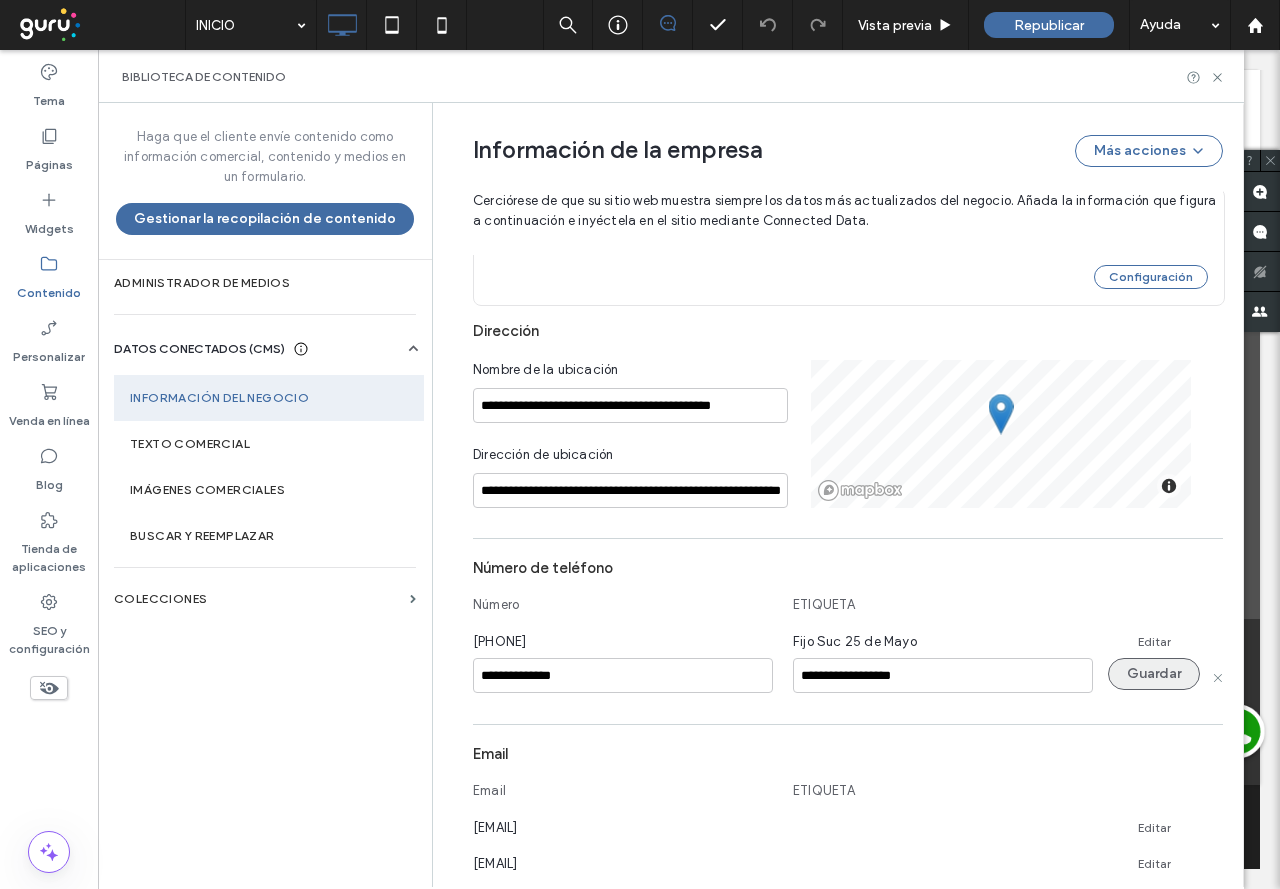 click on "Guardar" at bounding box center (1154, 674) 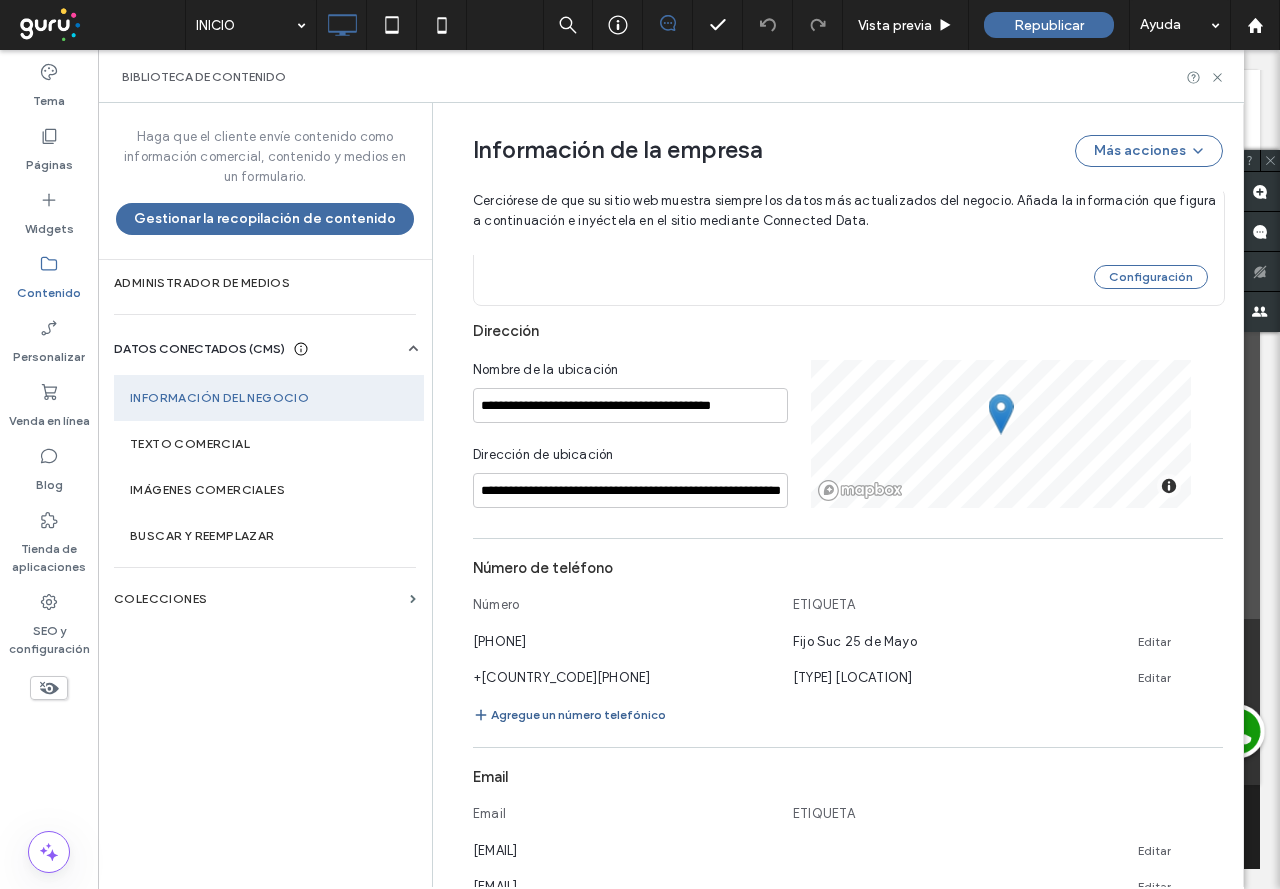 click on "Agregue un número telefónico" at bounding box center [569, 715] 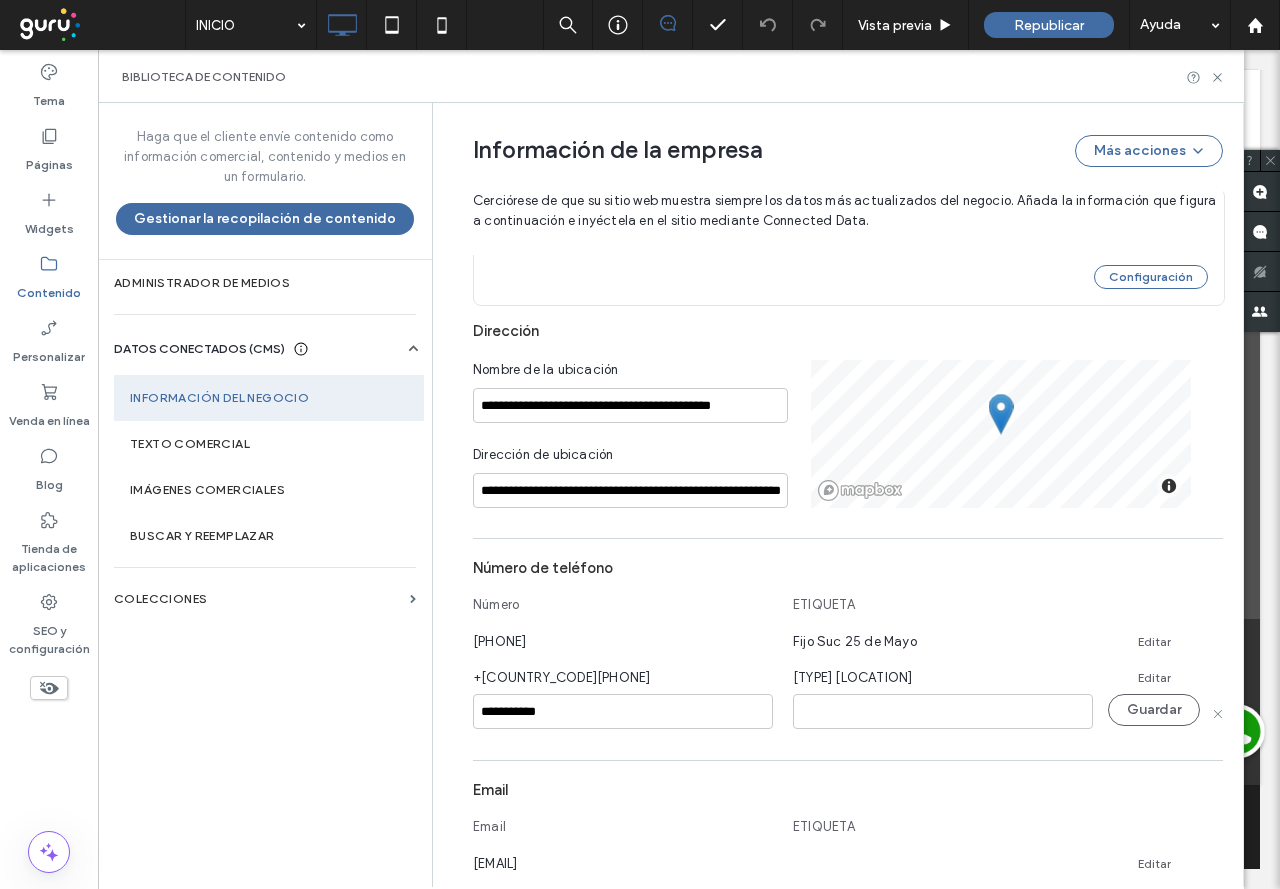 type on "**********" 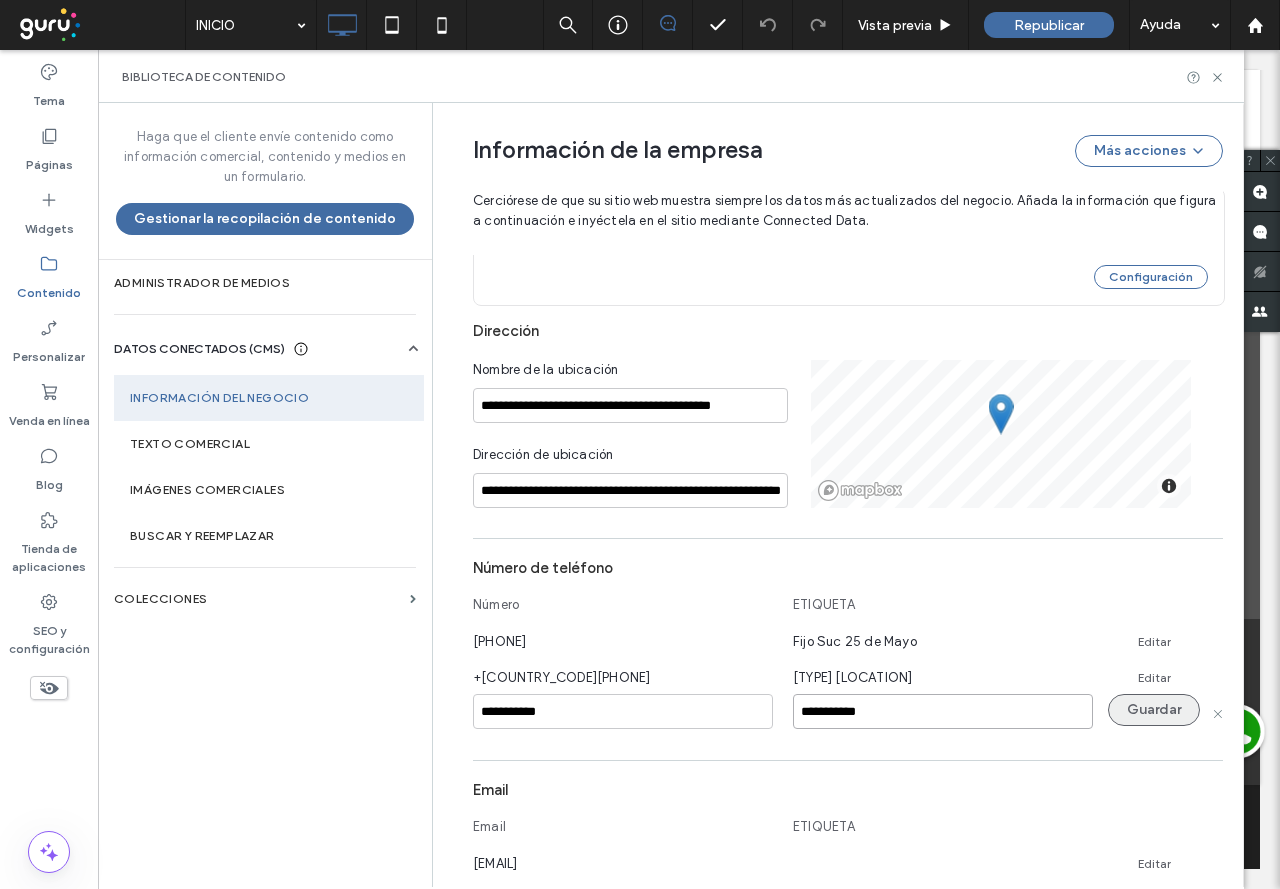 type on "**********" 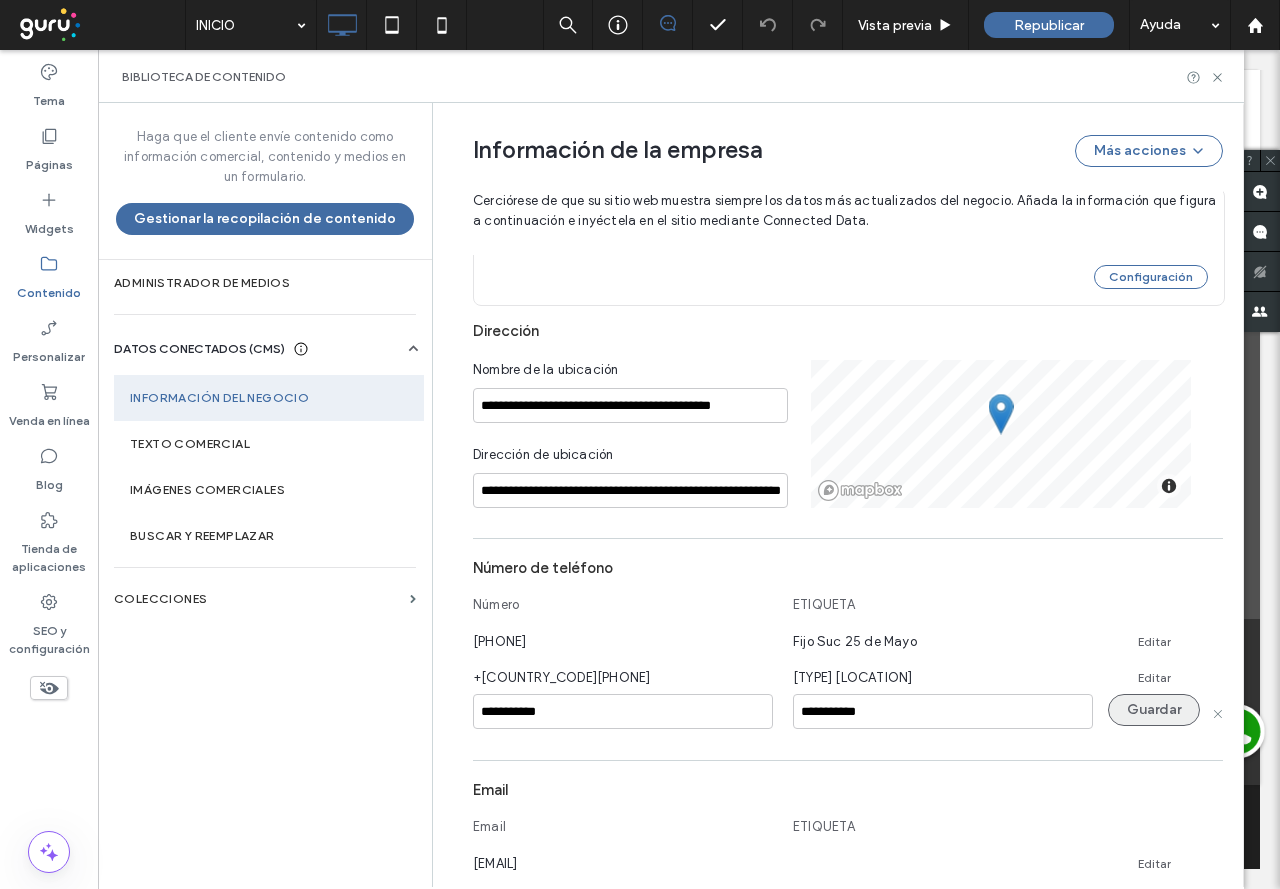 click on "Guardar" at bounding box center [1154, 710] 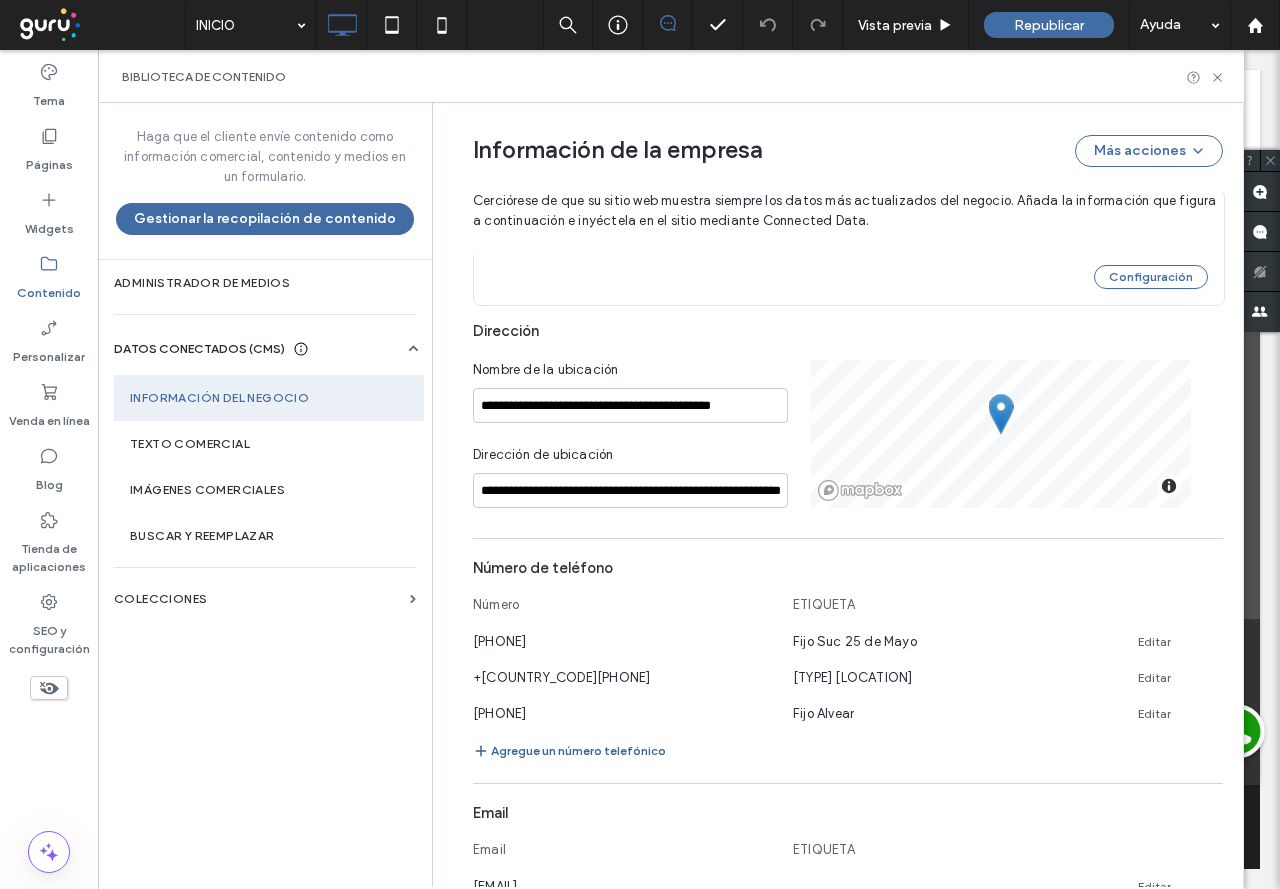 click on "Agregue un número telefónico" at bounding box center (569, 751) 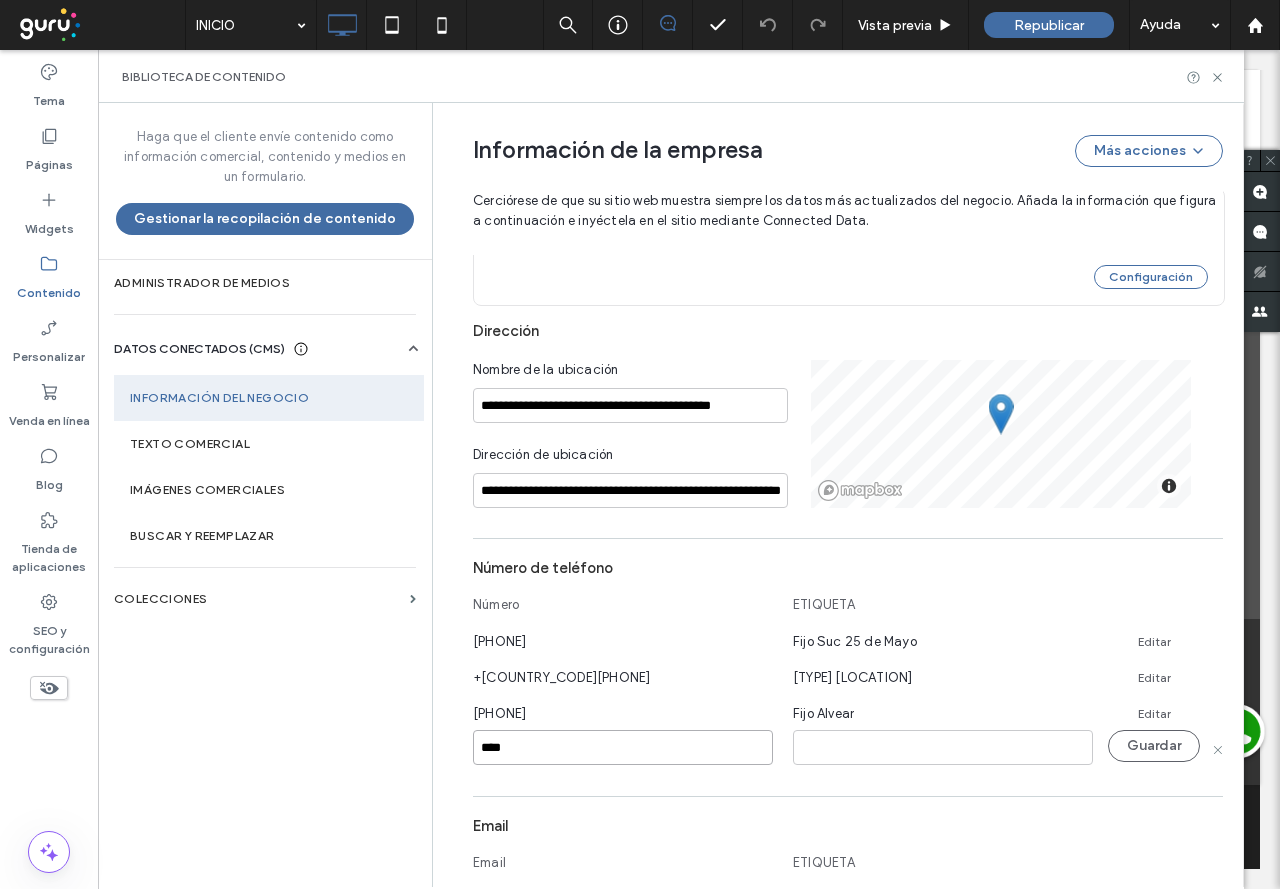 paste on "**********" 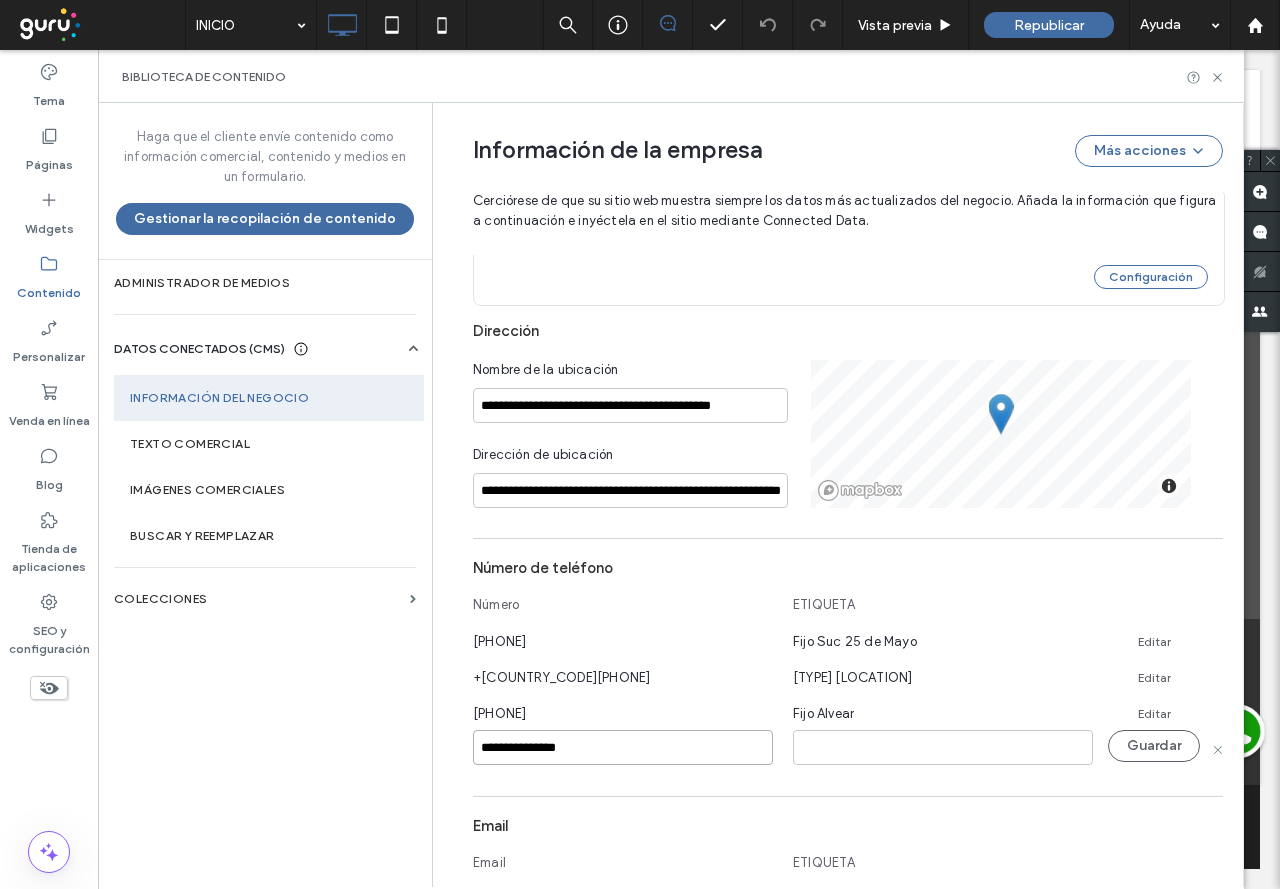 type on "**********" 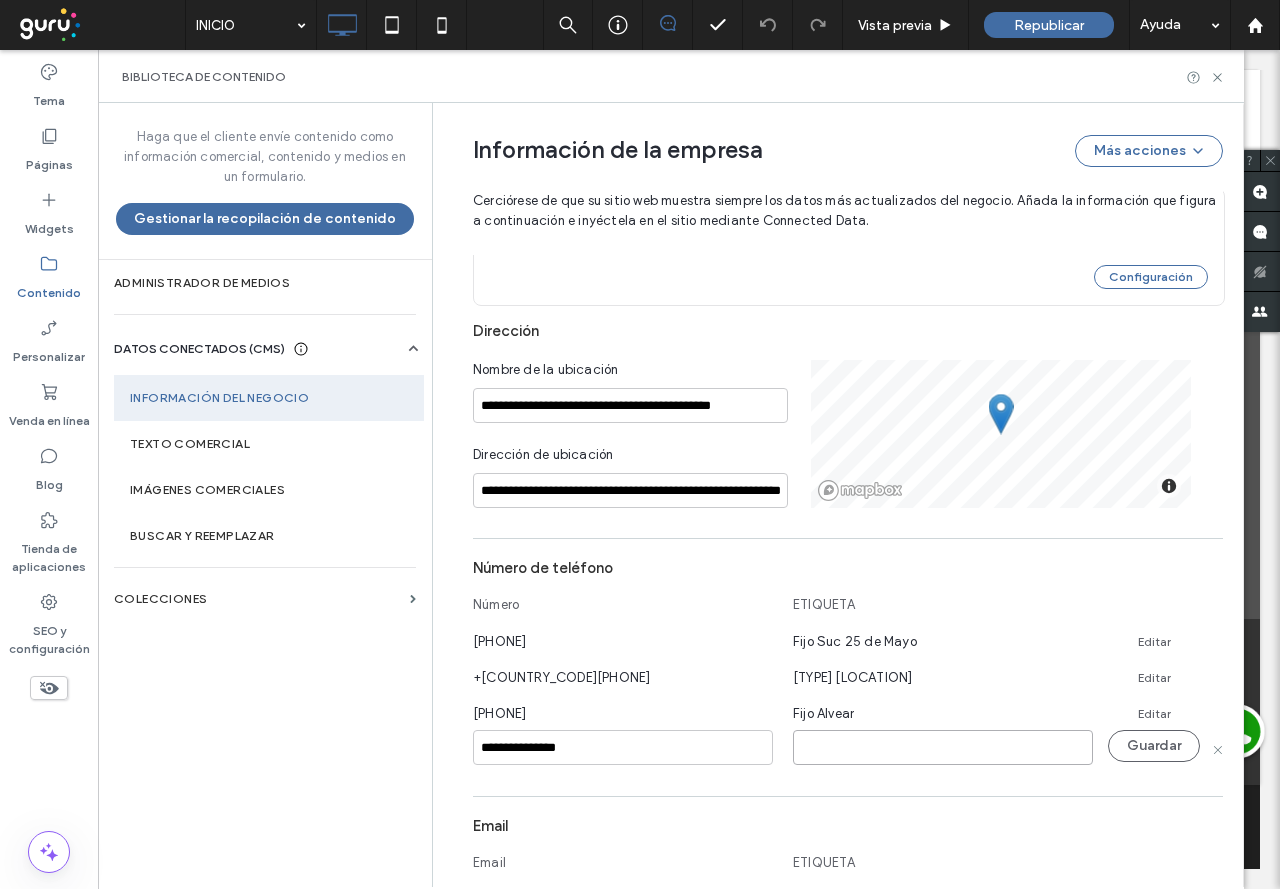 click at bounding box center (943, 747) 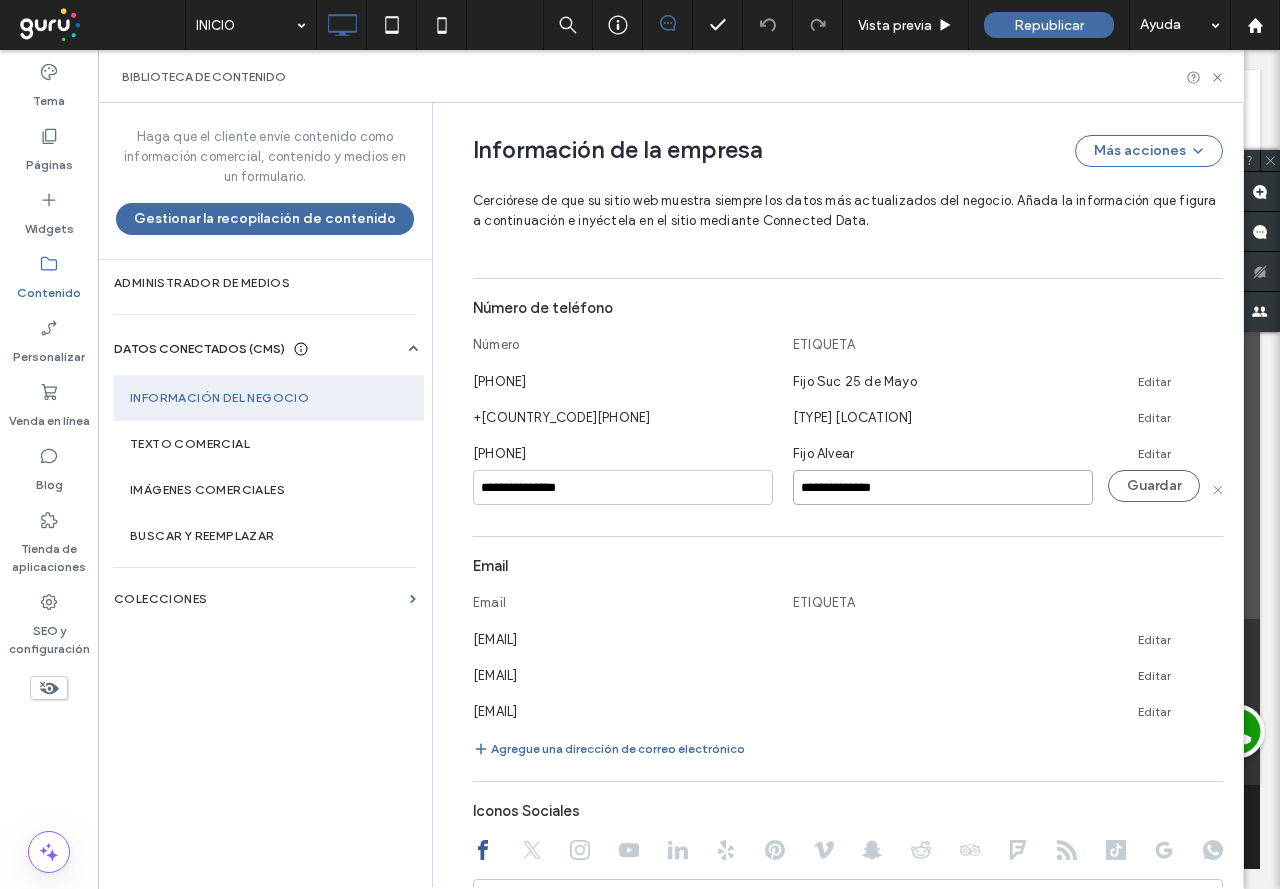 scroll, scrollTop: 901, scrollLeft: 0, axis: vertical 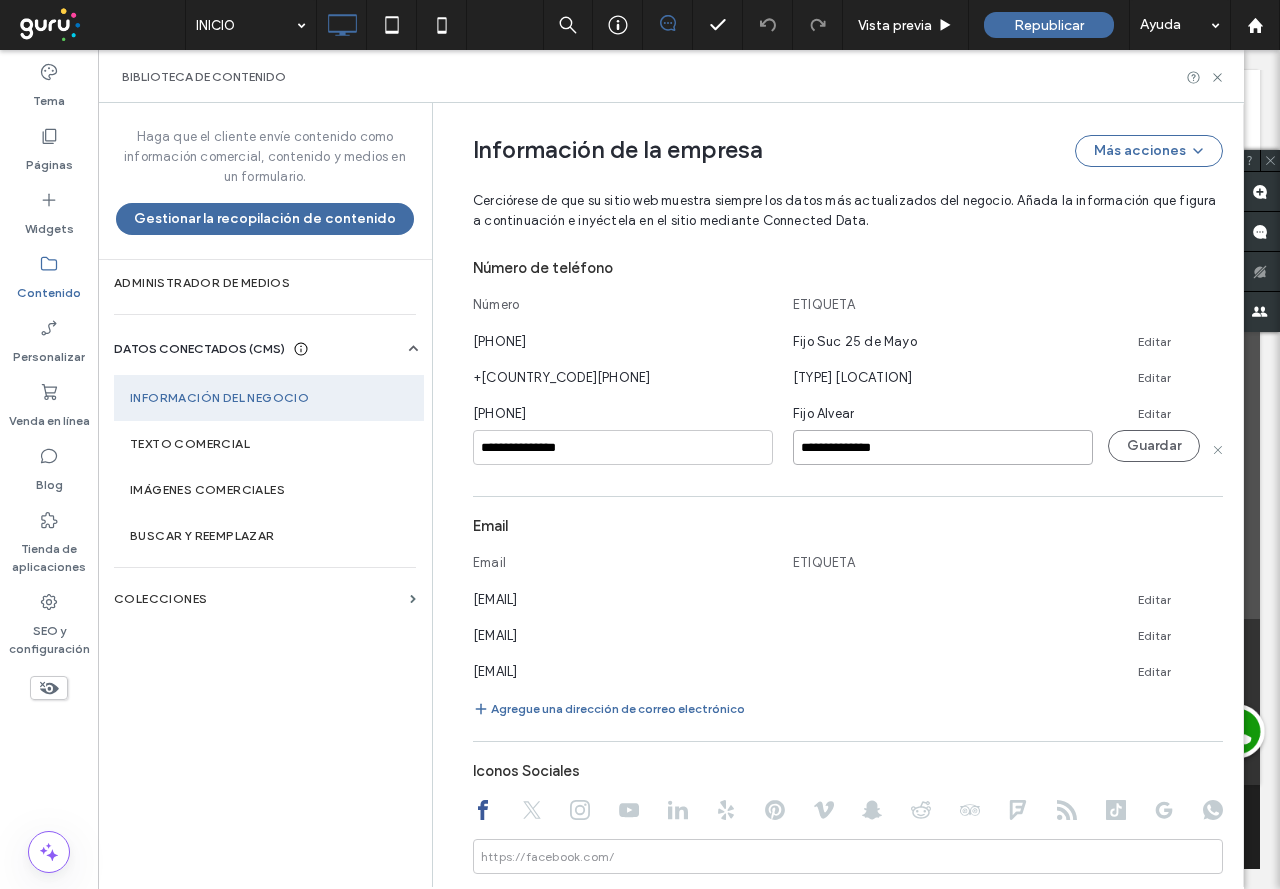 type on "**********" 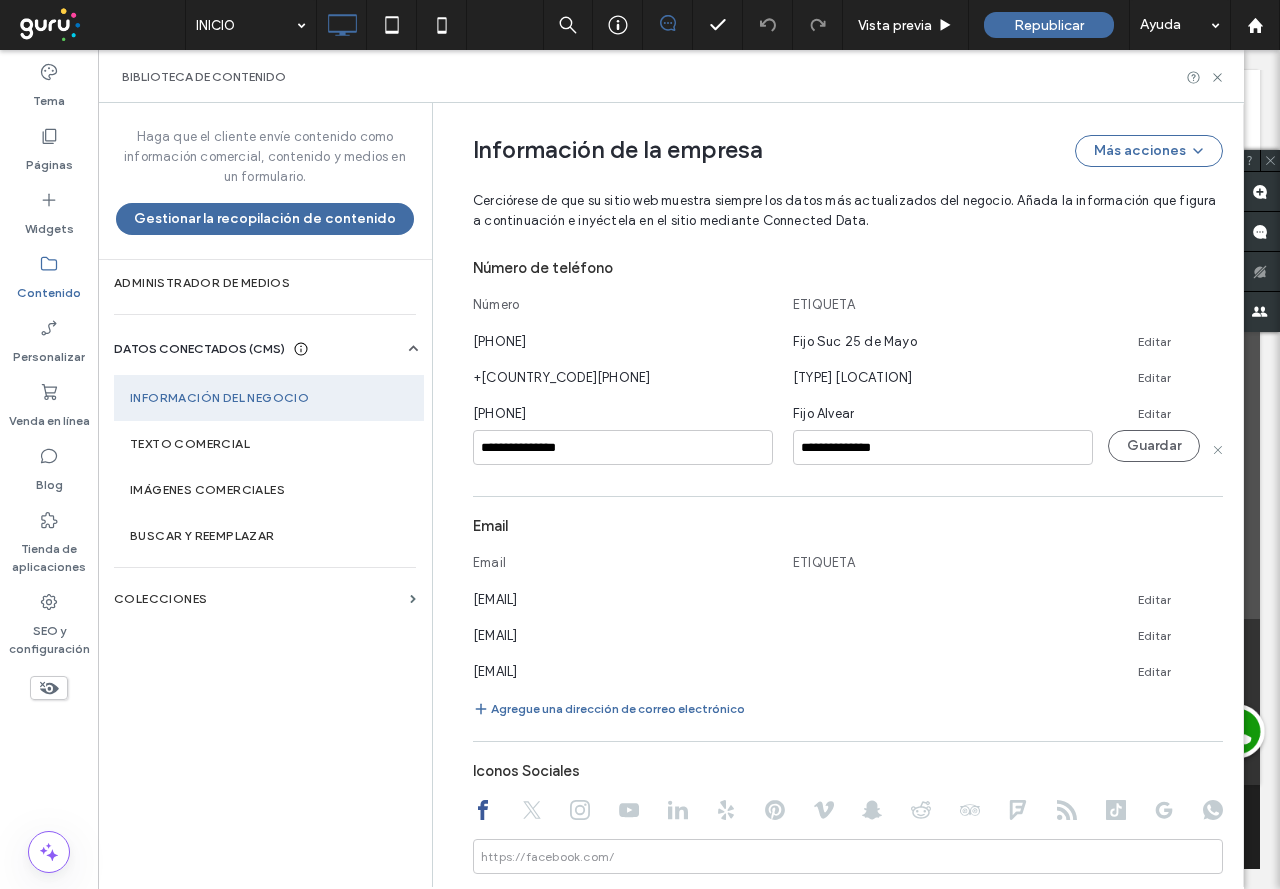 click on "ETIQUETA" at bounding box center (943, 567) 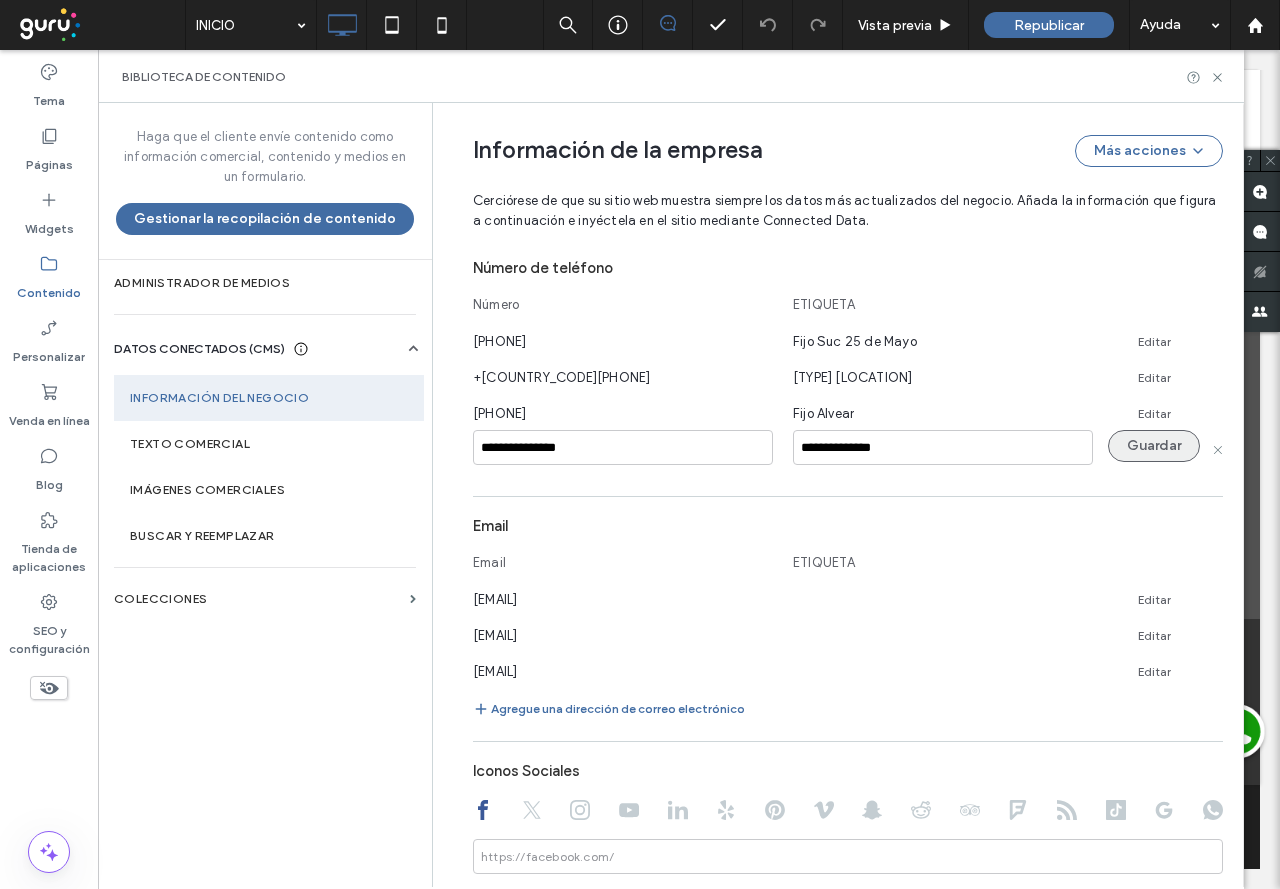 click on "Guardar" at bounding box center (1154, 446) 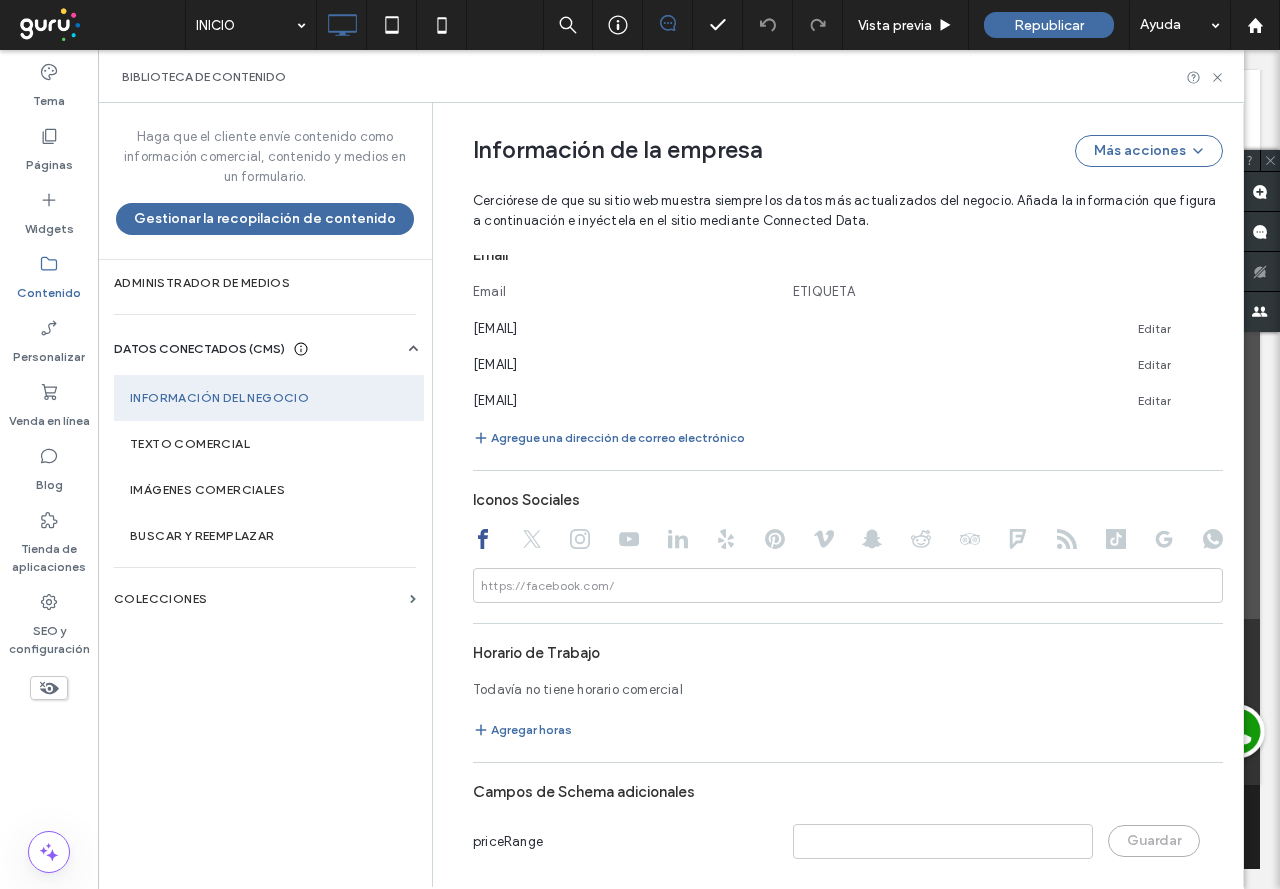 scroll, scrollTop: 1200, scrollLeft: 0, axis: vertical 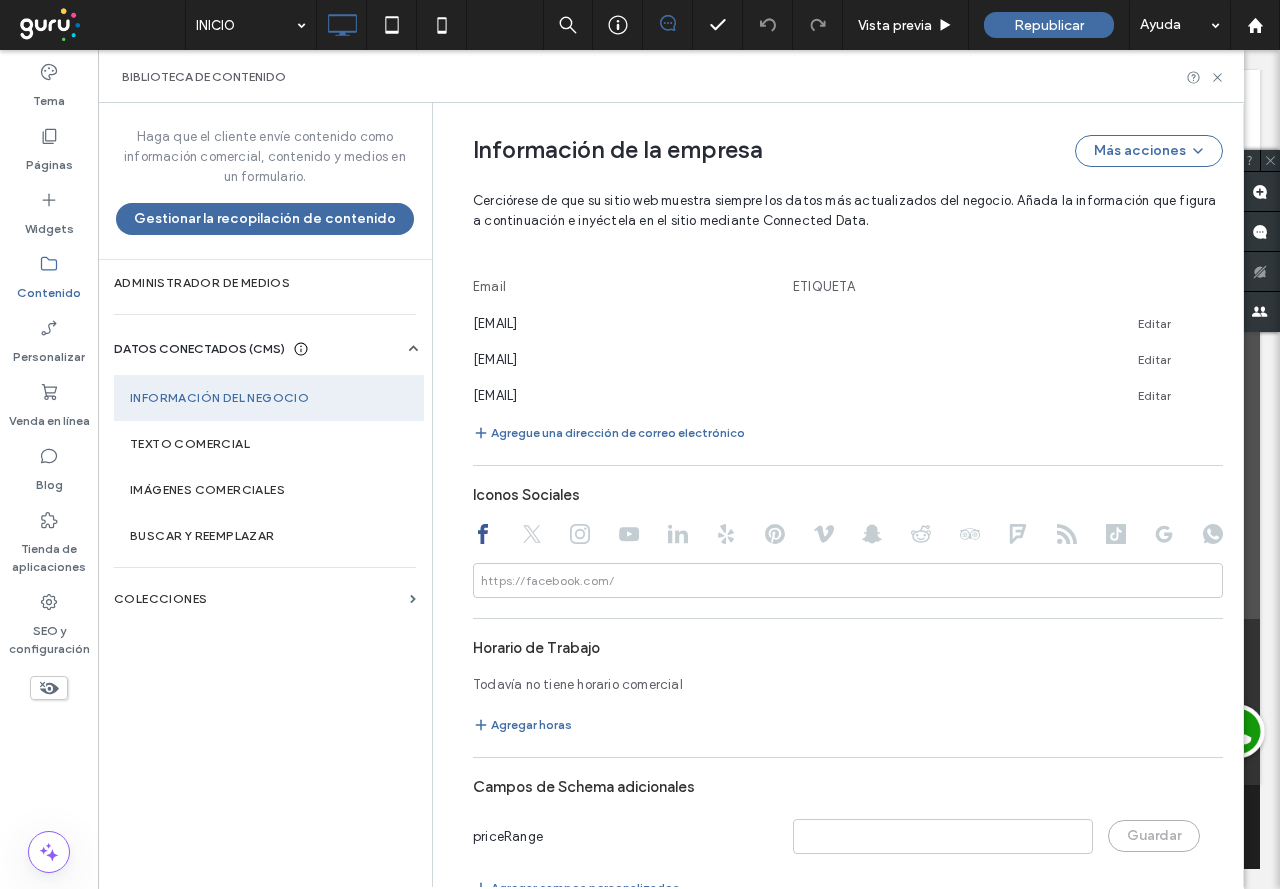 click 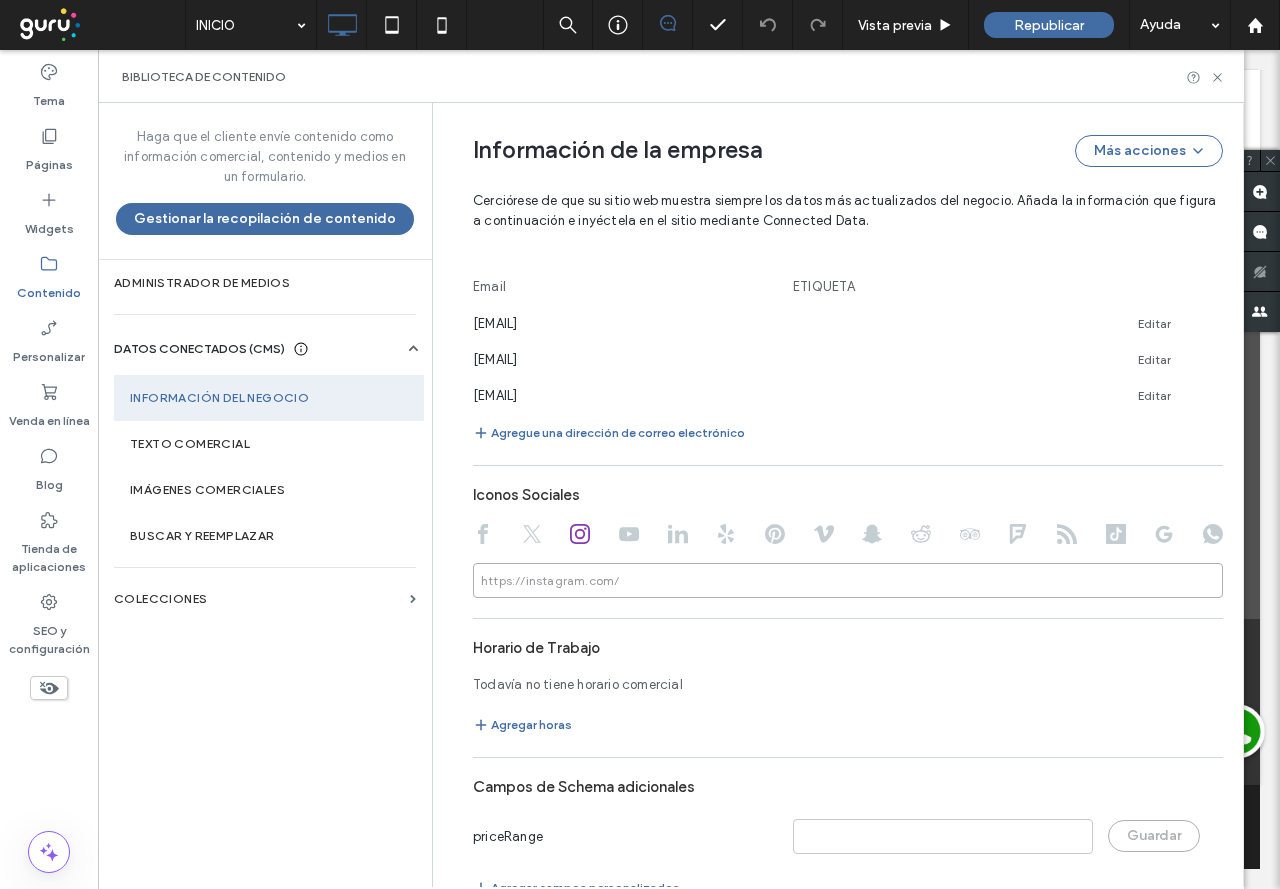 click at bounding box center (848, 580) 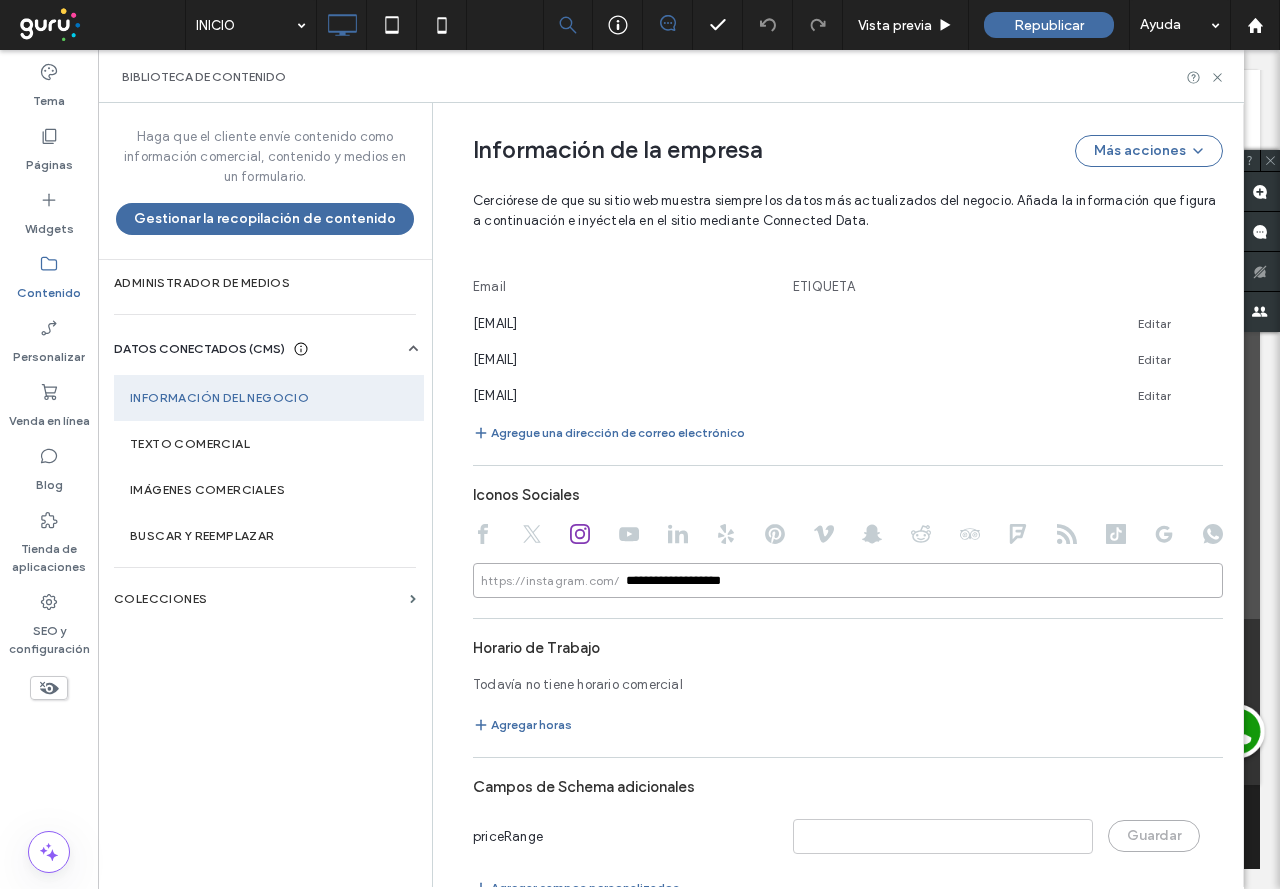 type on "**********" 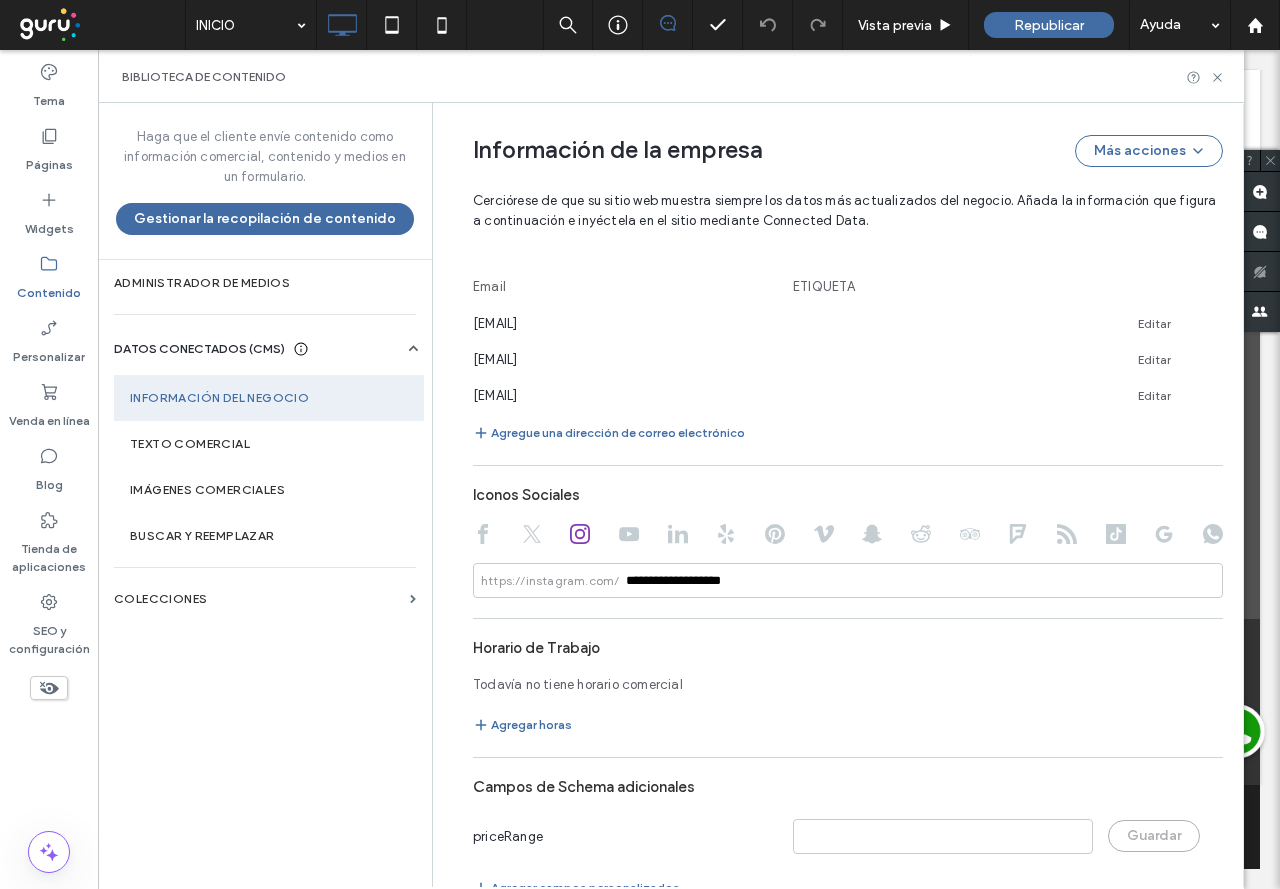 click 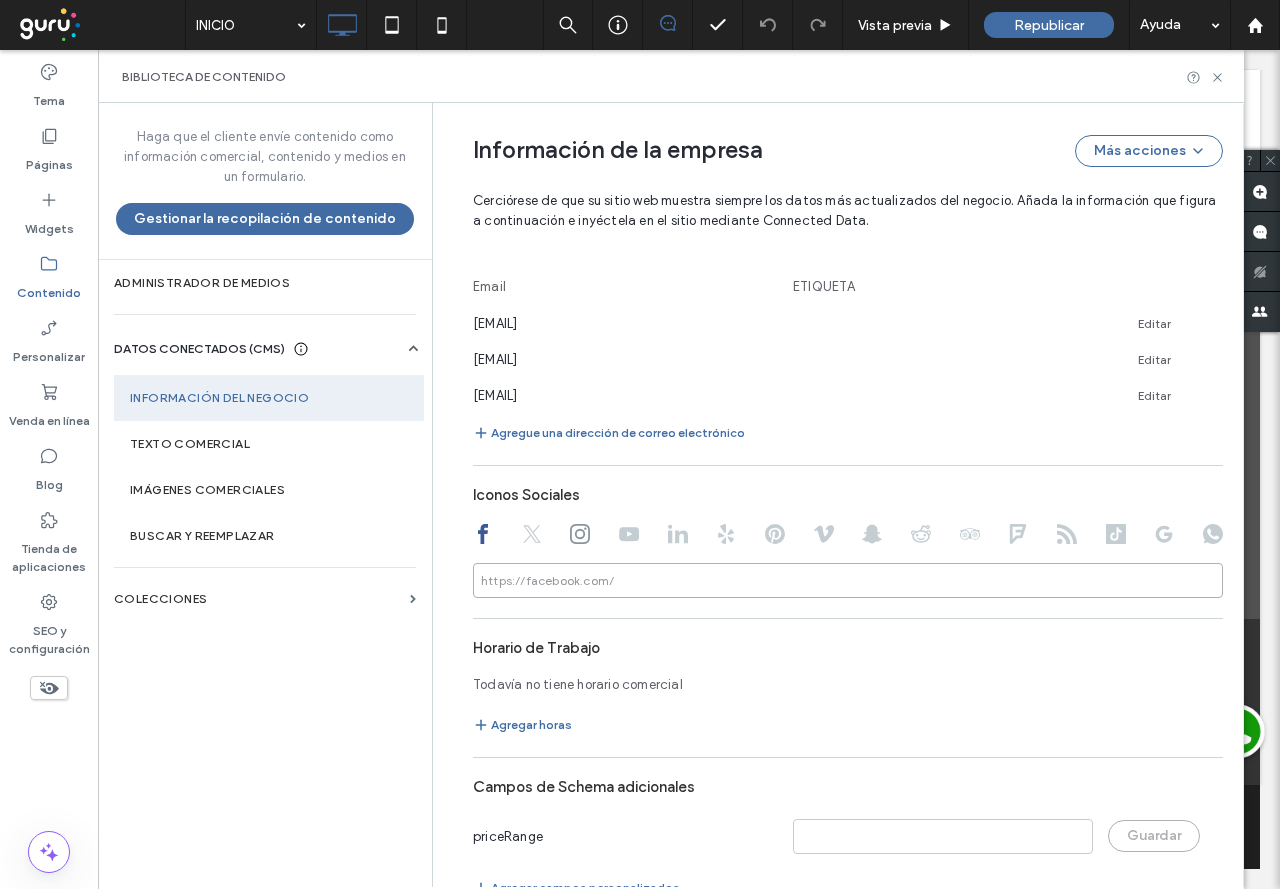 click at bounding box center [848, 580] 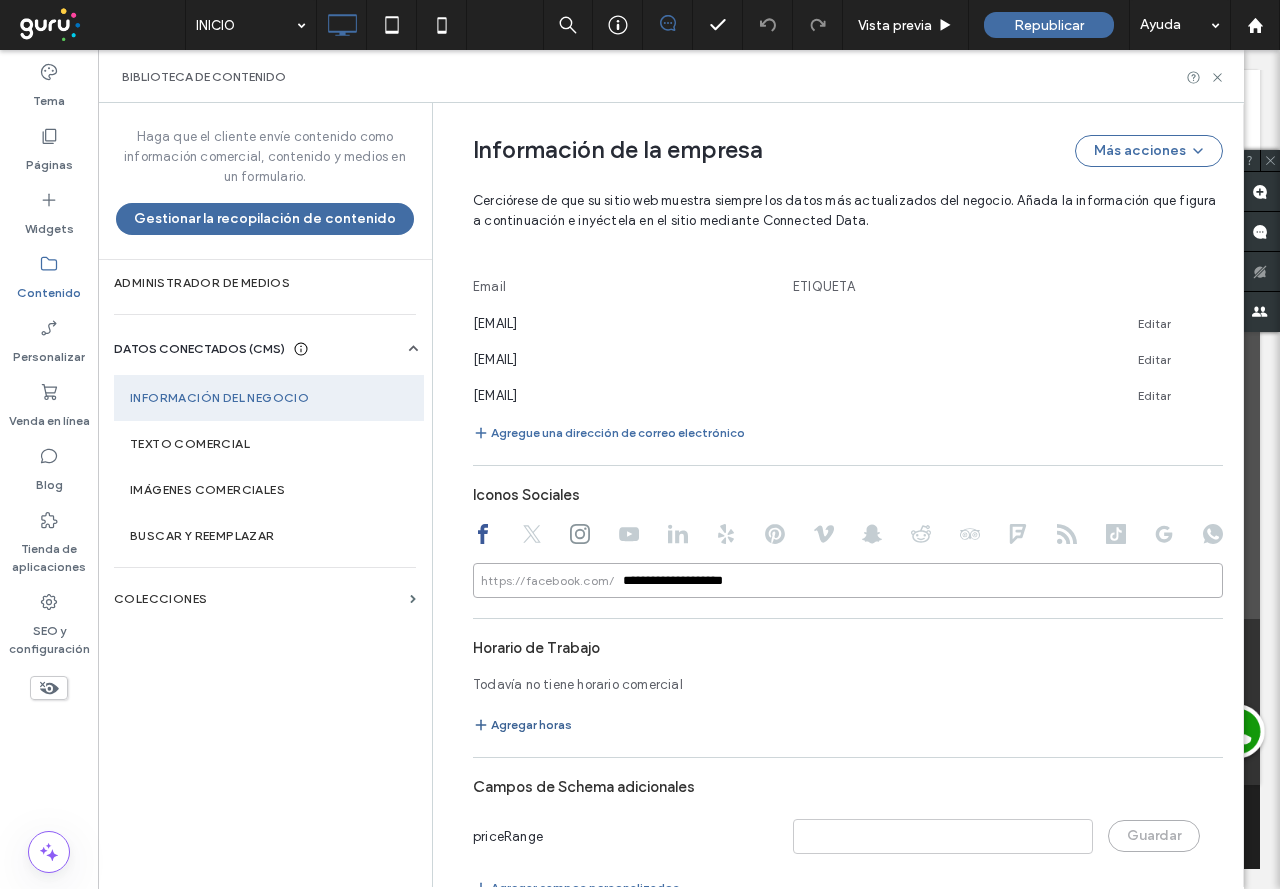 type on "**********" 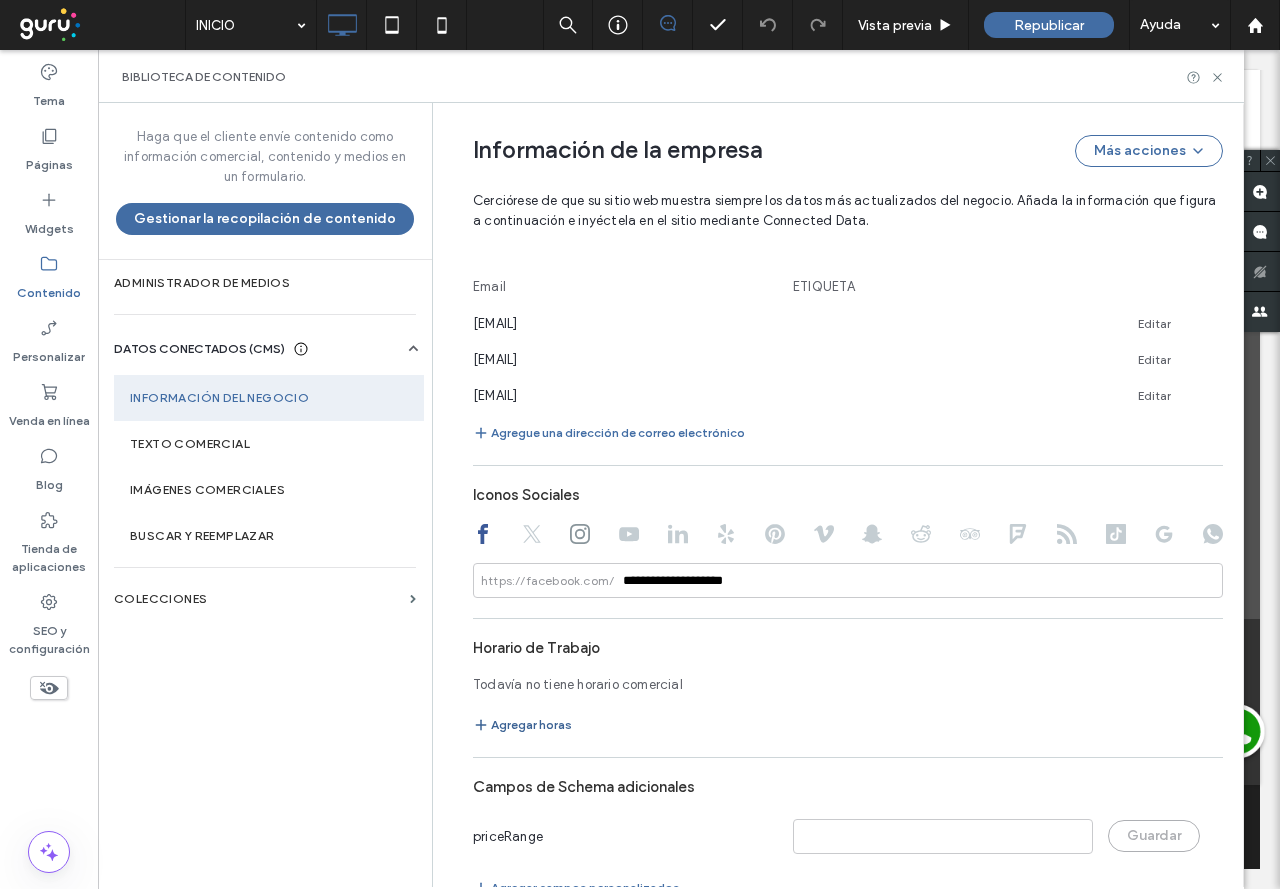 click on "Agregar horas" at bounding box center (522, 725) 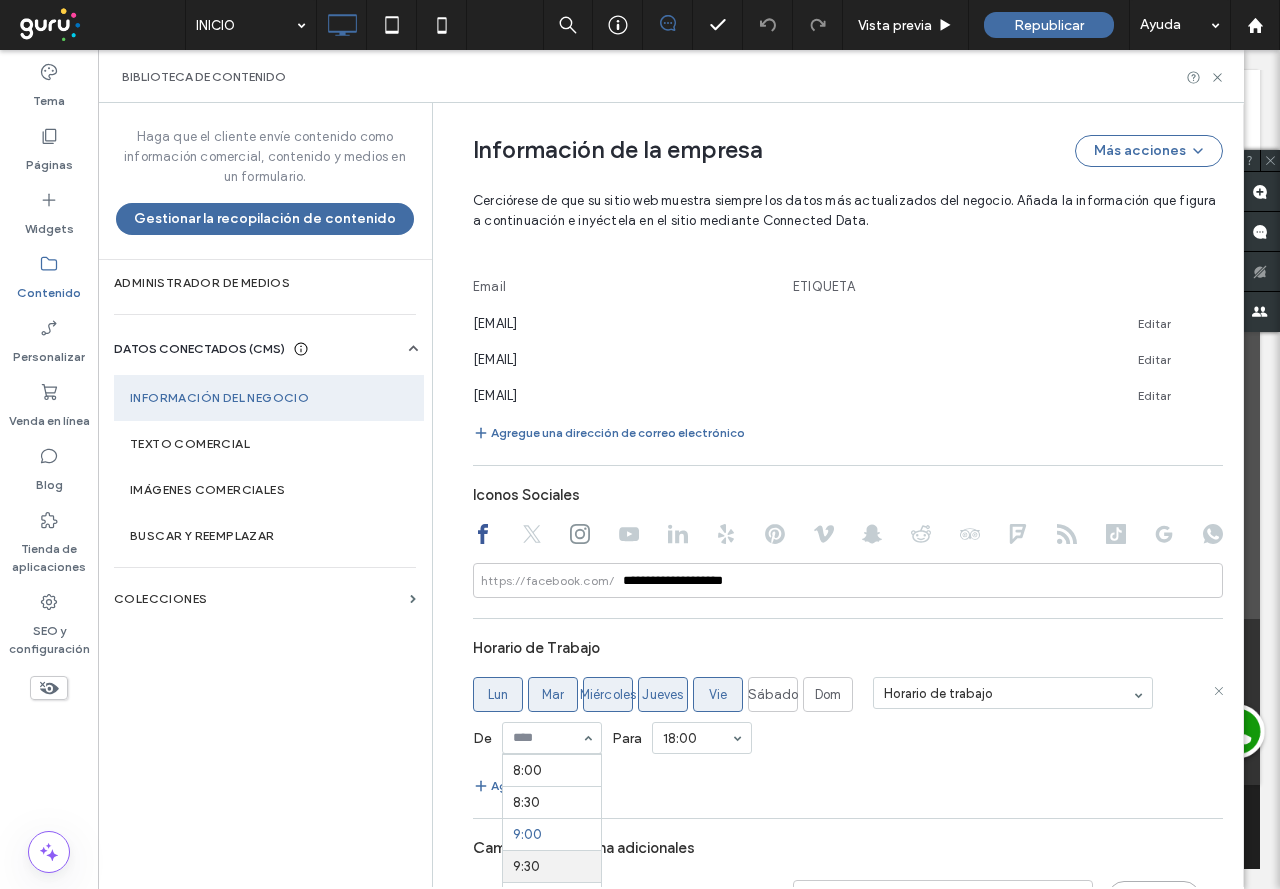 scroll, scrollTop: 476, scrollLeft: 0, axis: vertical 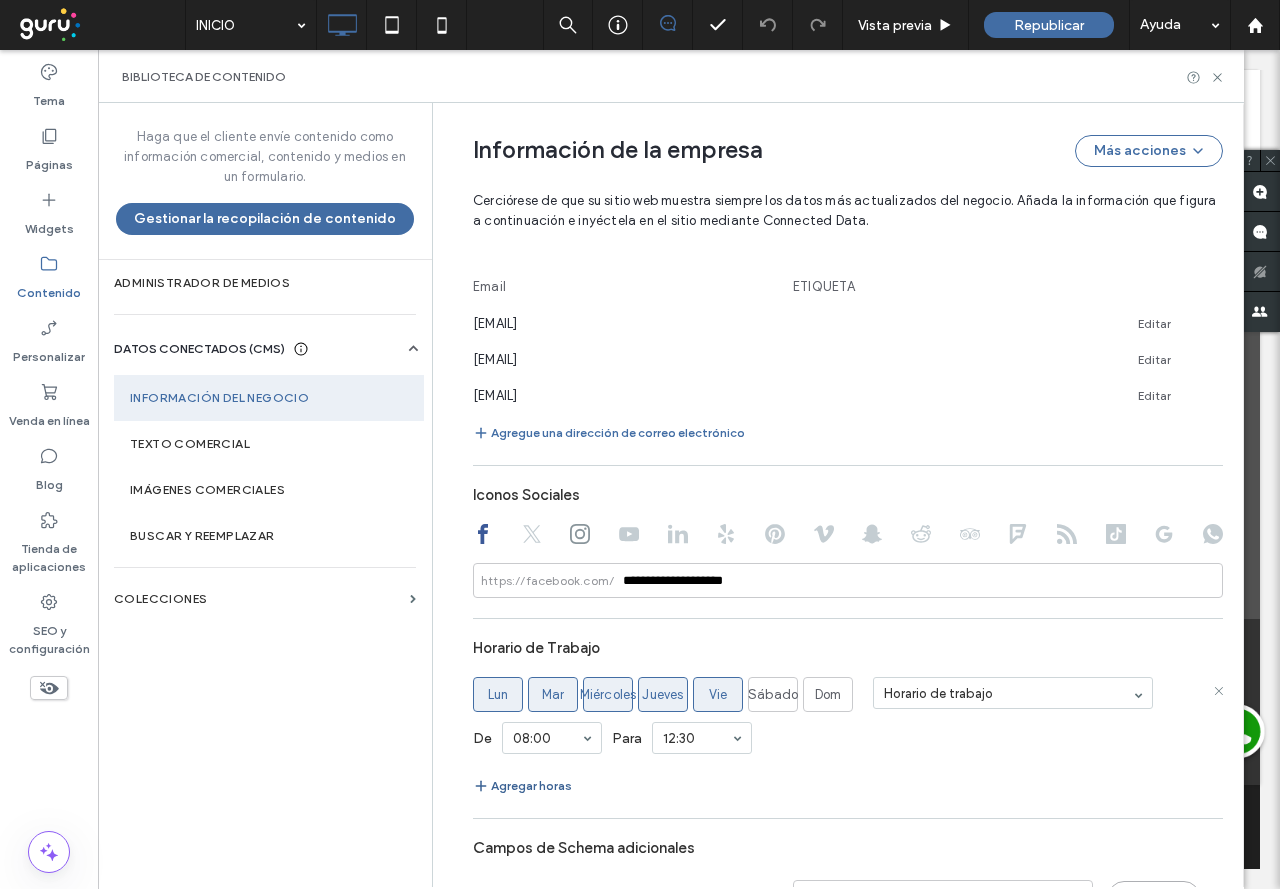 click on "Agregar horas" at bounding box center [522, 786] 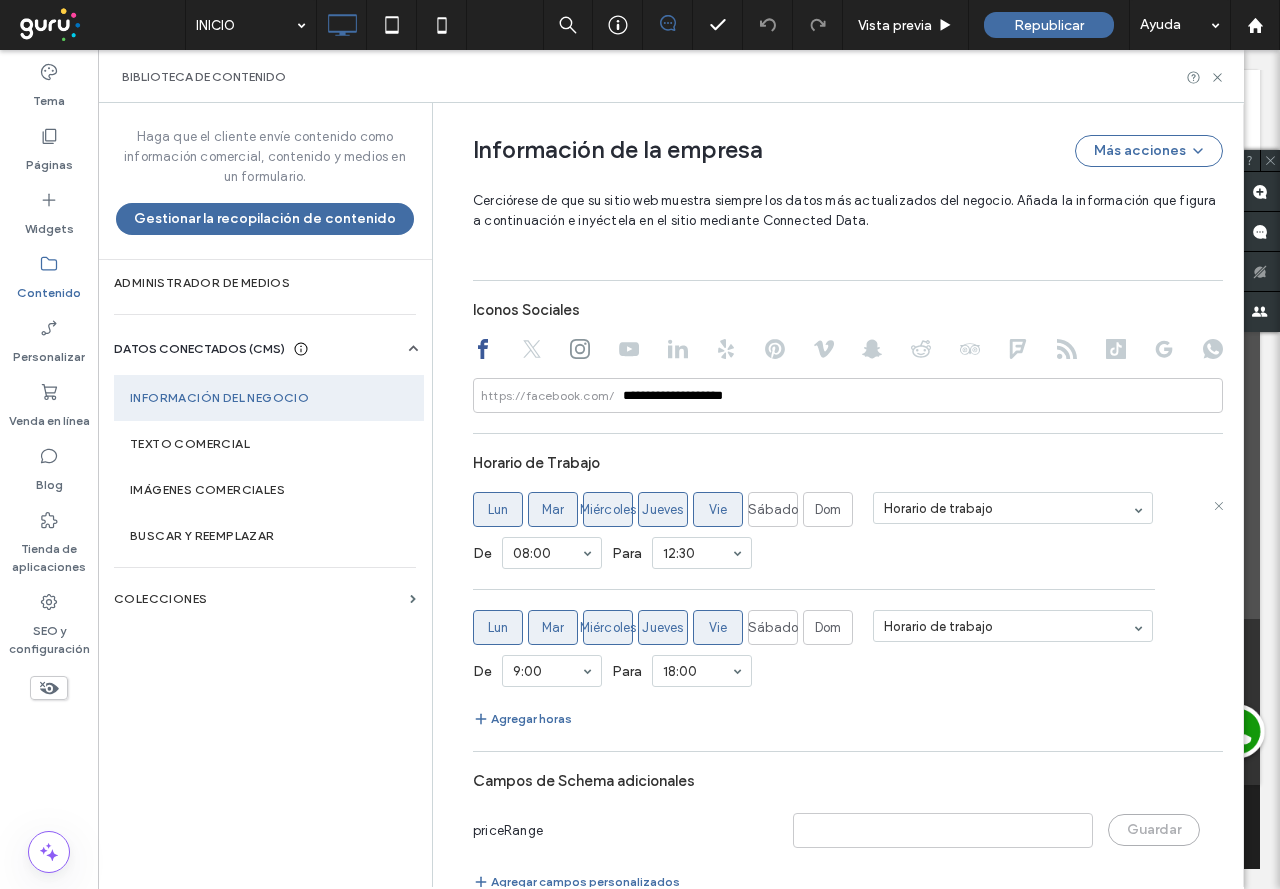 scroll, scrollTop: 1406, scrollLeft: 0, axis: vertical 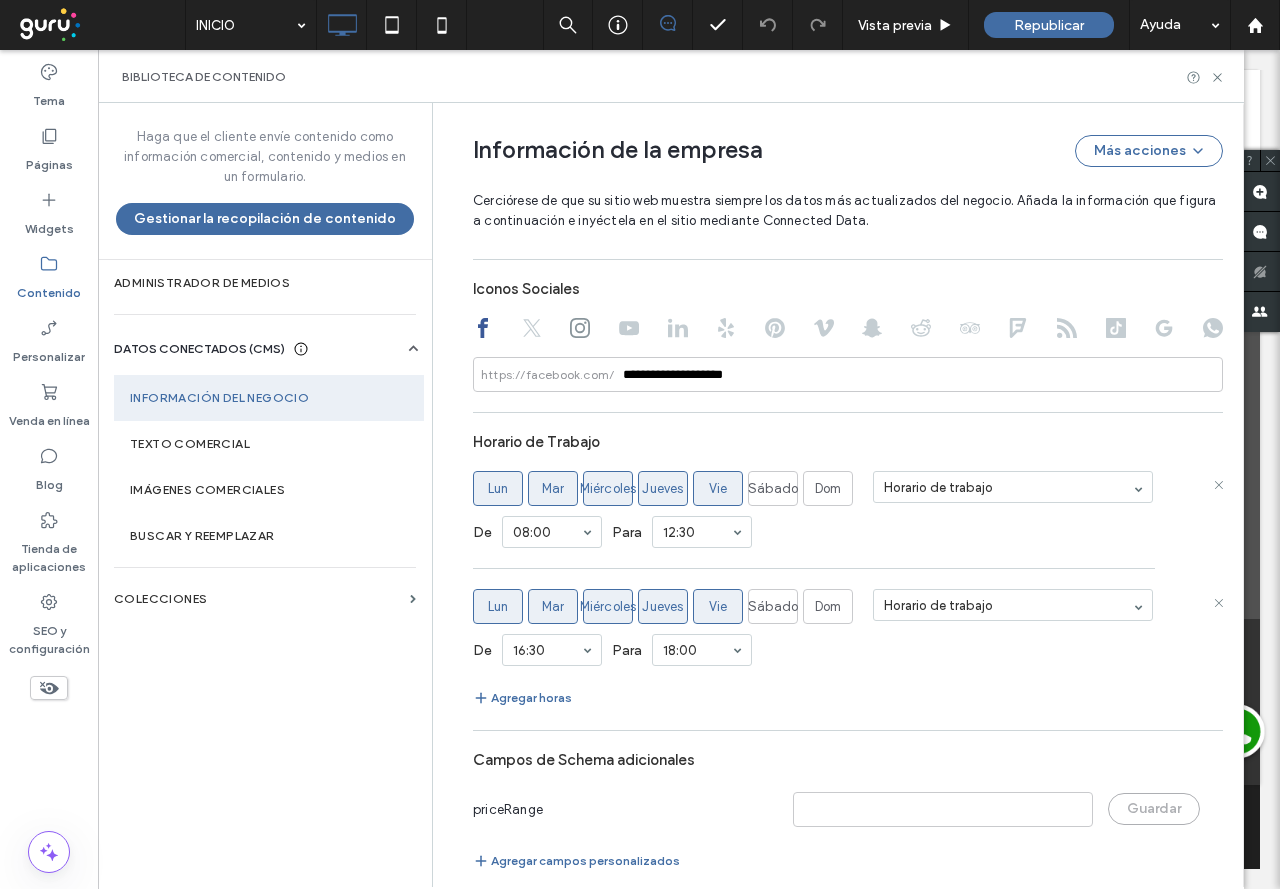 click at bounding box center [547, 650] 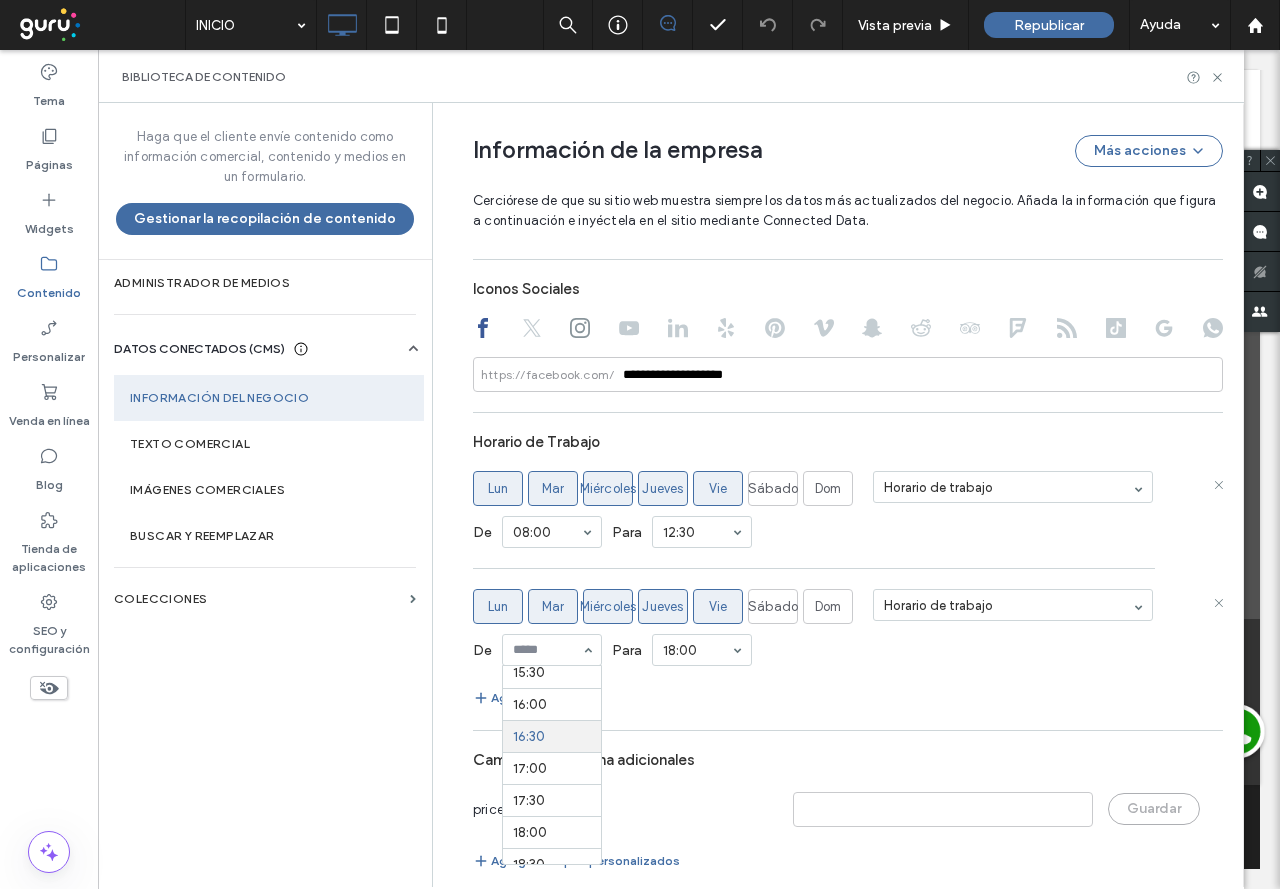 scroll, scrollTop: 956, scrollLeft: 0, axis: vertical 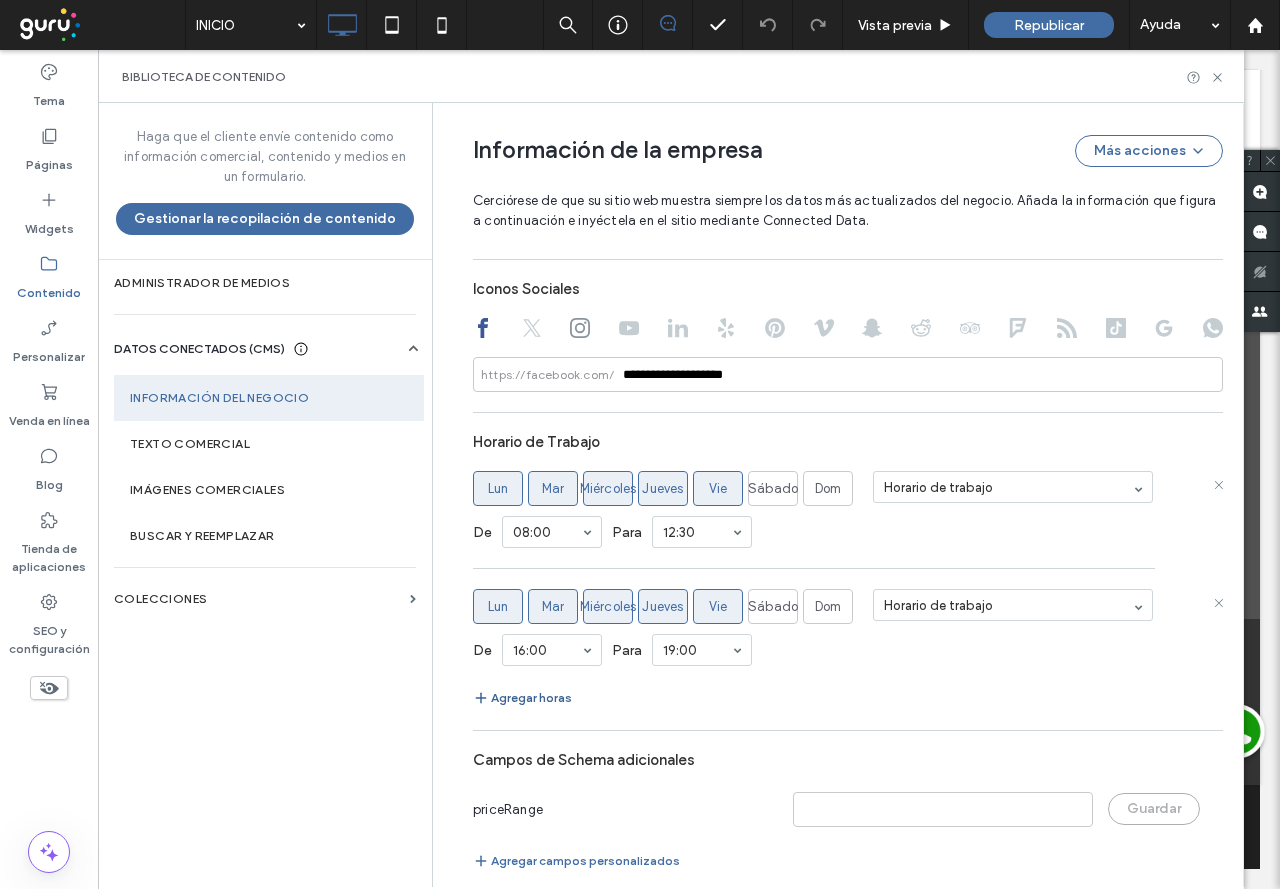 click on "Agregar horas" at bounding box center [522, 698] 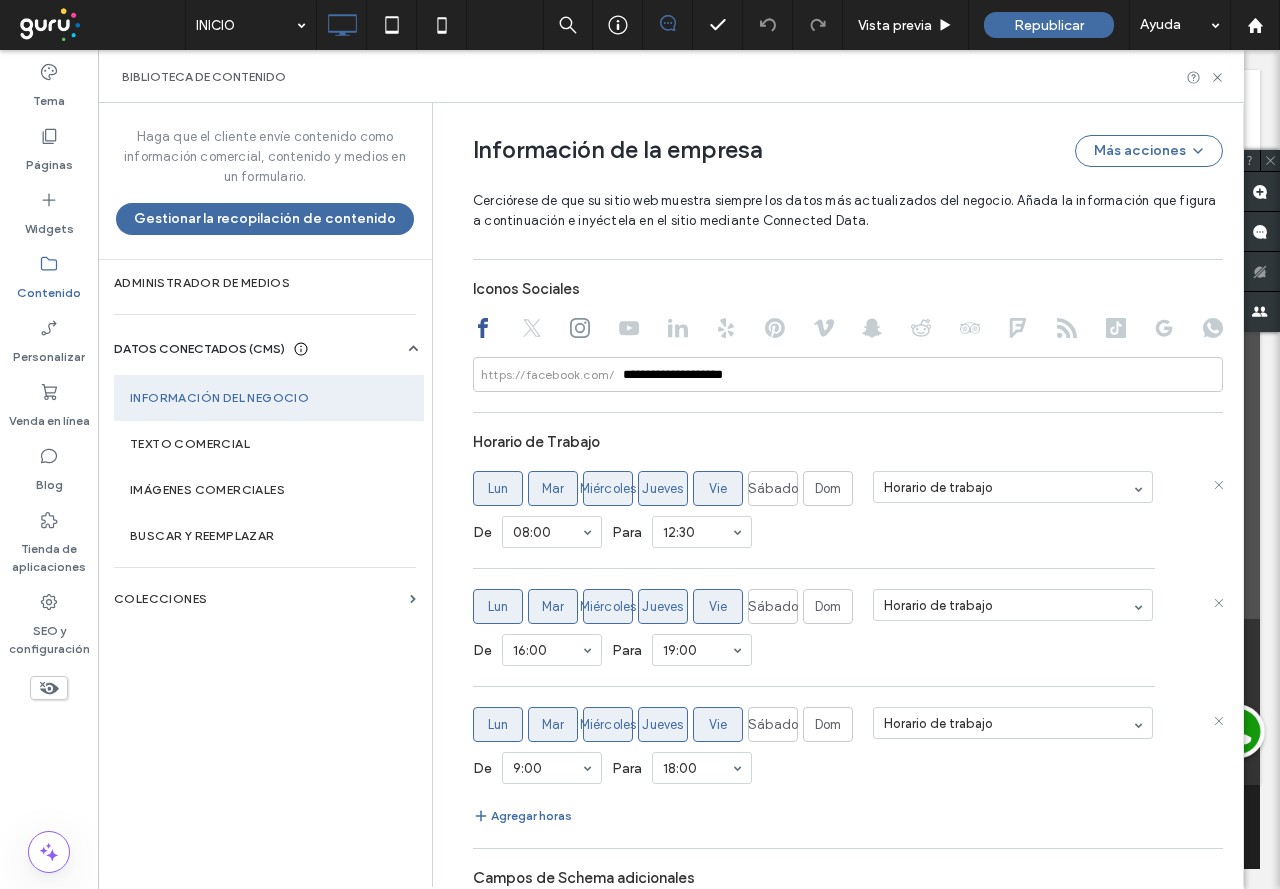 click on "Vie" at bounding box center [718, 725] 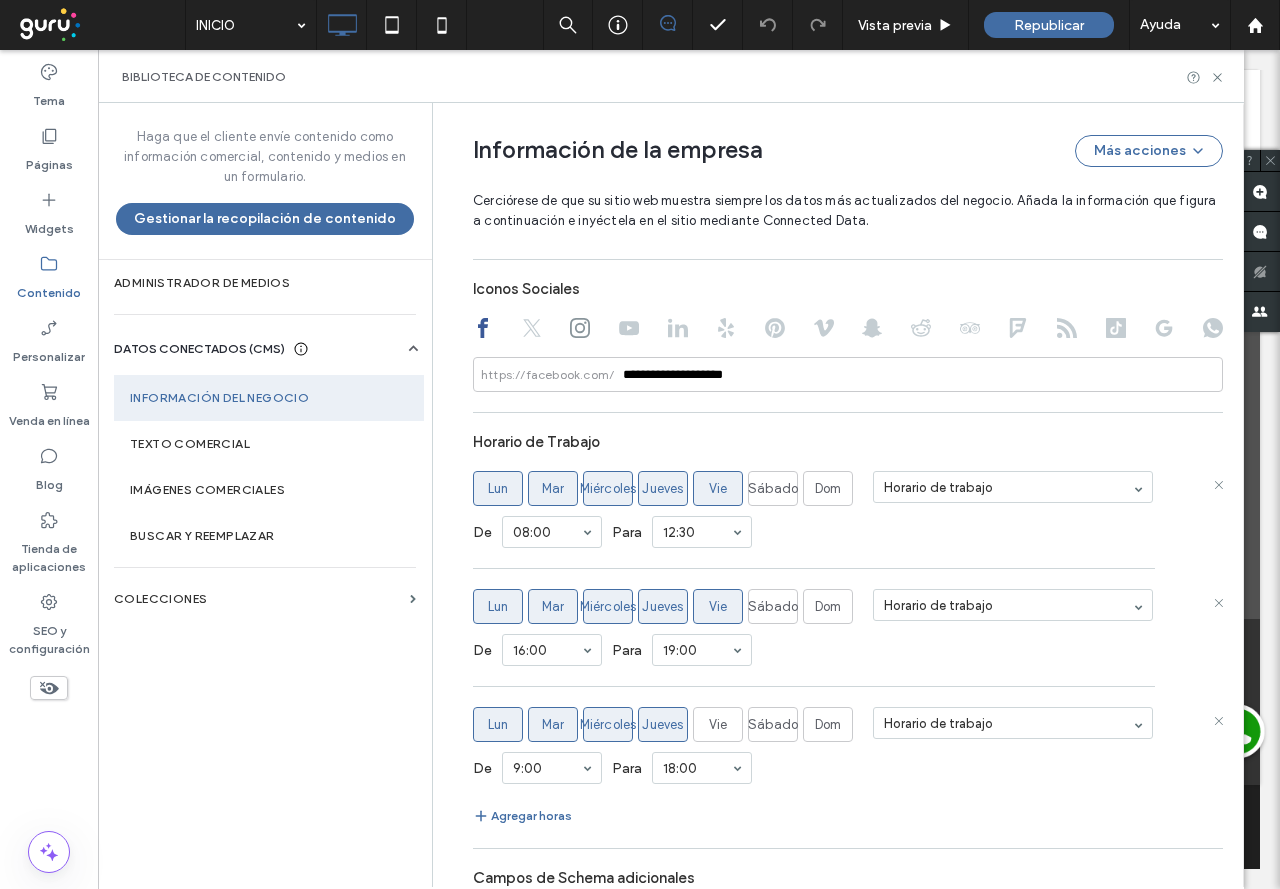 drag, startPoint x: 651, startPoint y: 698, endPoint x: 641, endPoint y: 699, distance: 10.049875 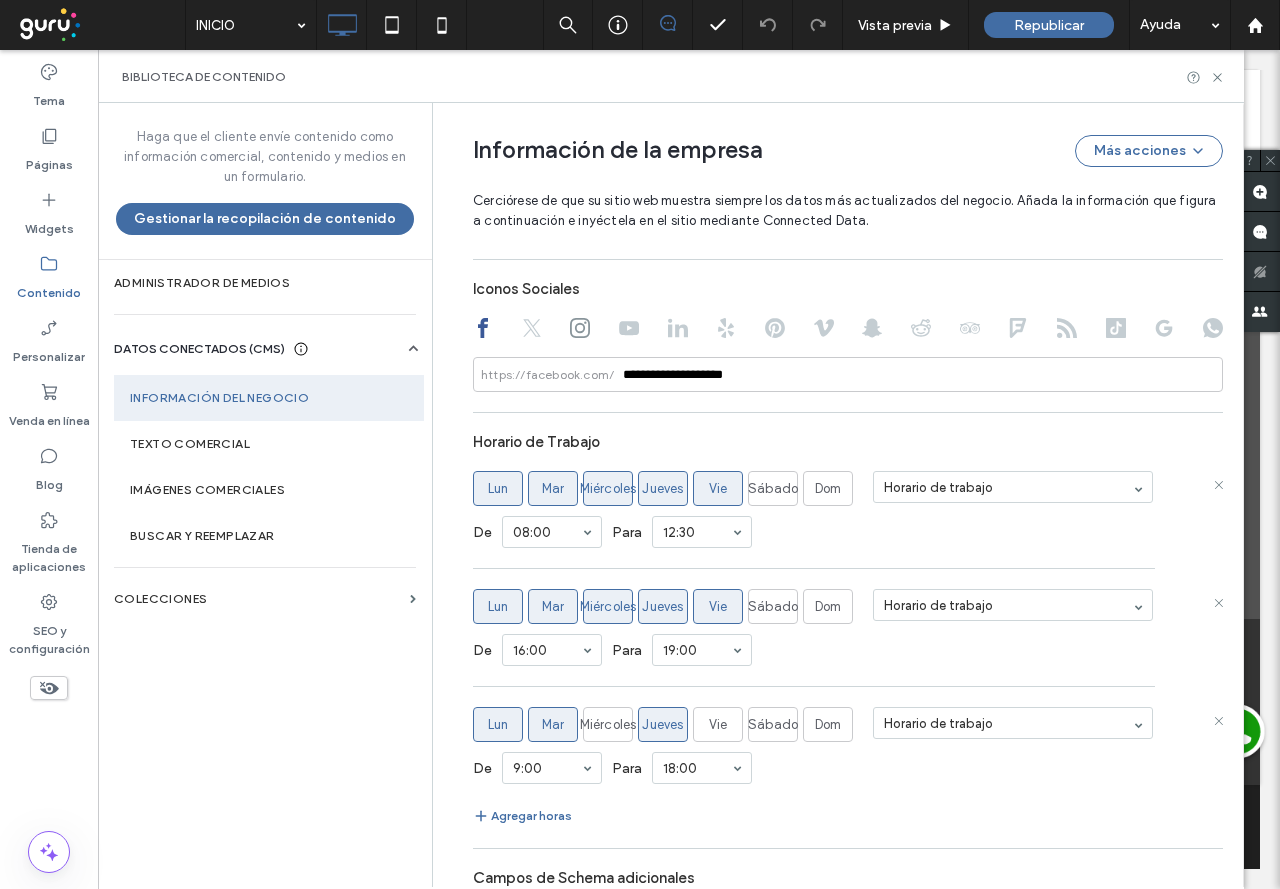 click on "Mar" at bounding box center (553, 725) 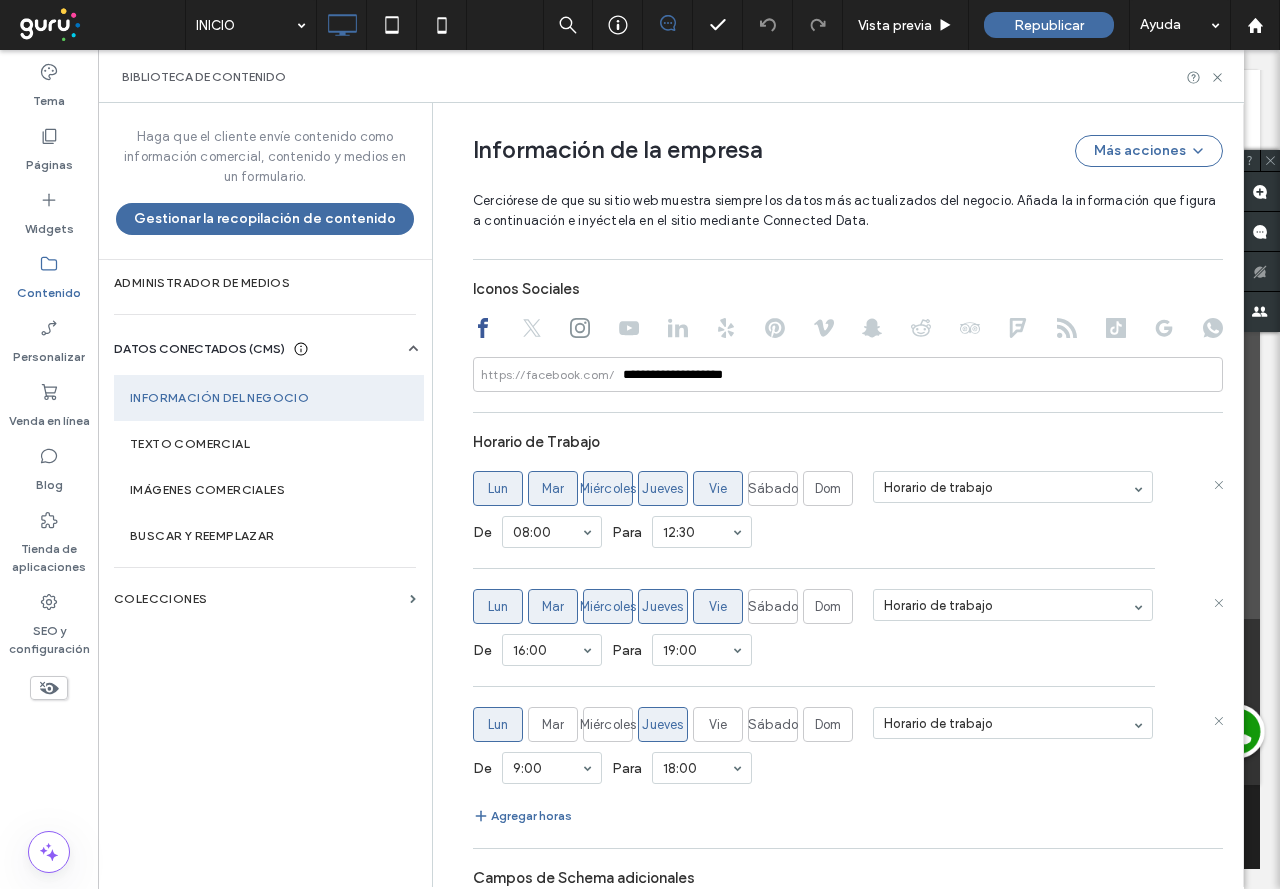 click on "Lun" at bounding box center [498, 725] 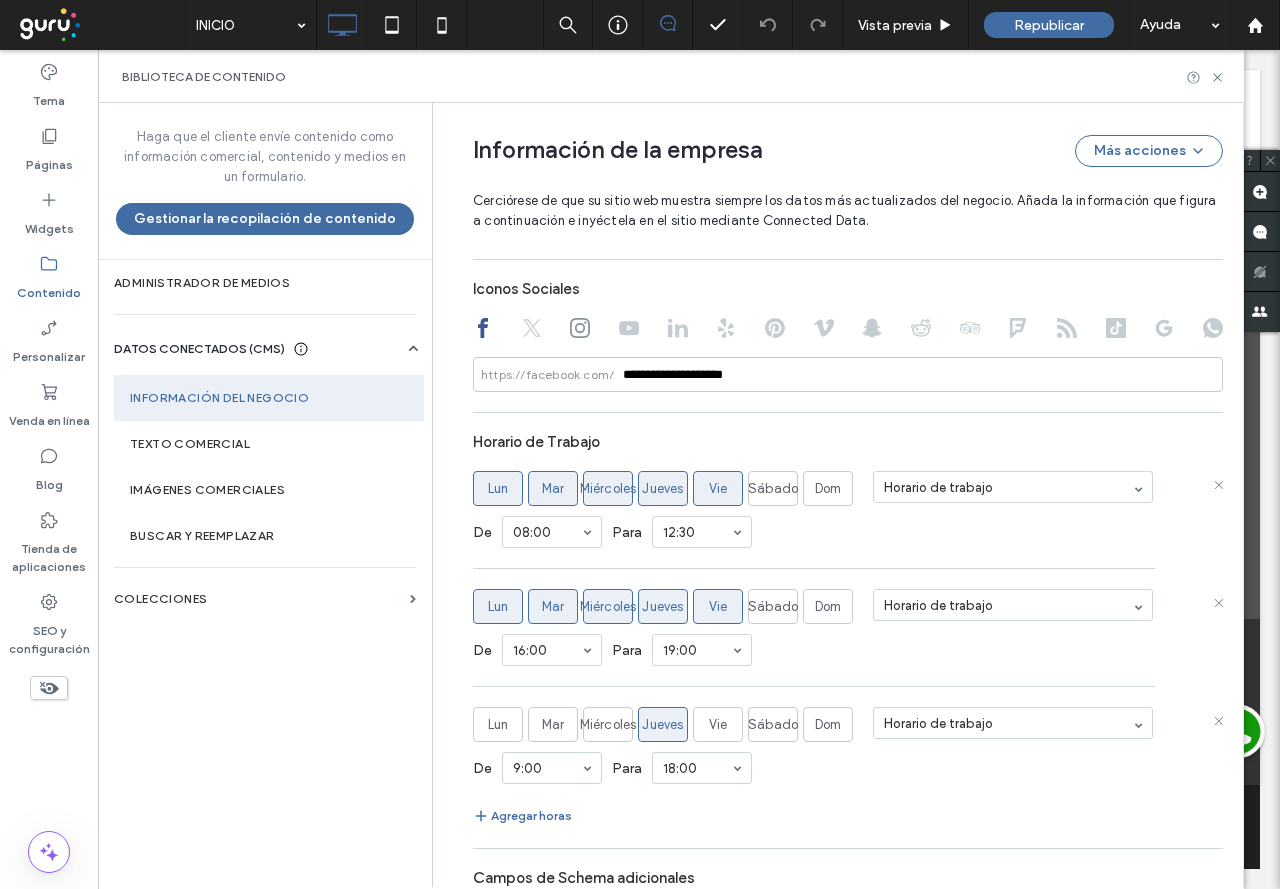 click on "Jueves" at bounding box center (662, 725) 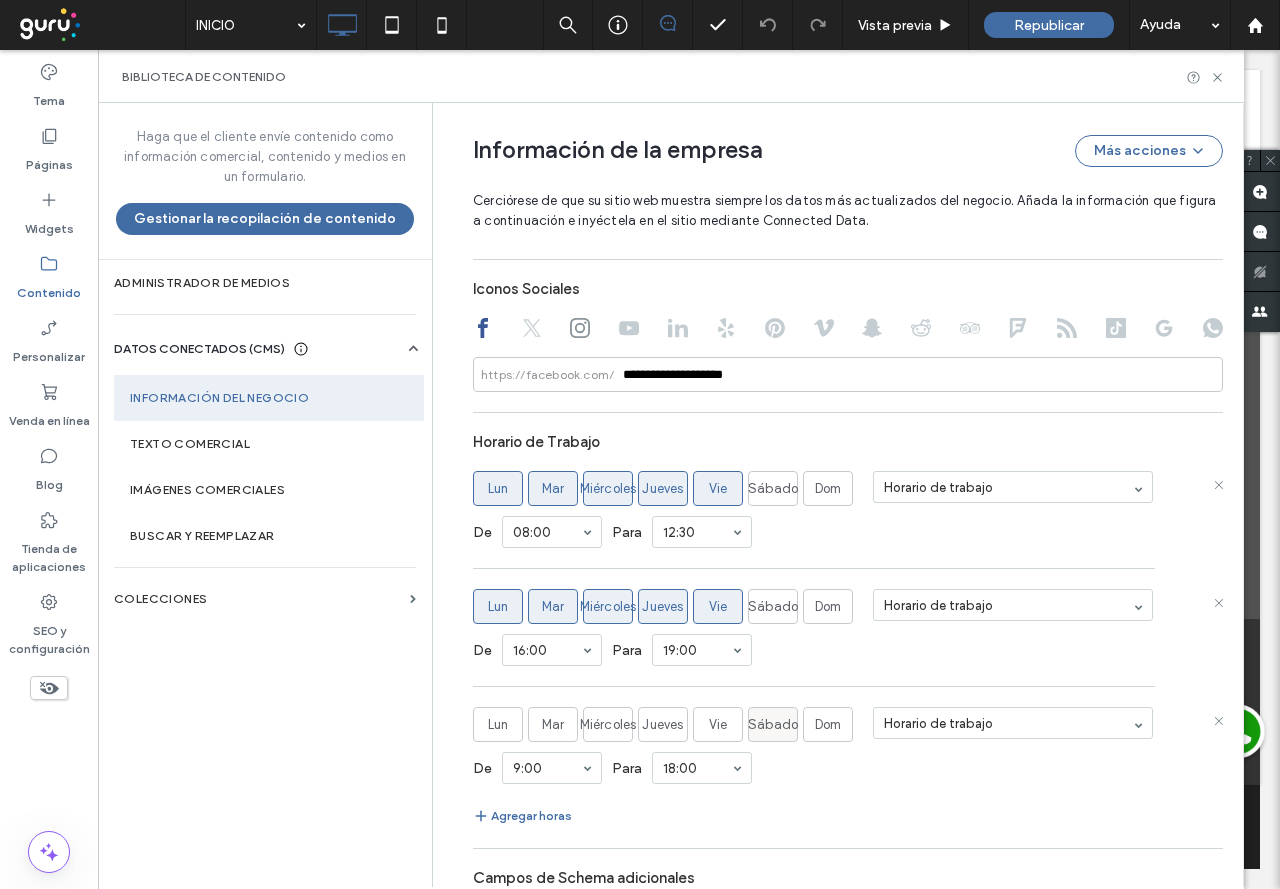 click on "Sábado" at bounding box center [773, 725] 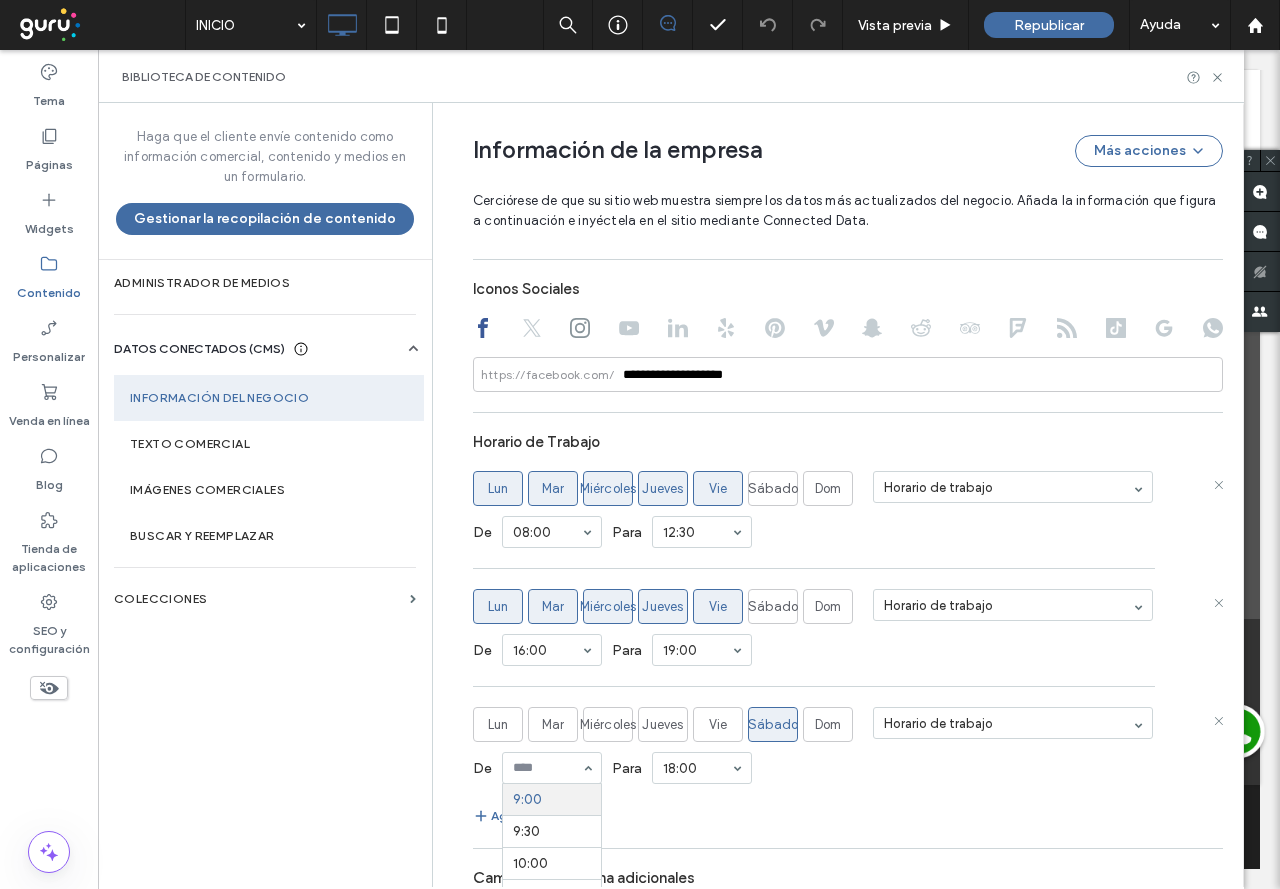 scroll, scrollTop: 476, scrollLeft: 0, axis: vertical 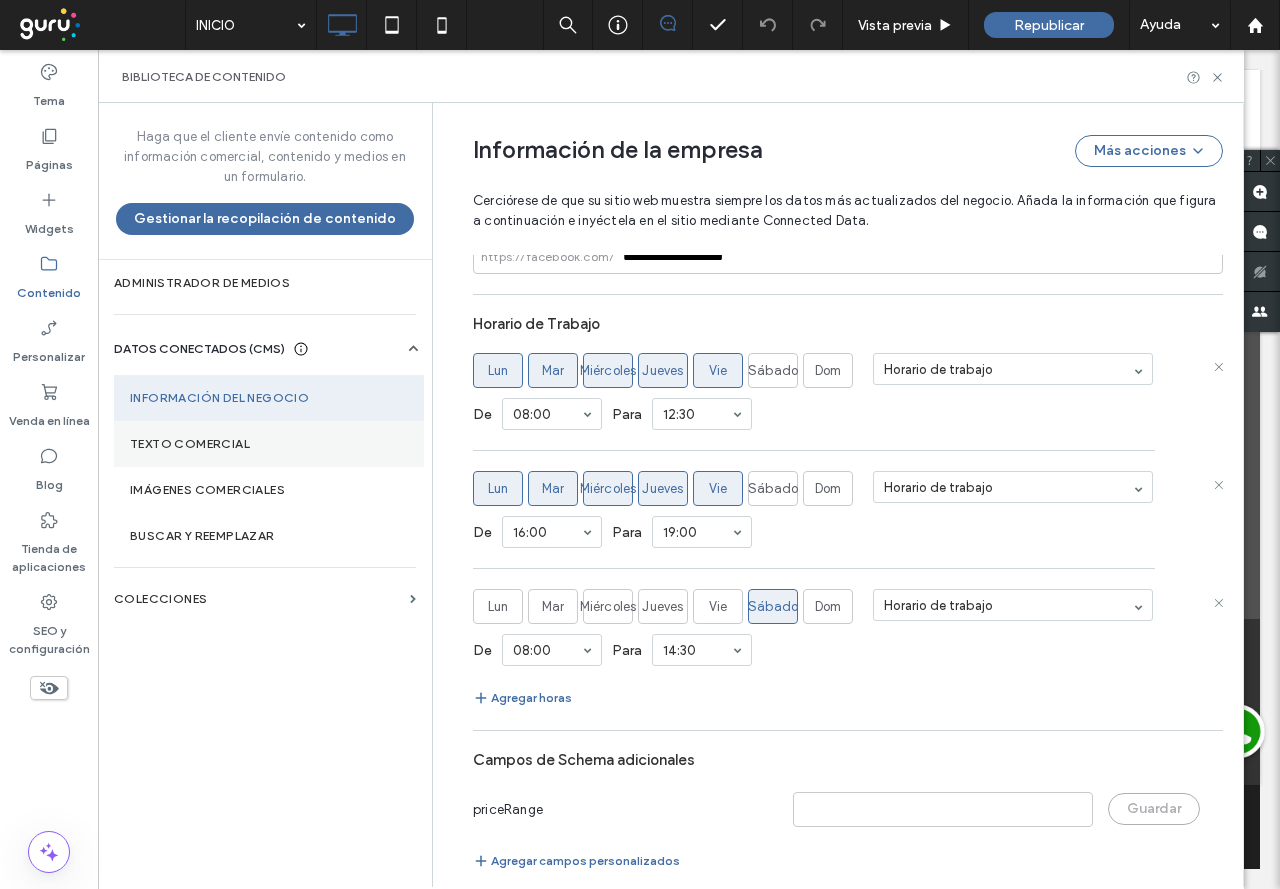 click on "Texto comercial" at bounding box center [269, 444] 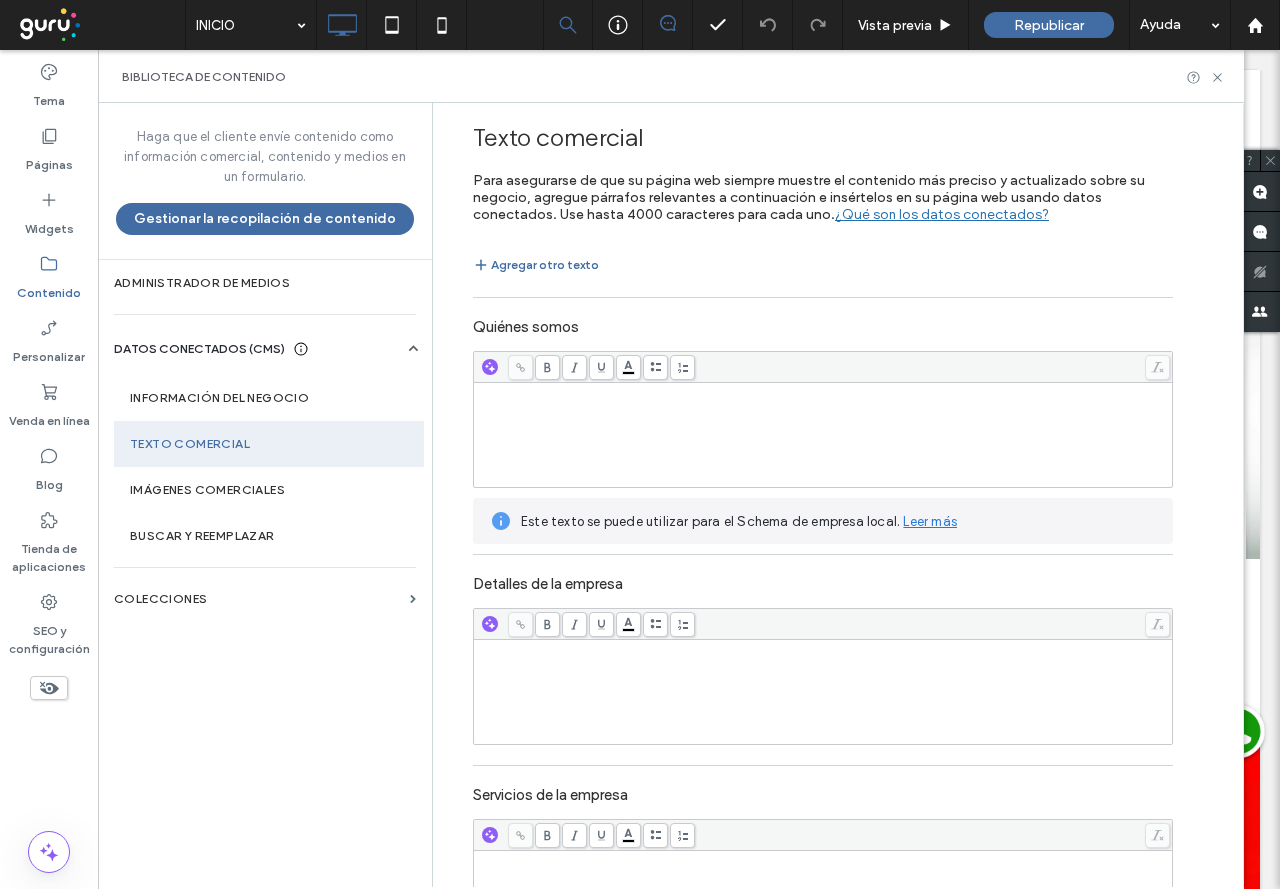 scroll, scrollTop: 0, scrollLeft: 0, axis: both 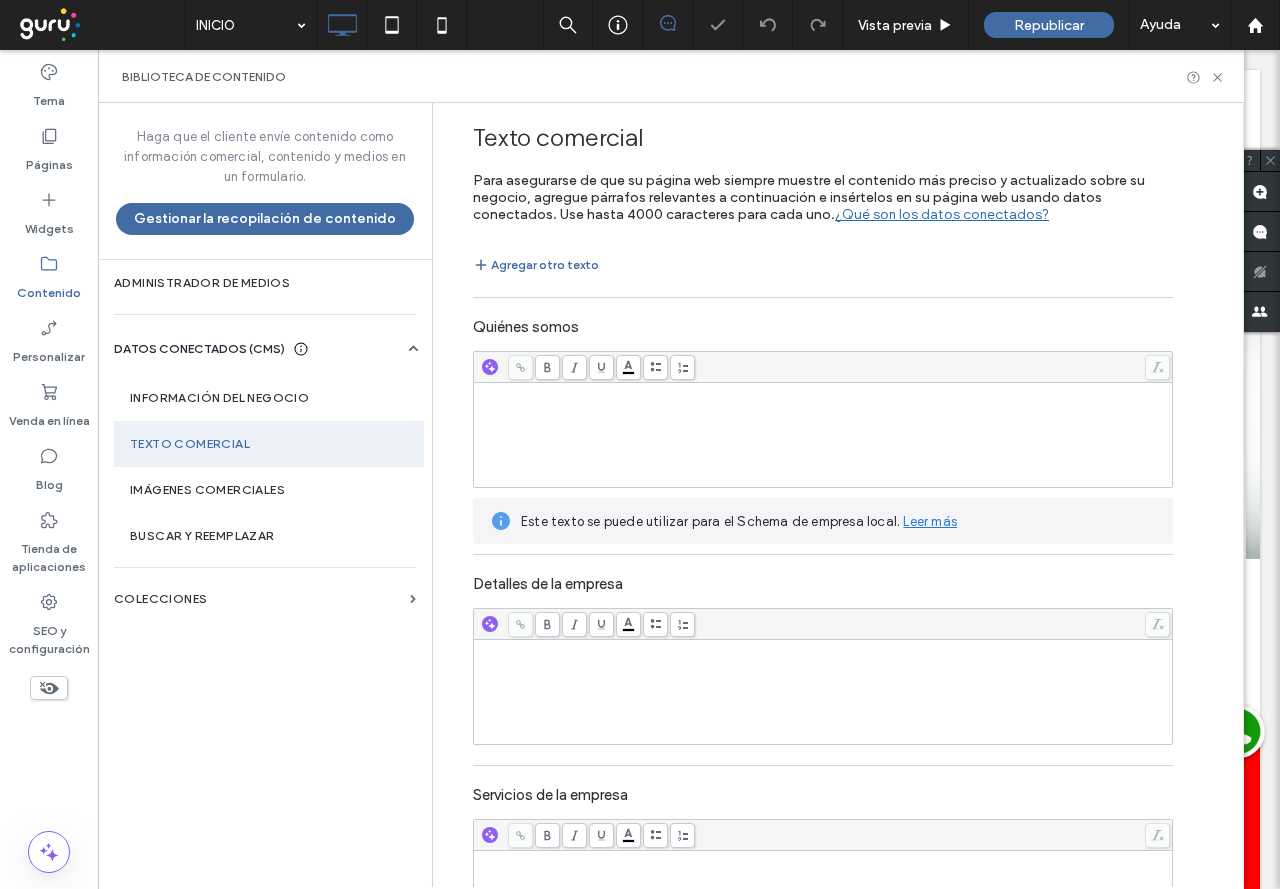click at bounding box center [823, 435] 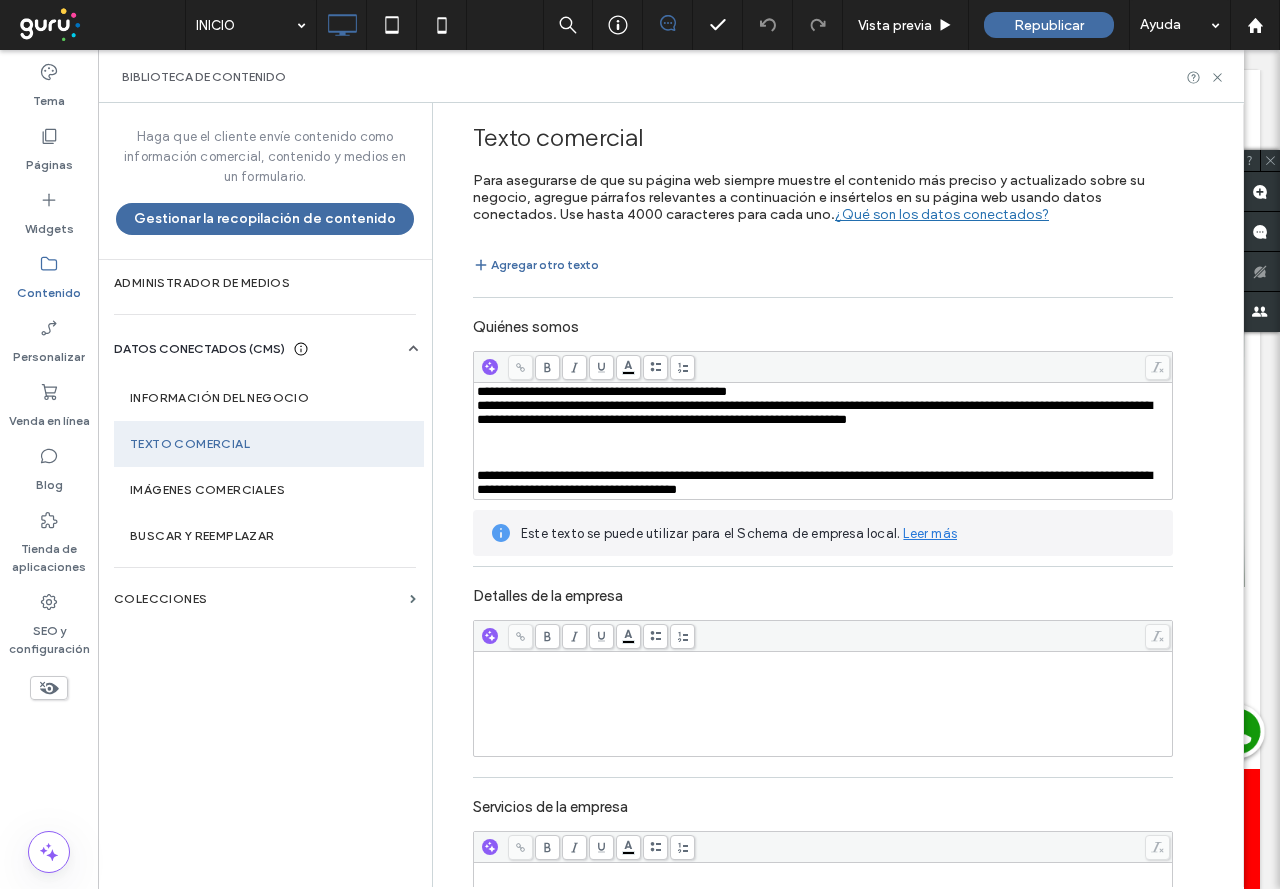 click on "**********" at bounding box center [823, 392] 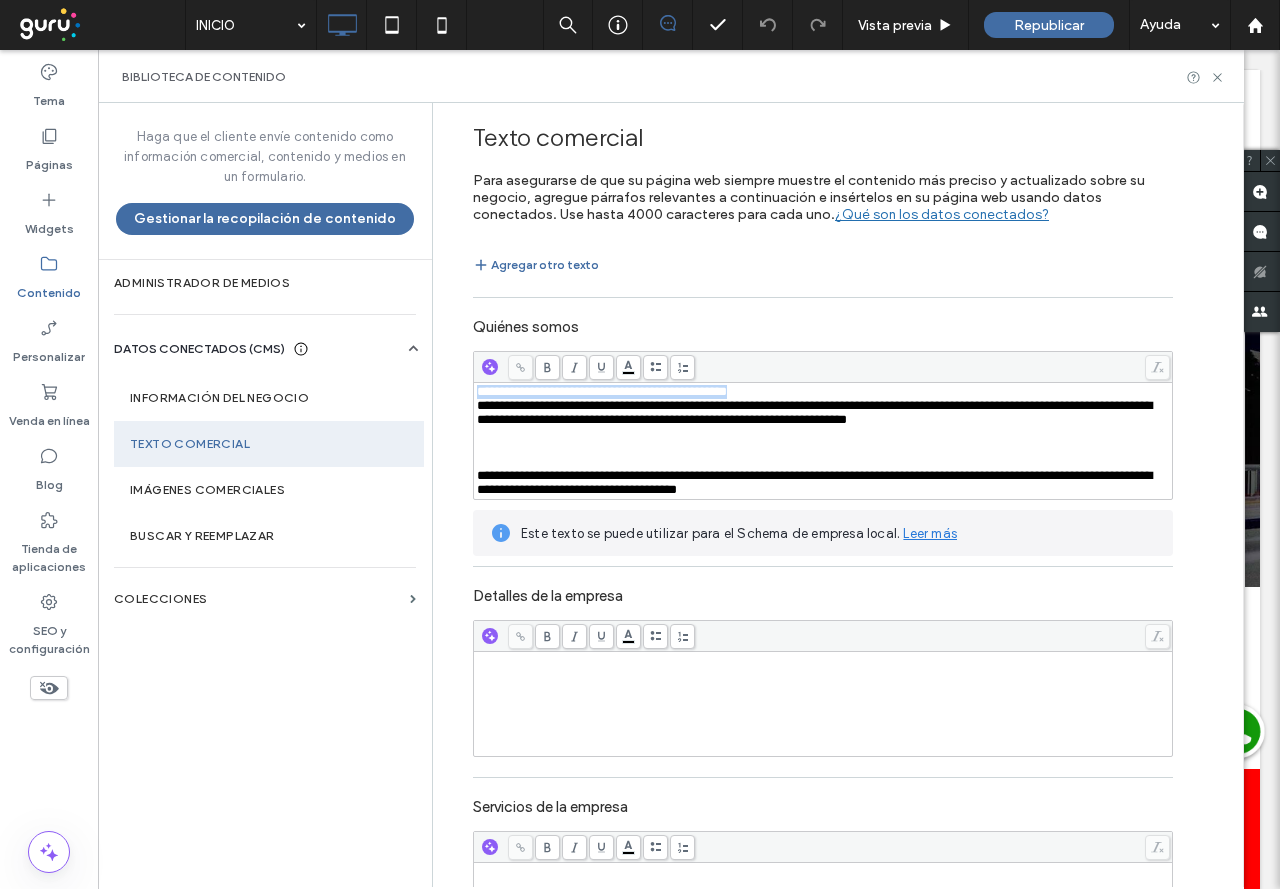 drag, startPoint x: 789, startPoint y: 387, endPoint x: 445, endPoint y: 386, distance: 344.00146 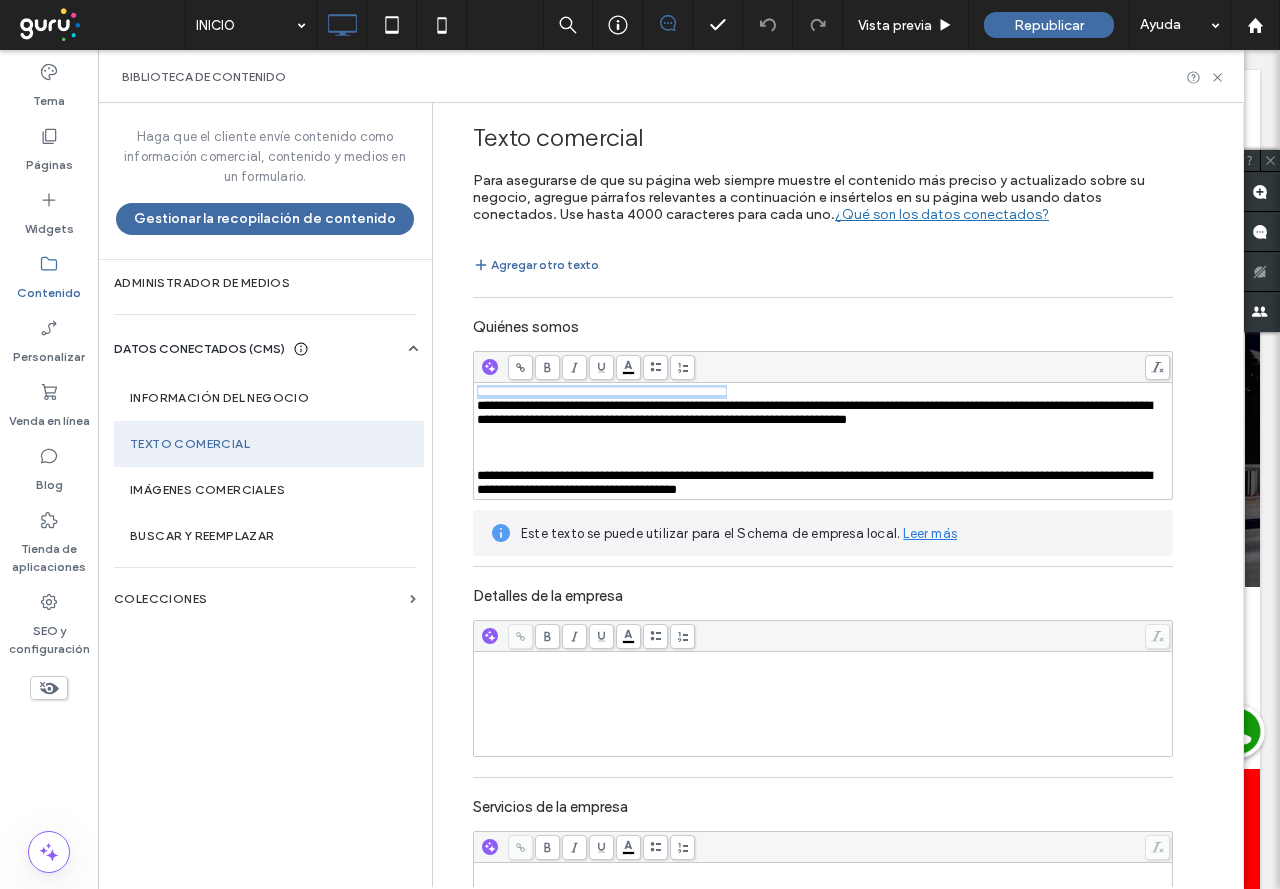 type 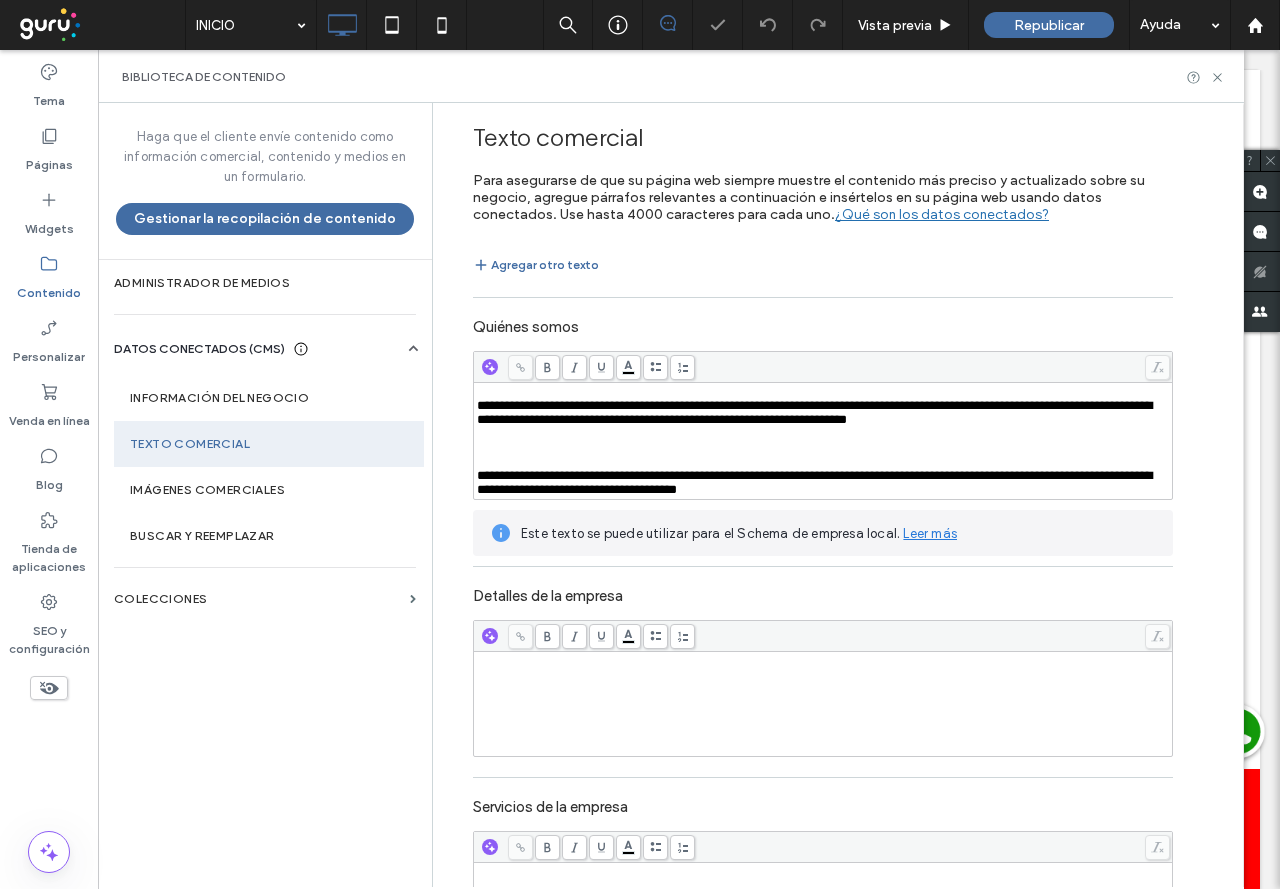 click at bounding box center (823, 872) 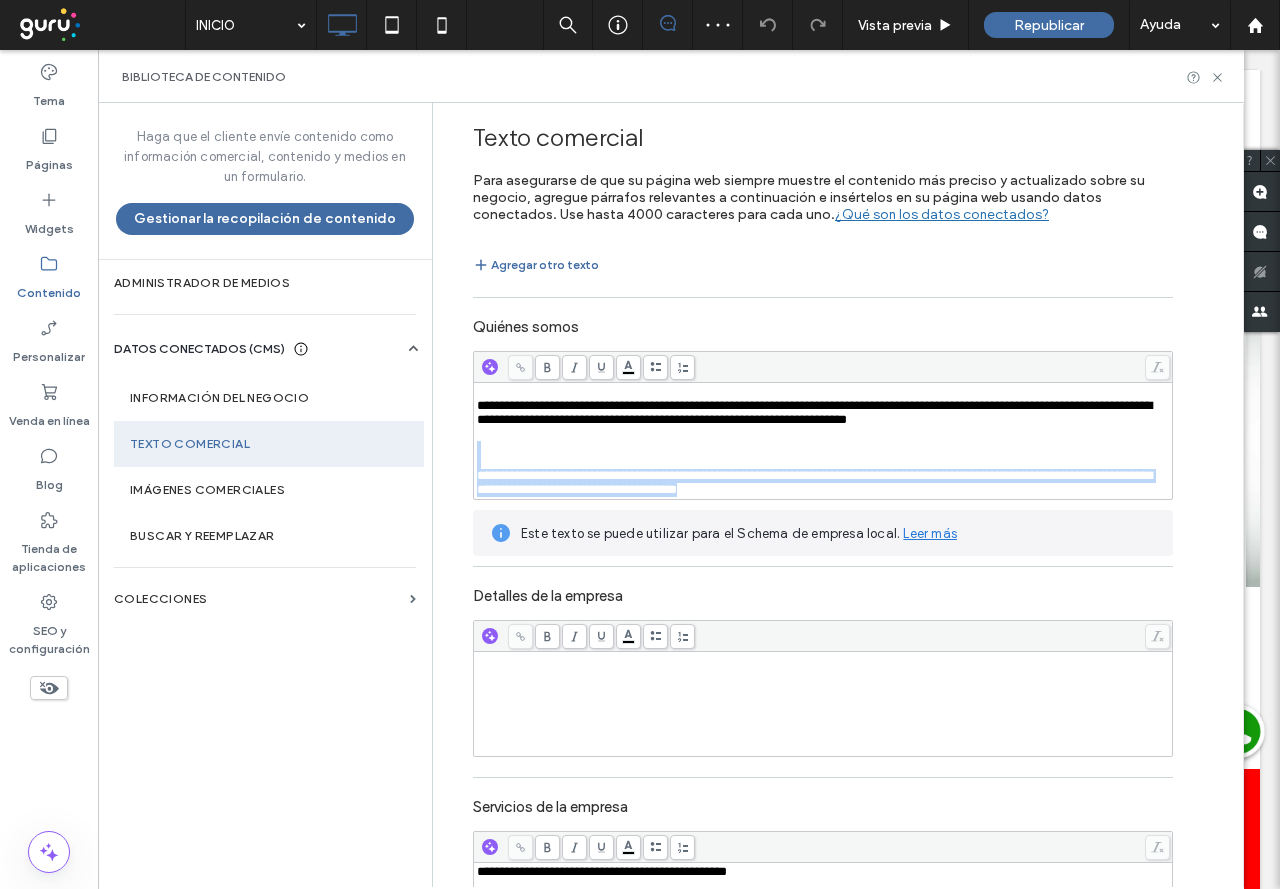 drag, startPoint x: 539, startPoint y: 452, endPoint x: 1134, endPoint y: 586, distance: 609.90247 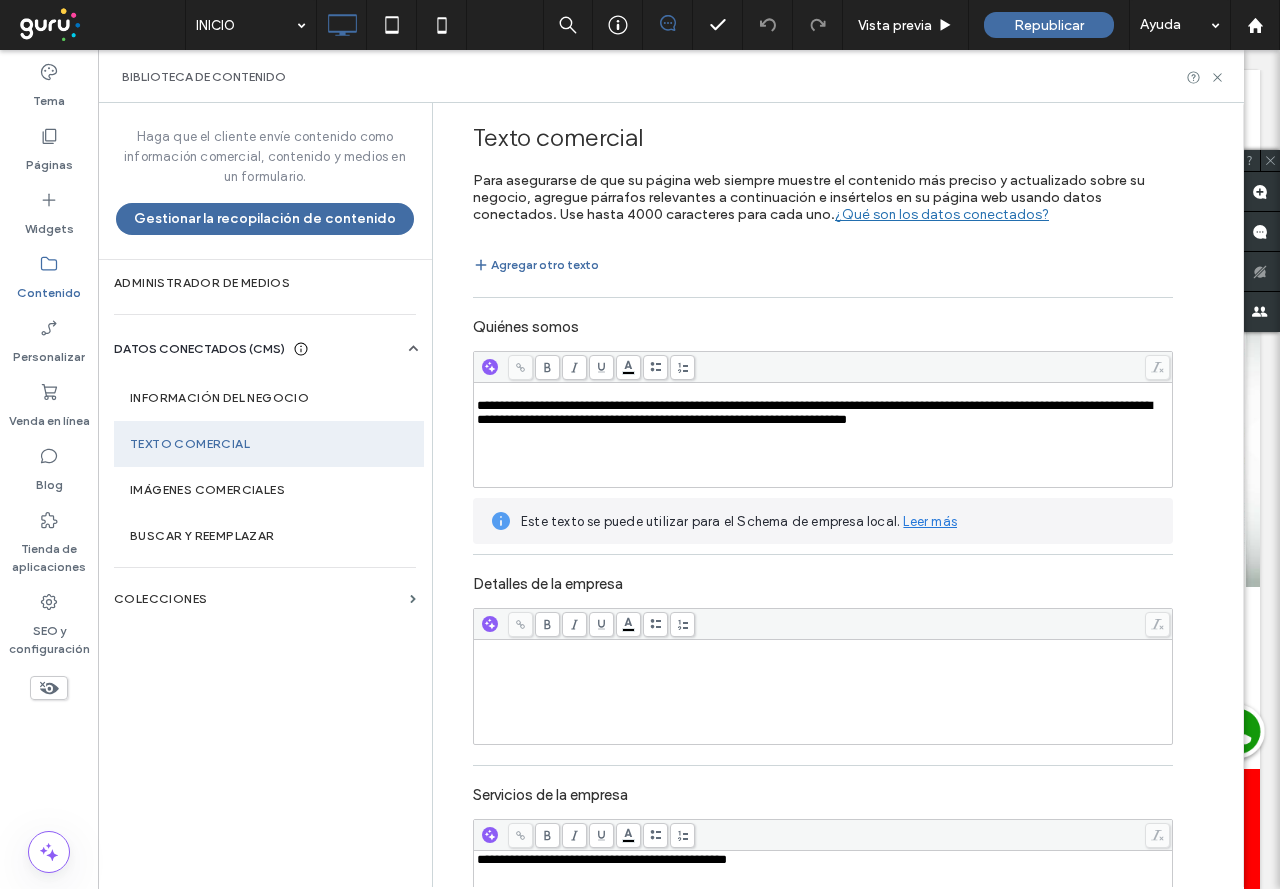 click at bounding box center (823, 692) 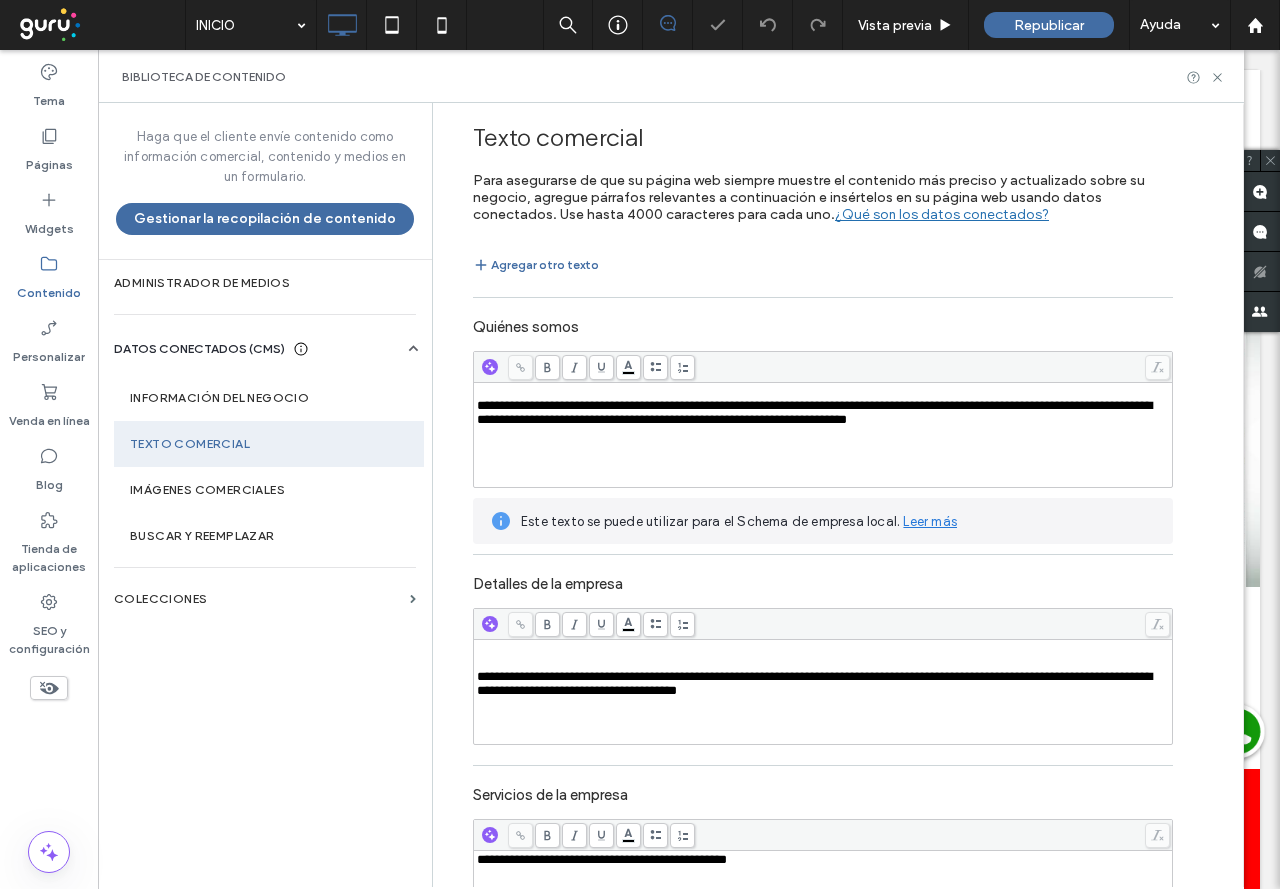 scroll, scrollTop: 152, scrollLeft: 0, axis: vertical 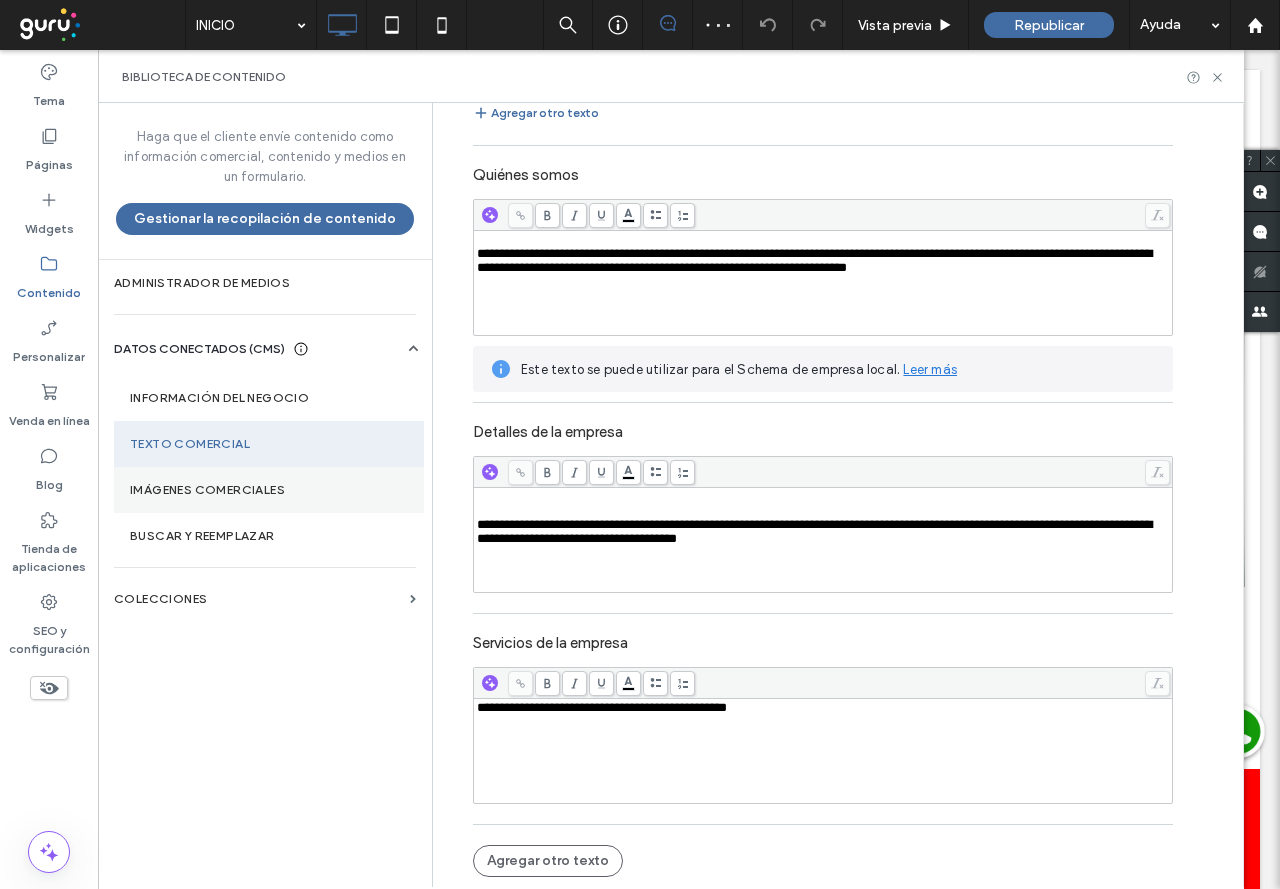 click on "Imágenes comerciales" at bounding box center (269, 490) 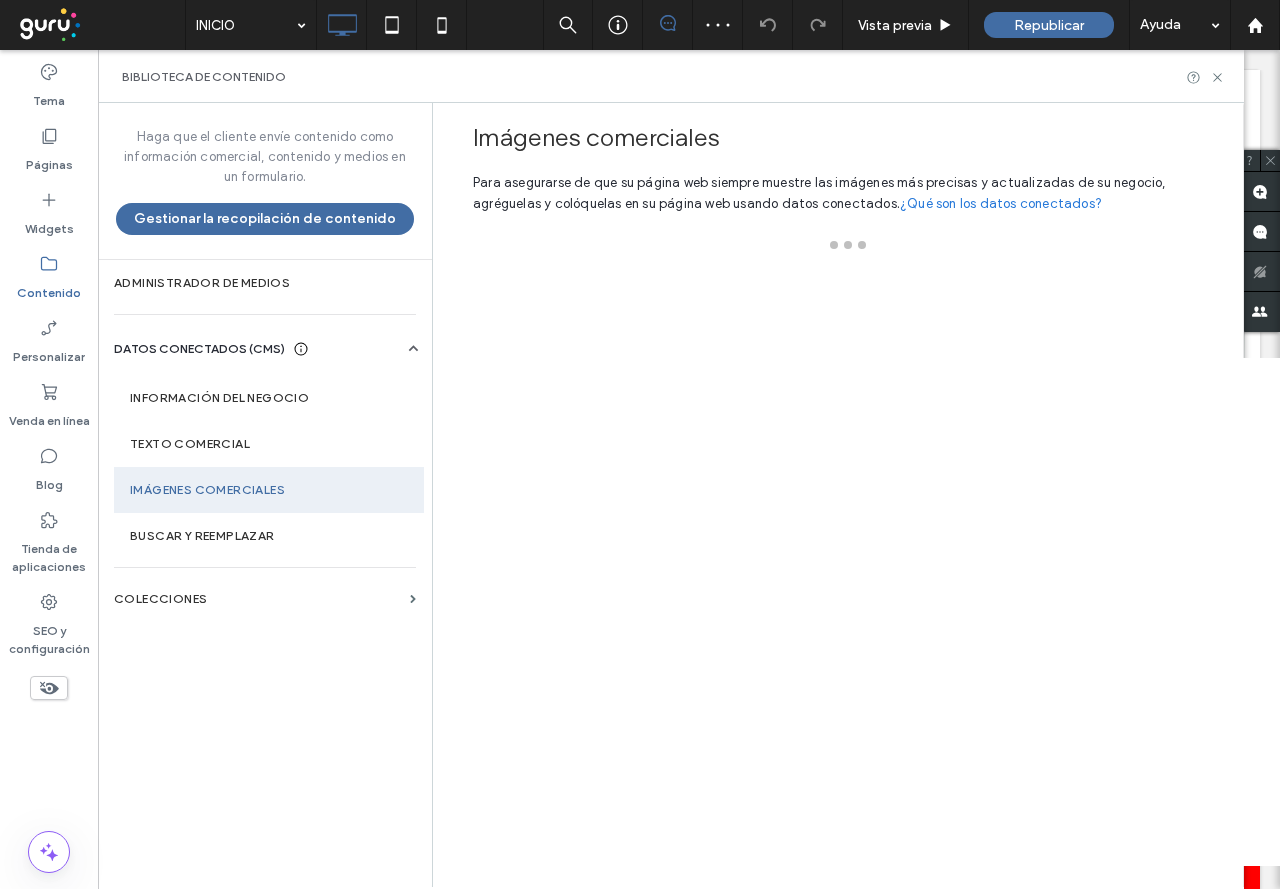 scroll, scrollTop: 0, scrollLeft: 0, axis: both 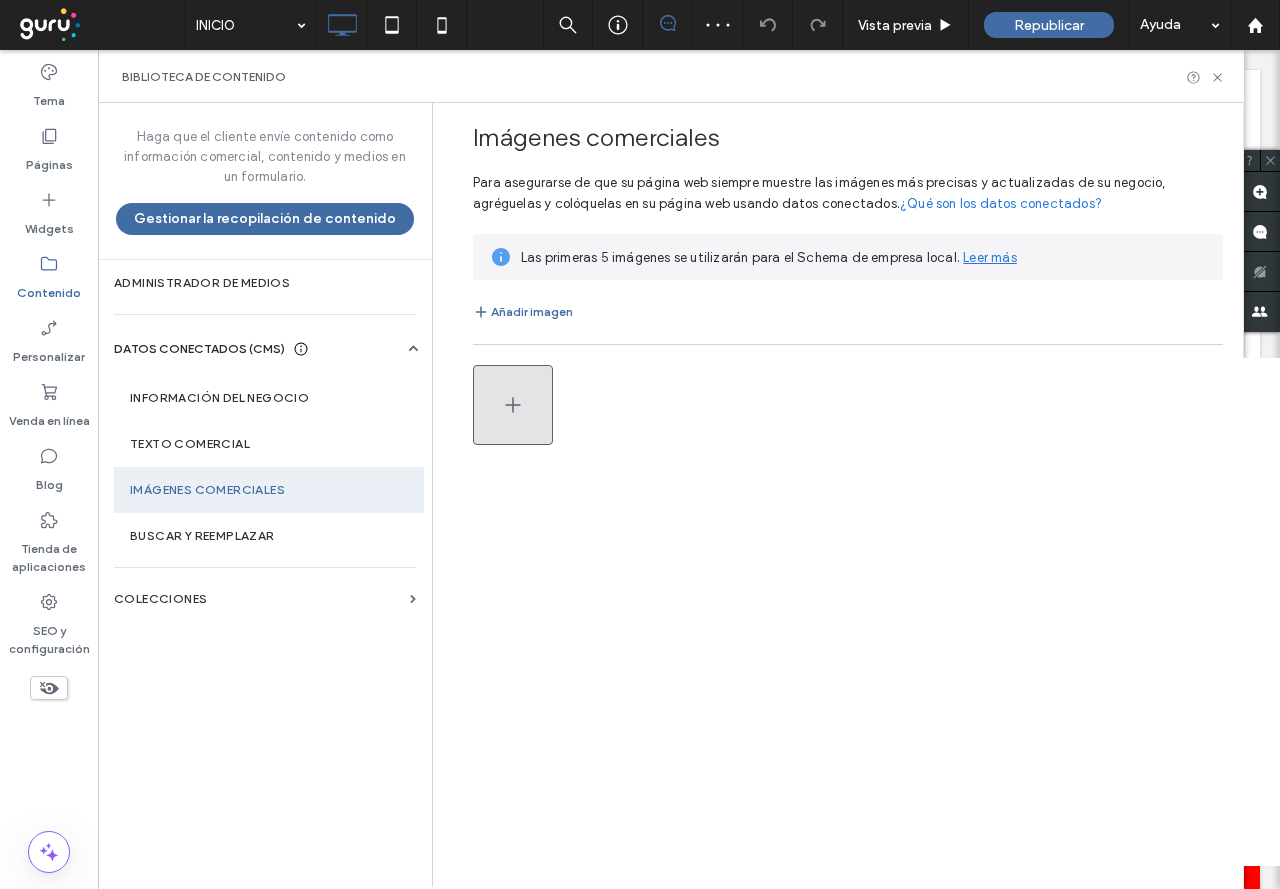 click 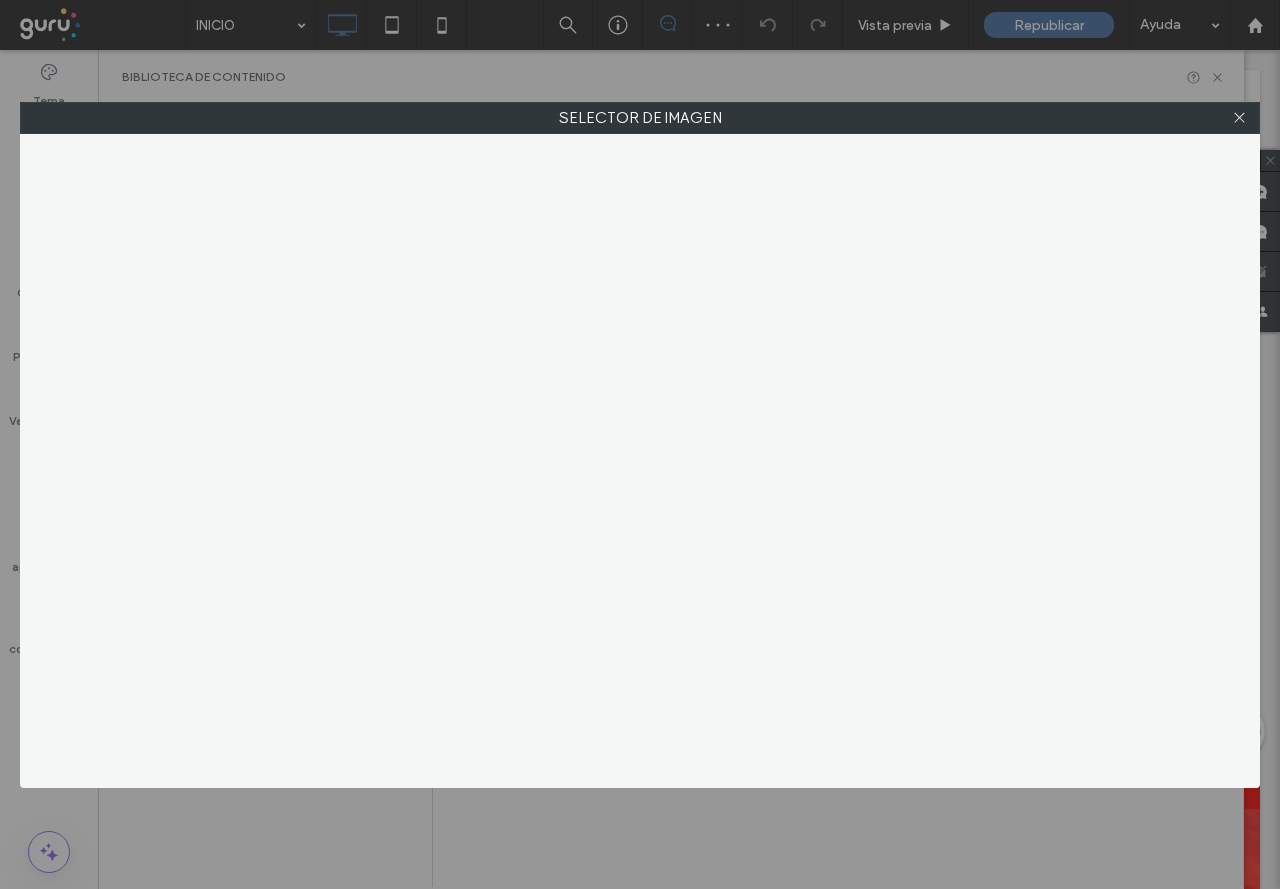 scroll, scrollTop: 0, scrollLeft: 0, axis: both 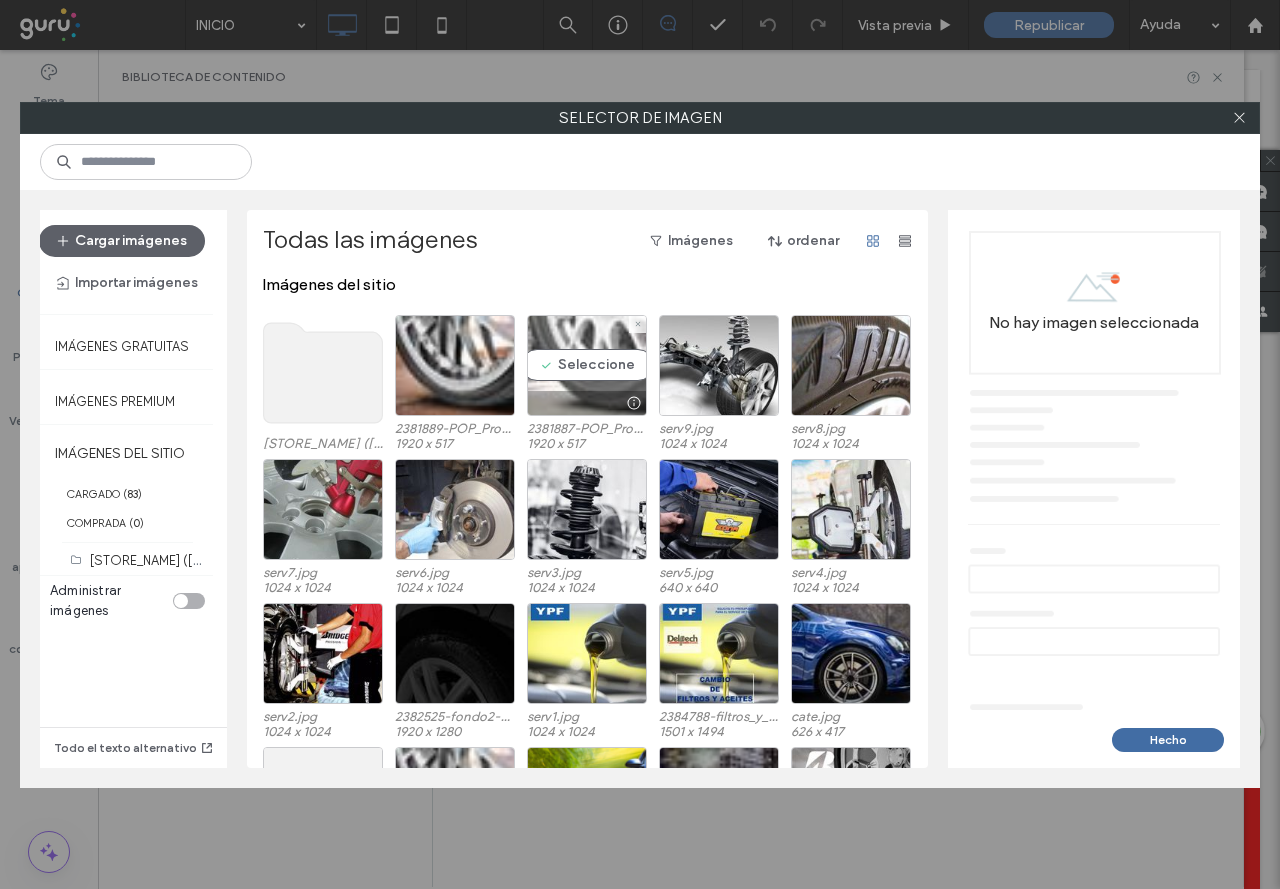 click on "Seleccione" at bounding box center [587, 365] 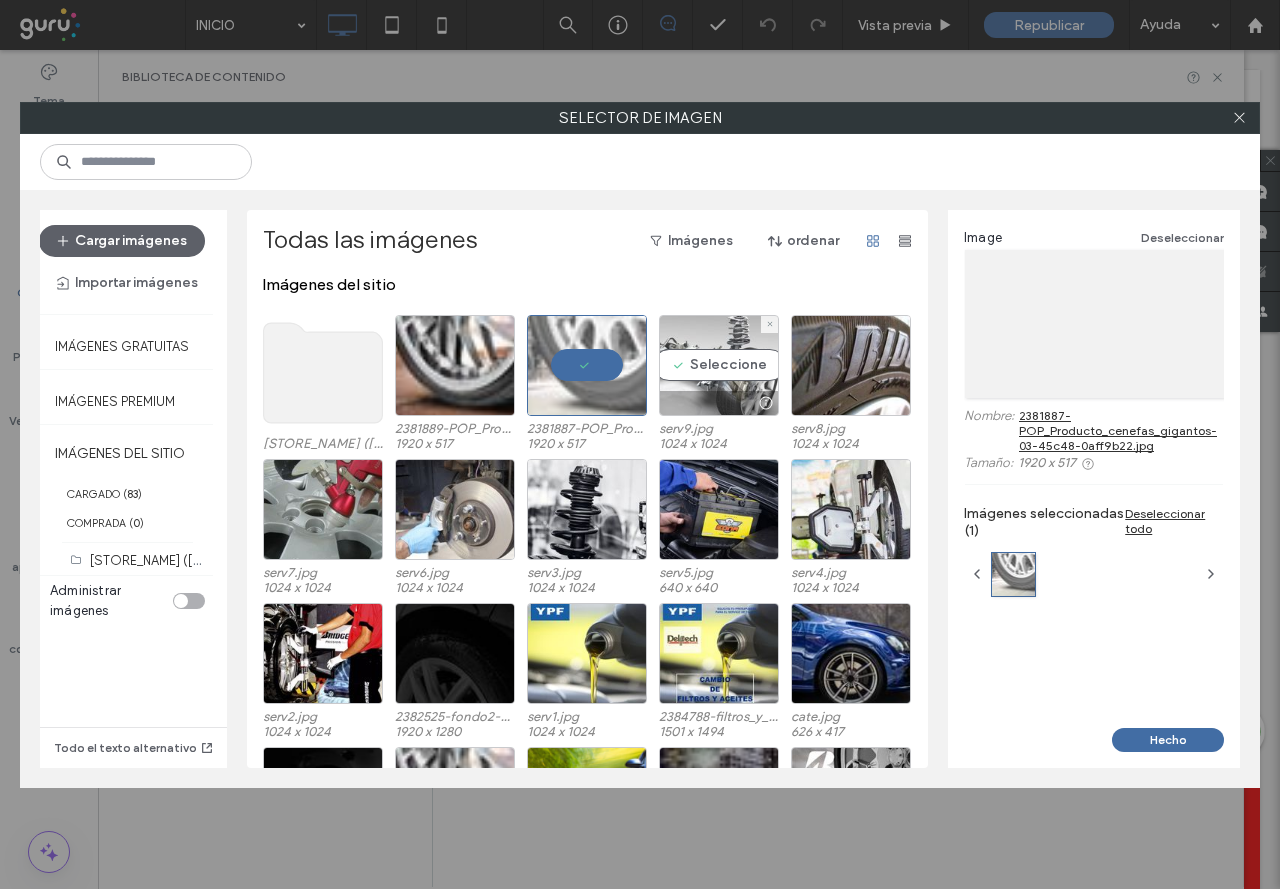 click on "Seleccione" at bounding box center [719, 365] 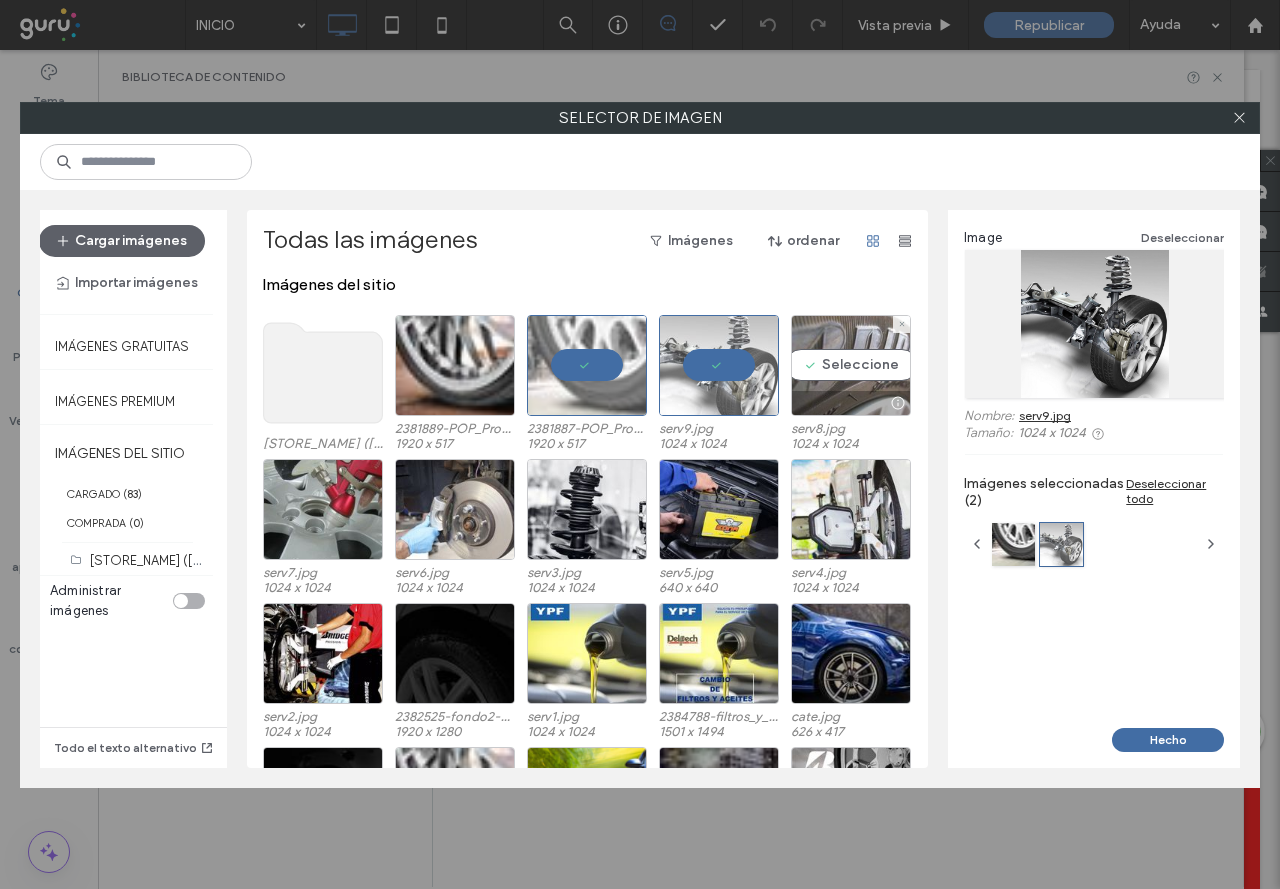 click on "Seleccione" at bounding box center [851, 365] 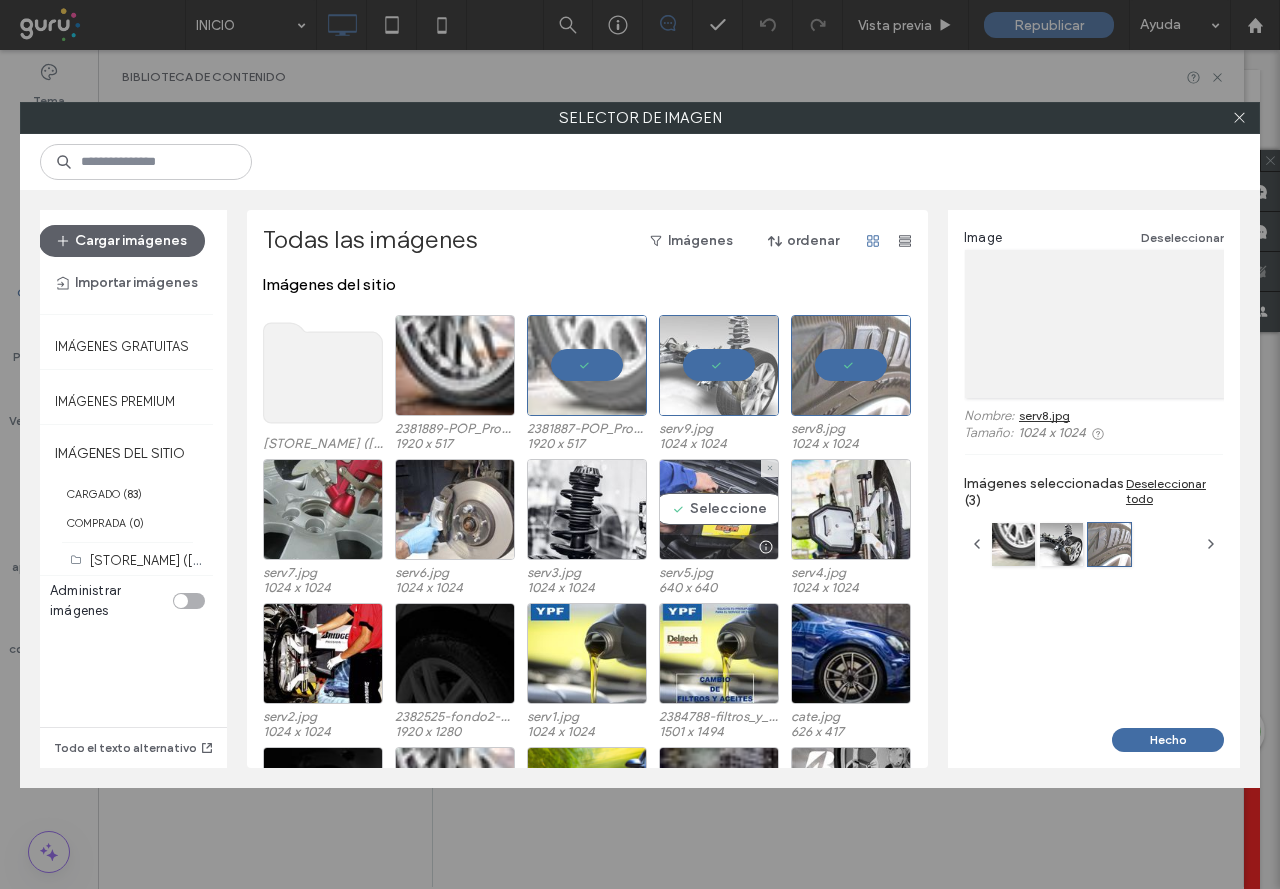 click on "Seleccione" at bounding box center (719, 509) 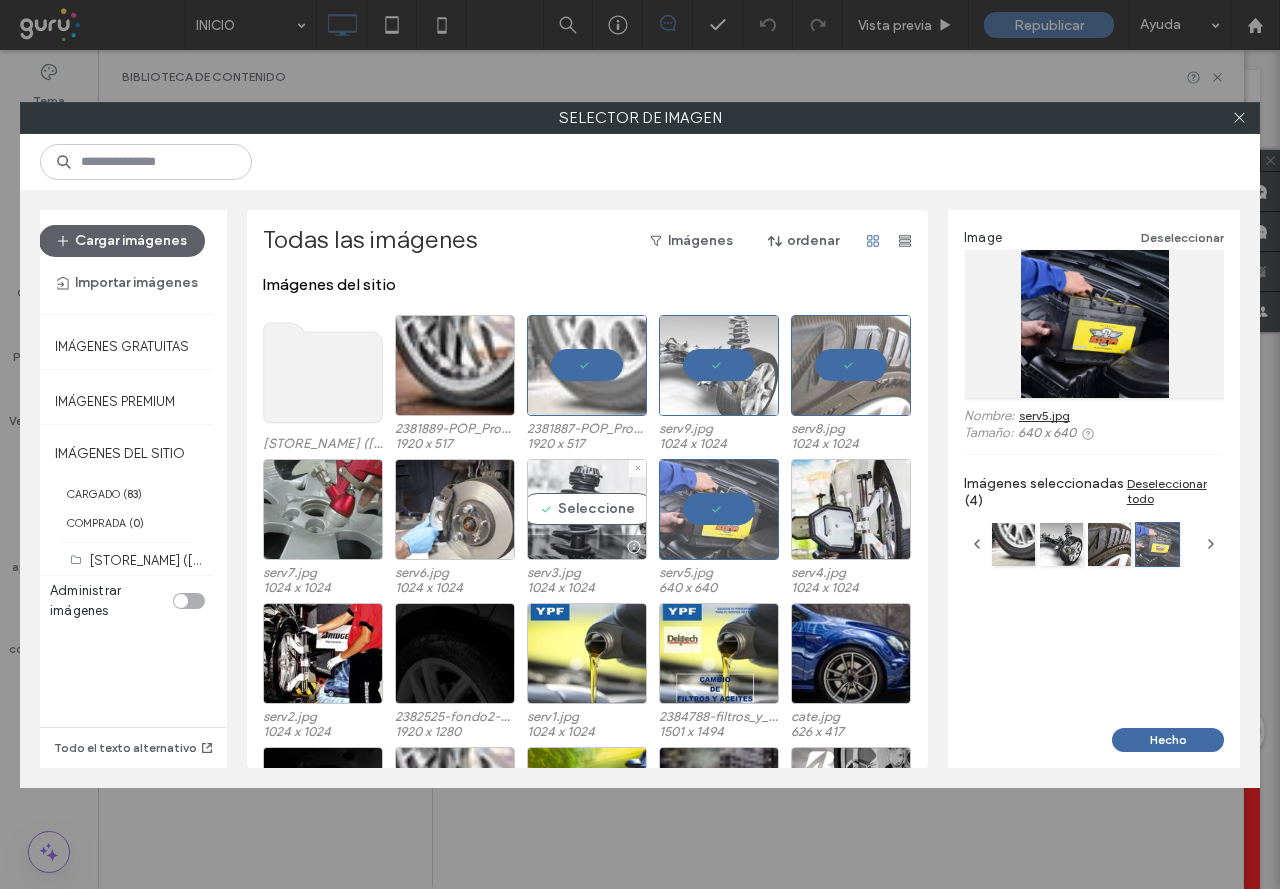 click on "Seleccione" at bounding box center (587, 509) 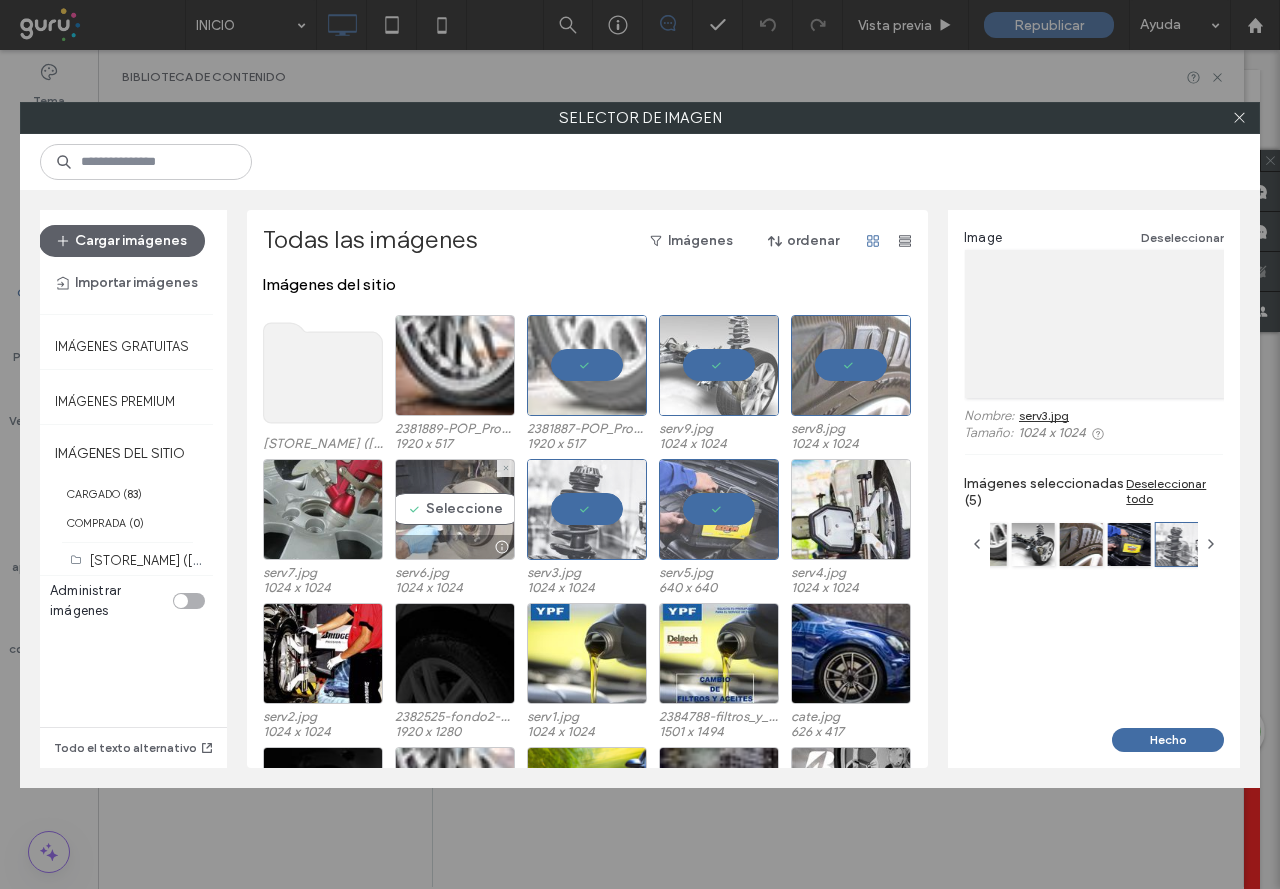 click on "Seleccione" at bounding box center (455, 509) 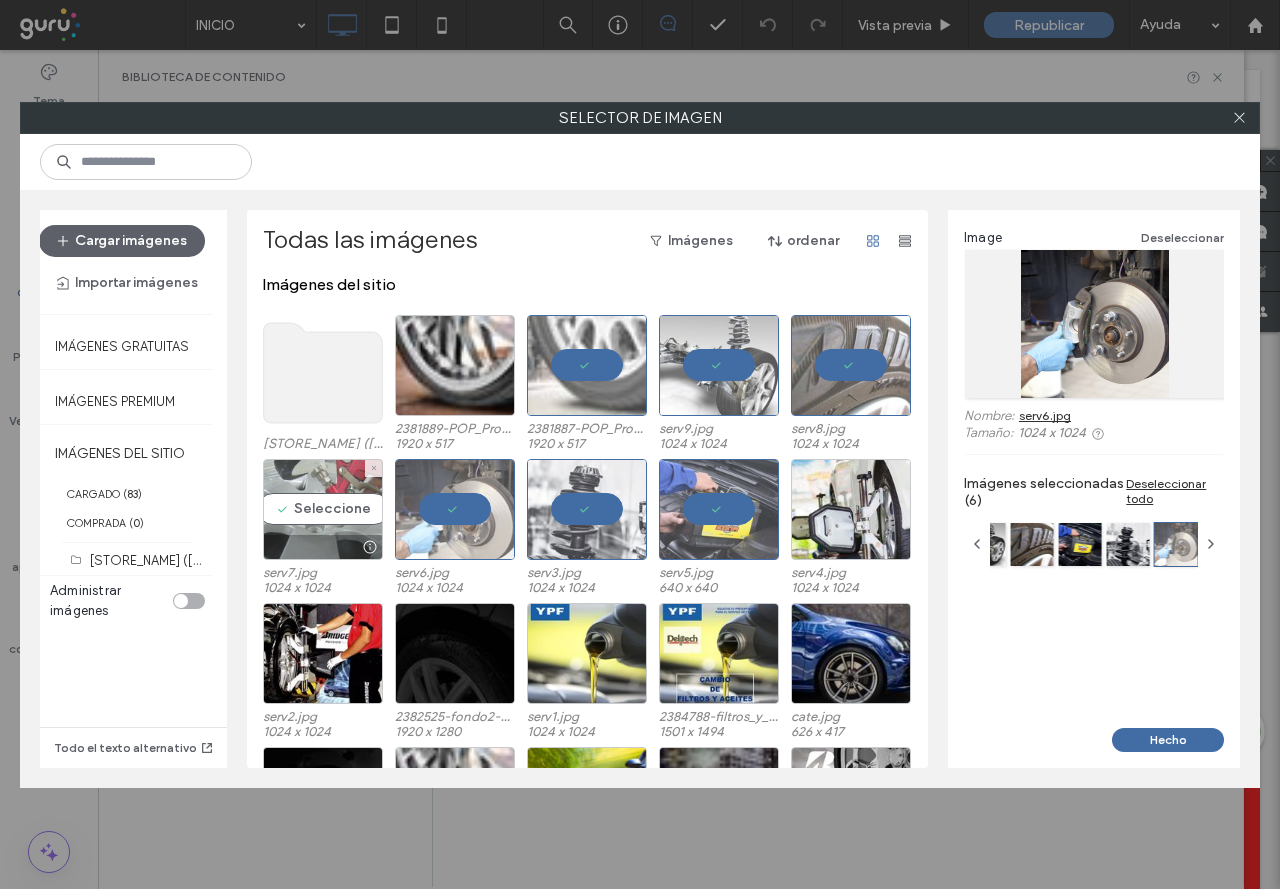 click on "Seleccione" at bounding box center (323, 509) 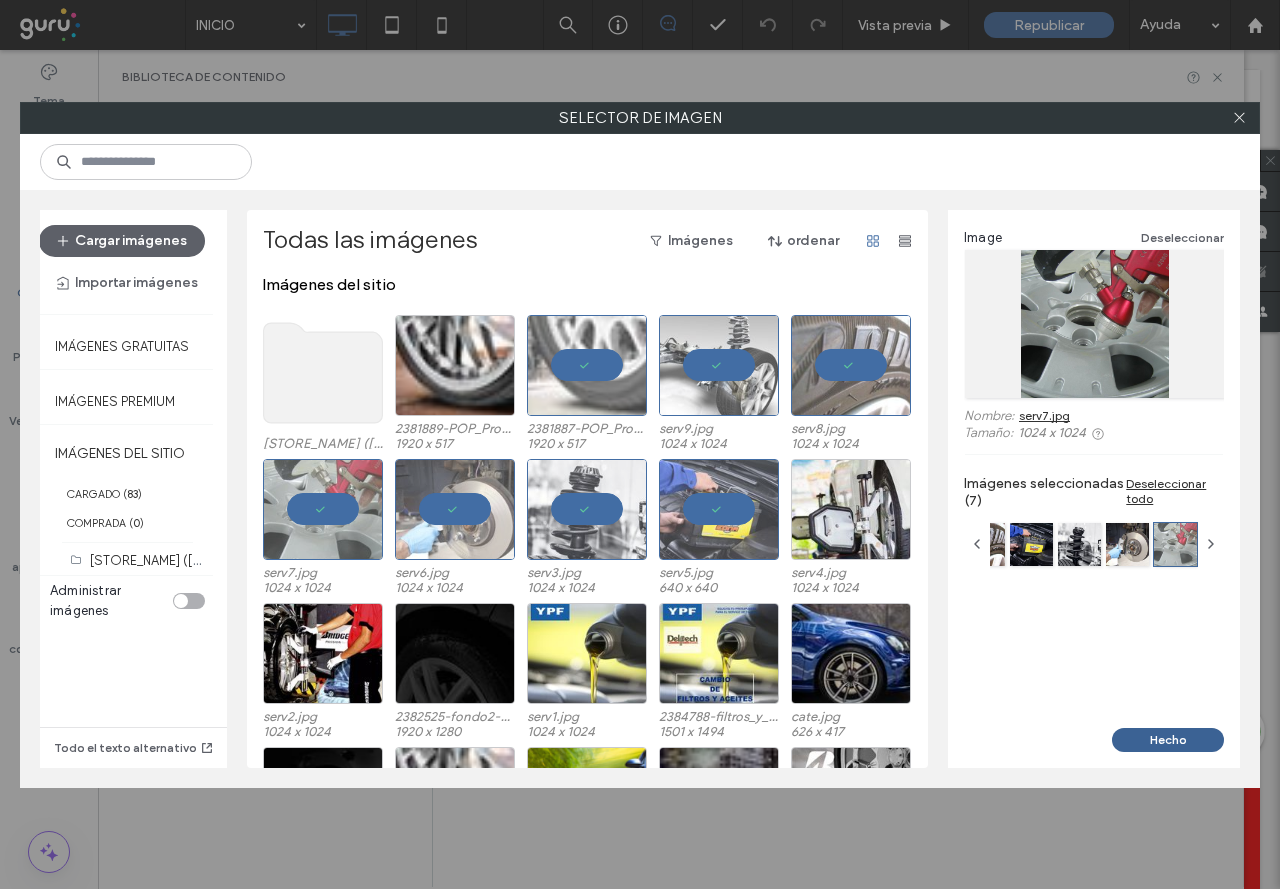 click on "Hecho" at bounding box center [1168, 740] 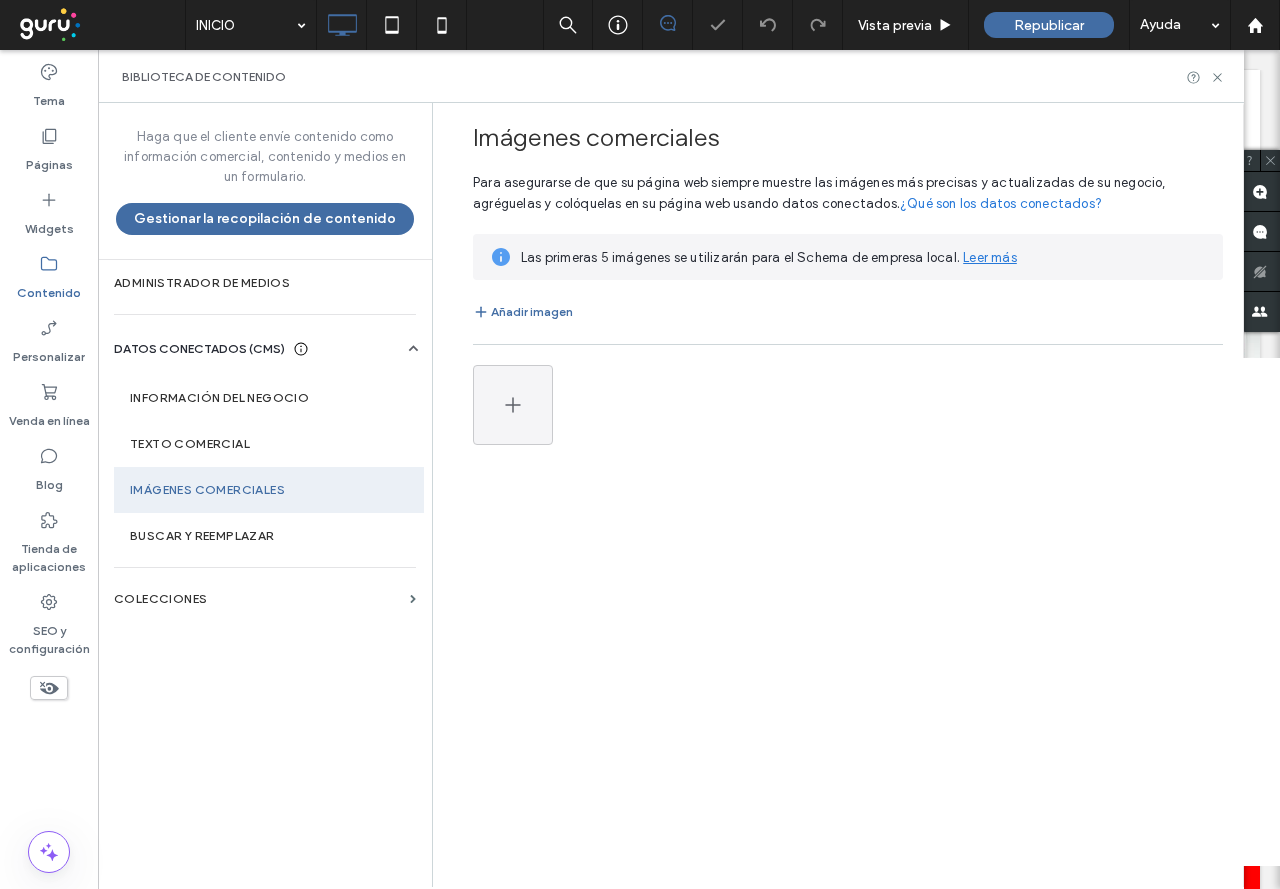 scroll, scrollTop: 853, scrollLeft: 0, axis: vertical 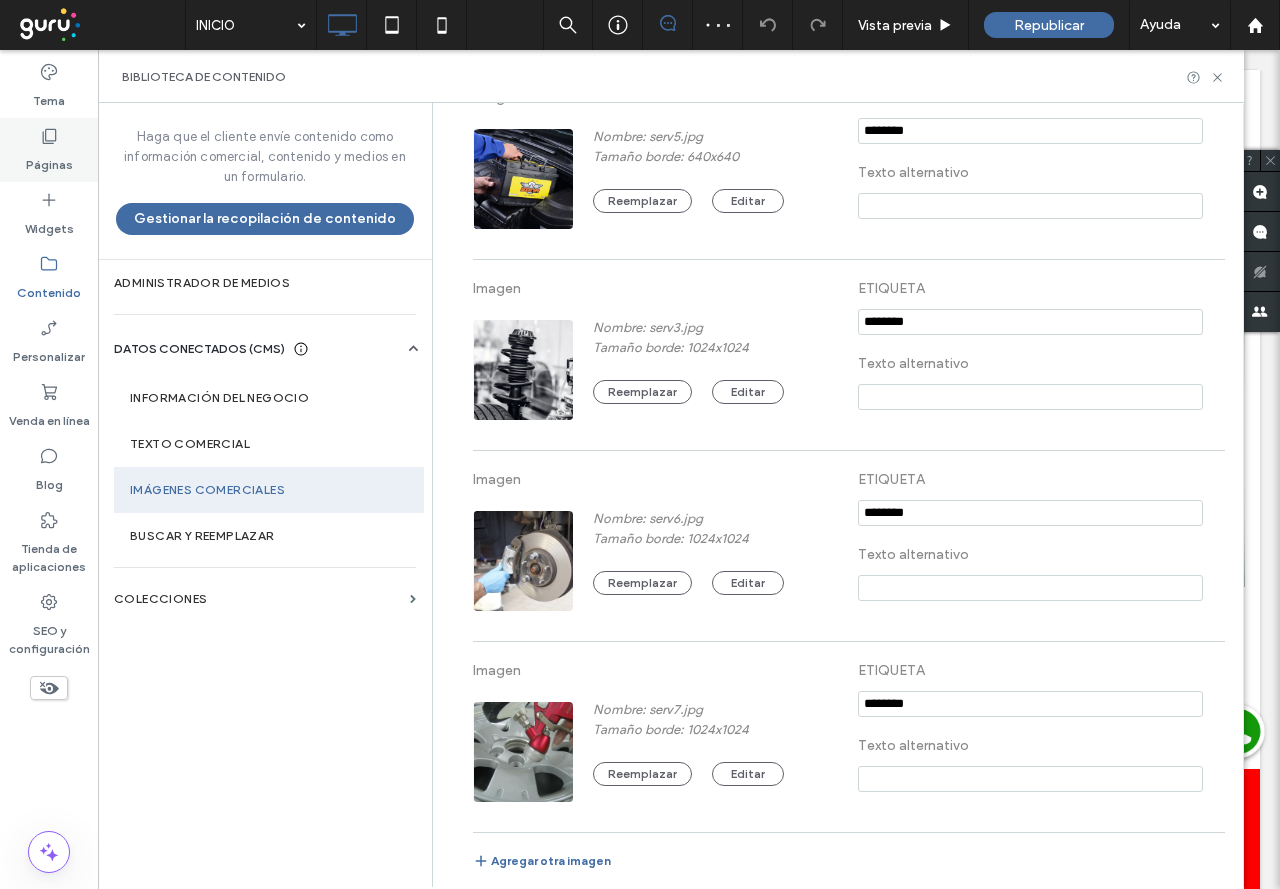 click 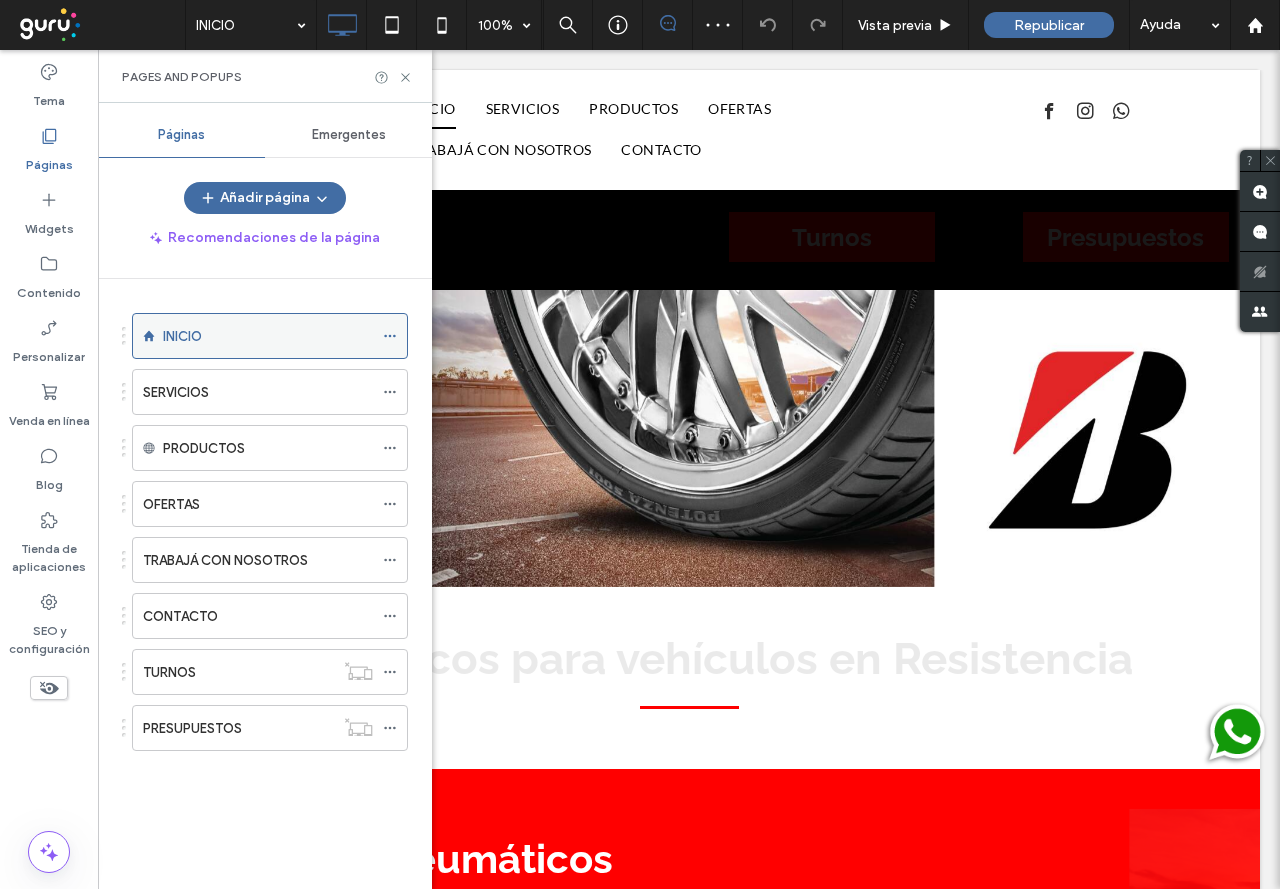 scroll, scrollTop: 0, scrollLeft: 0, axis: both 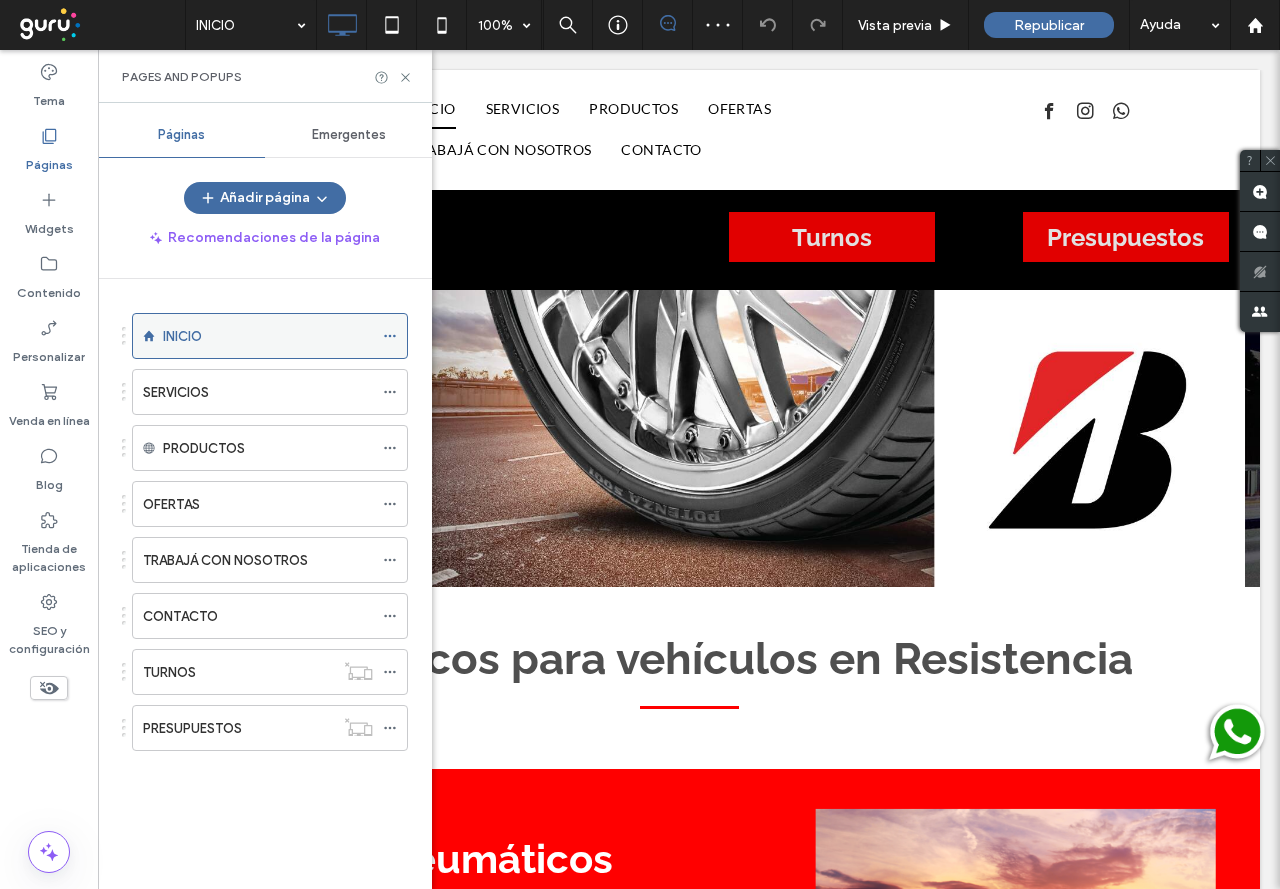 click 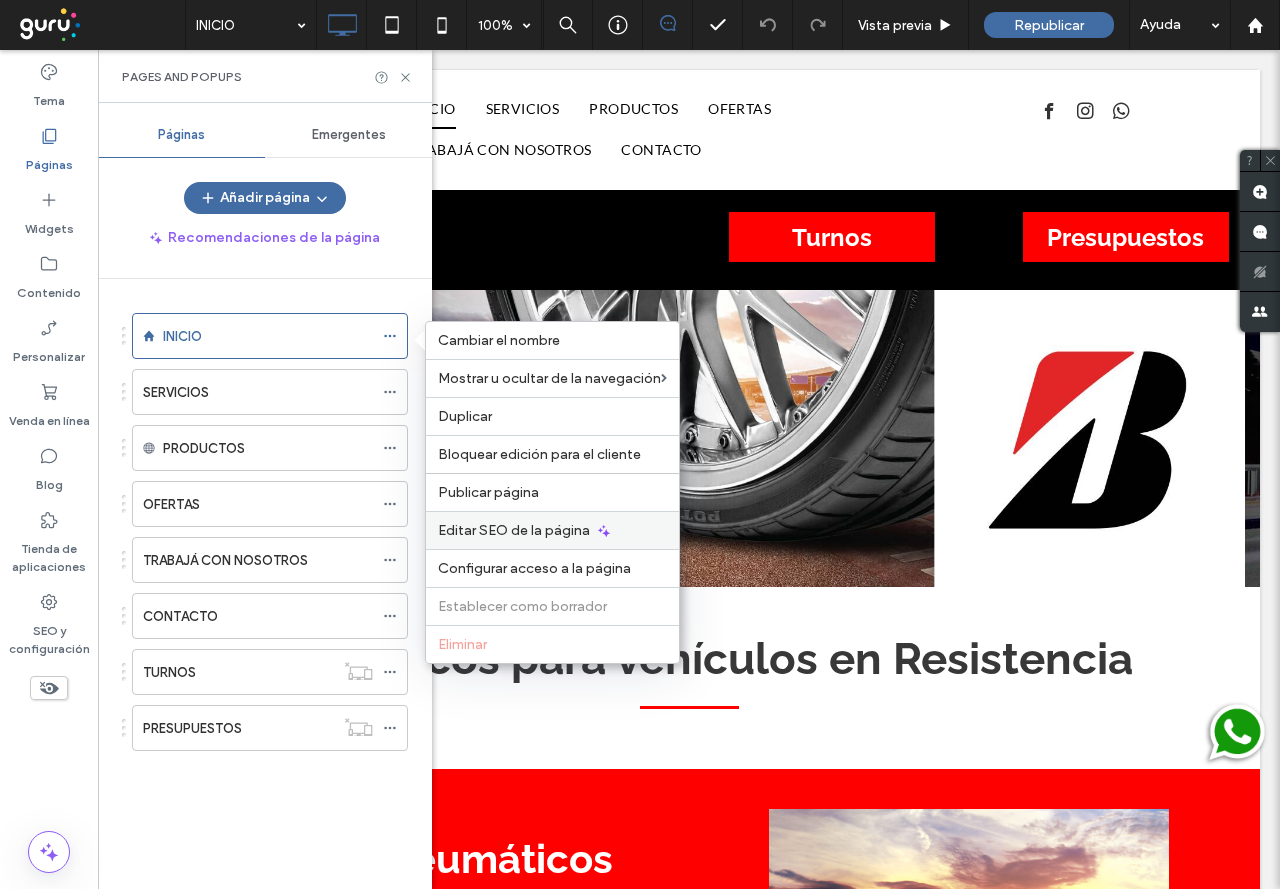 click on "Editar SEO de la página" at bounding box center (514, 530) 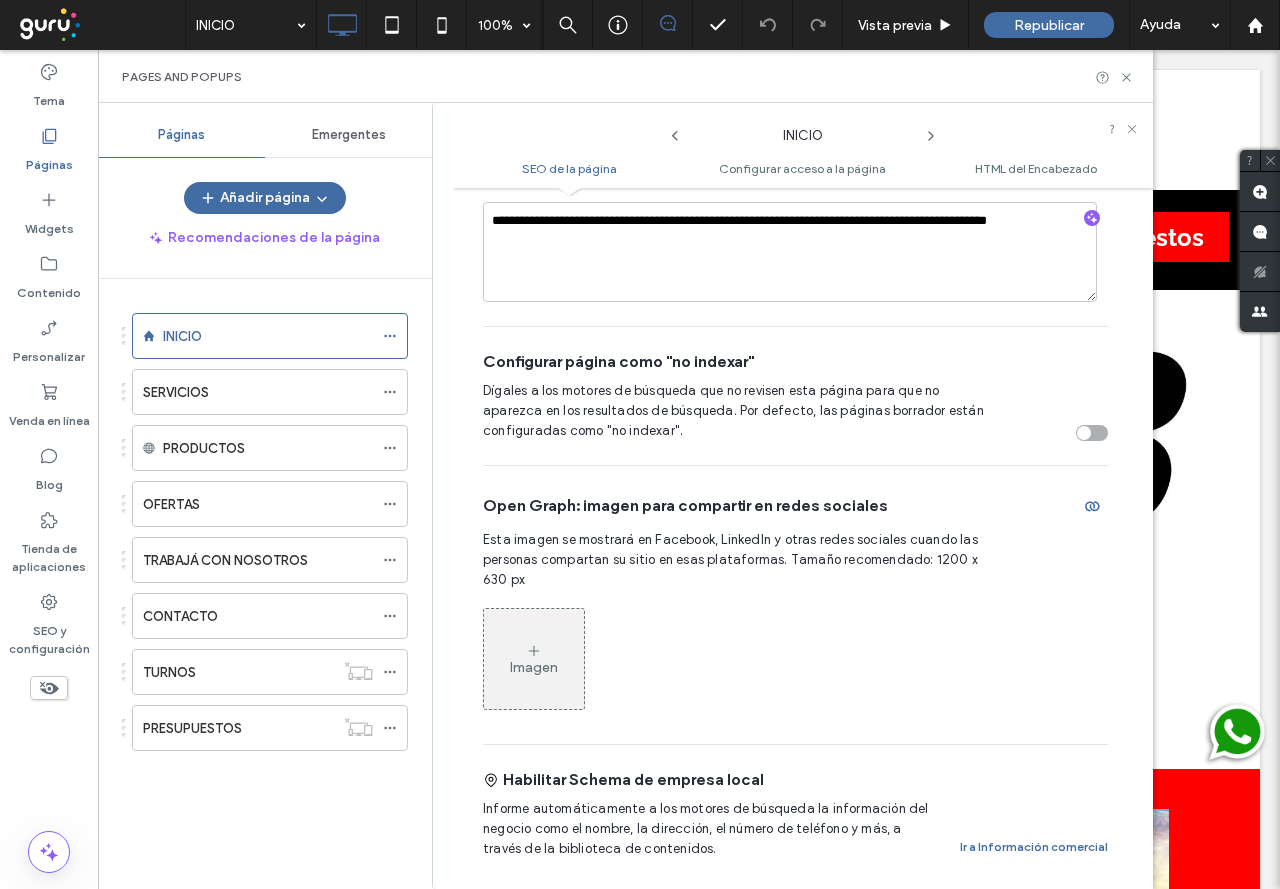 scroll, scrollTop: 710, scrollLeft: 0, axis: vertical 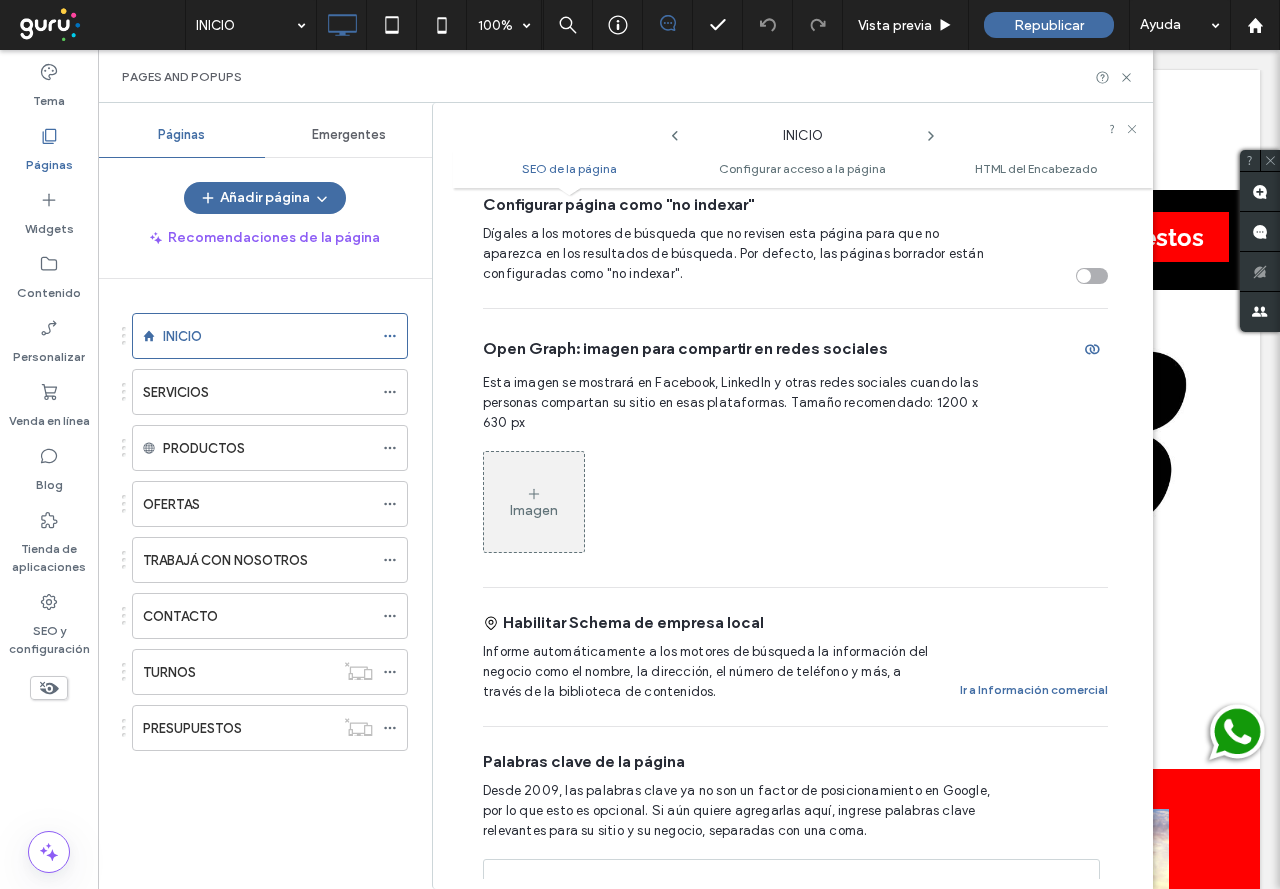 click on "Imagen" at bounding box center [534, 502] 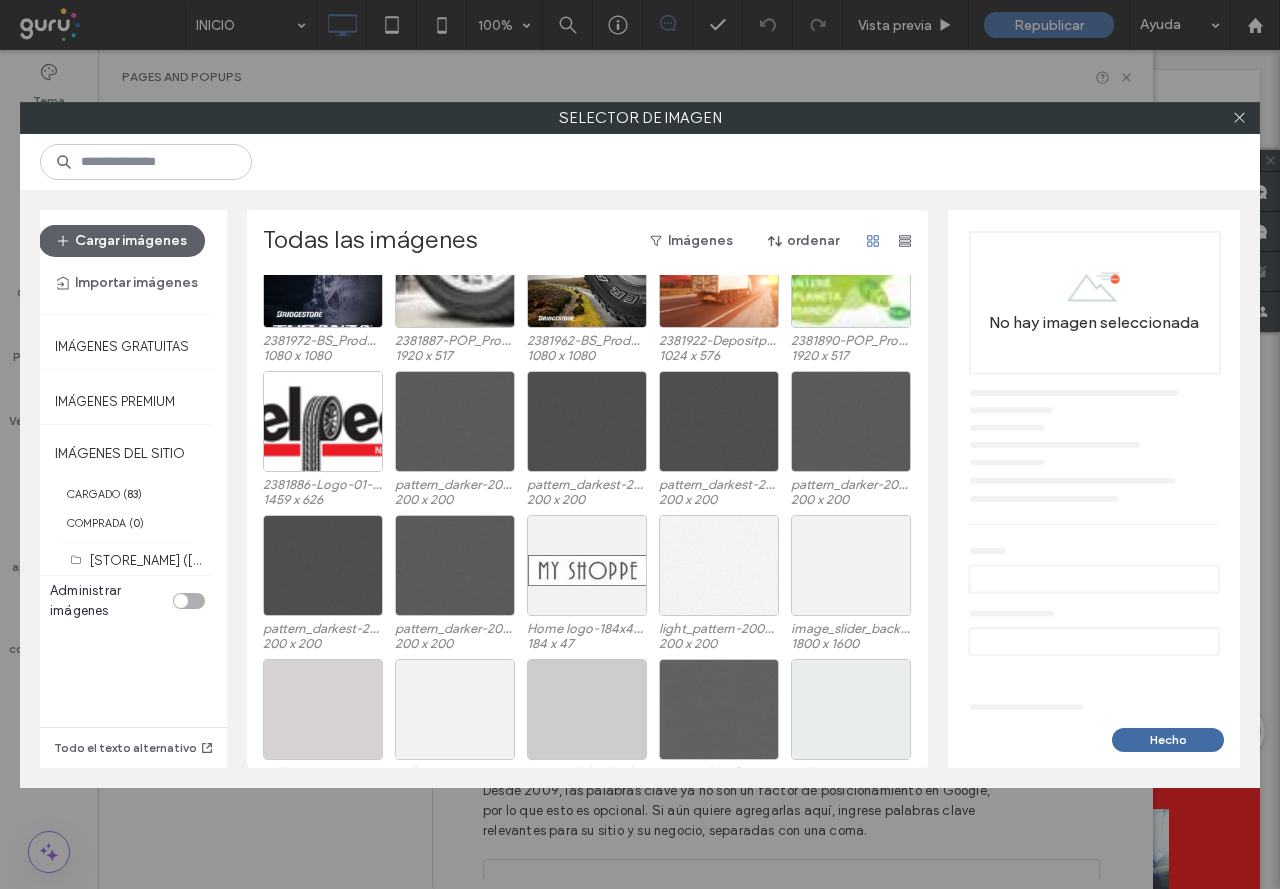 scroll, scrollTop: 643, scrollLeft: 0, axis: vertical 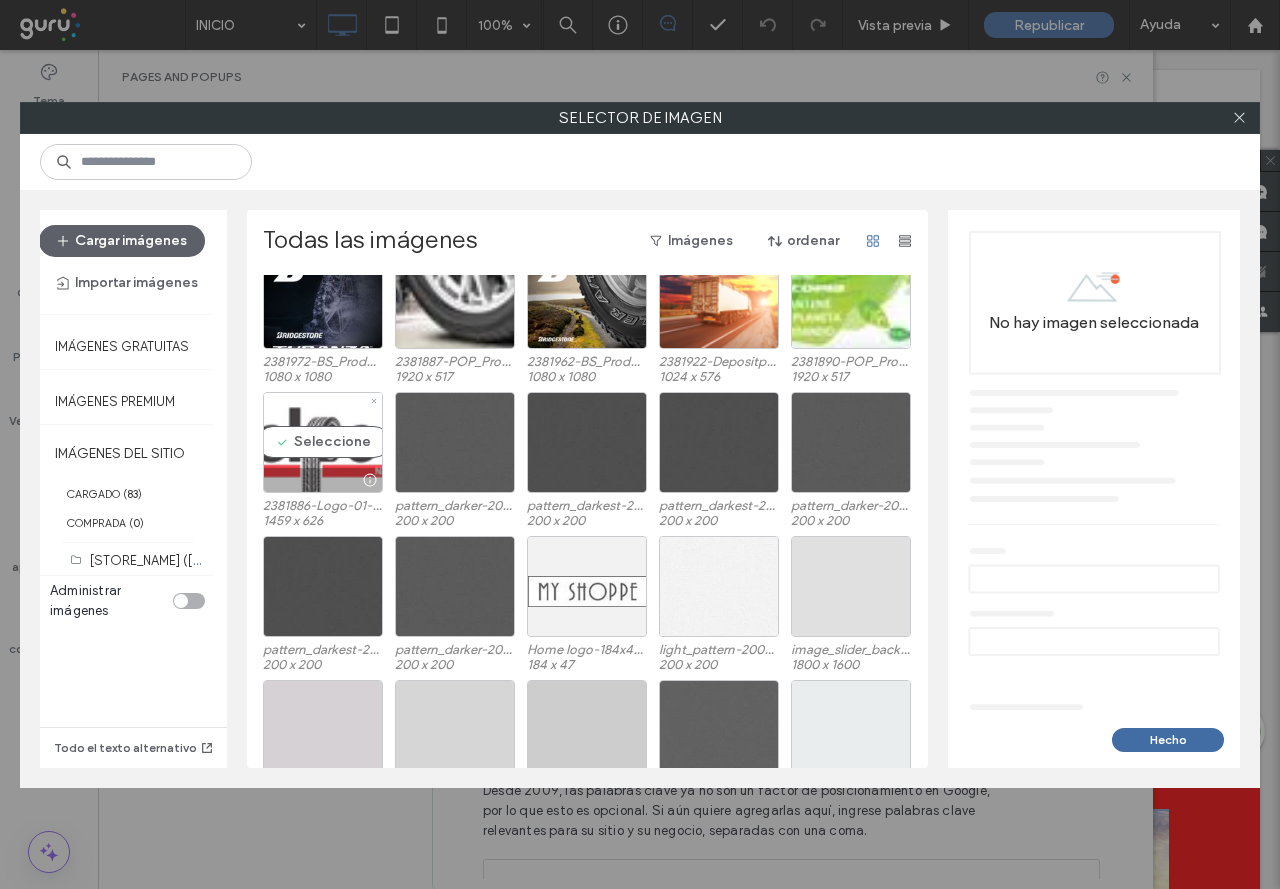 click on "Seleccione" at bounding box center [323, 442] 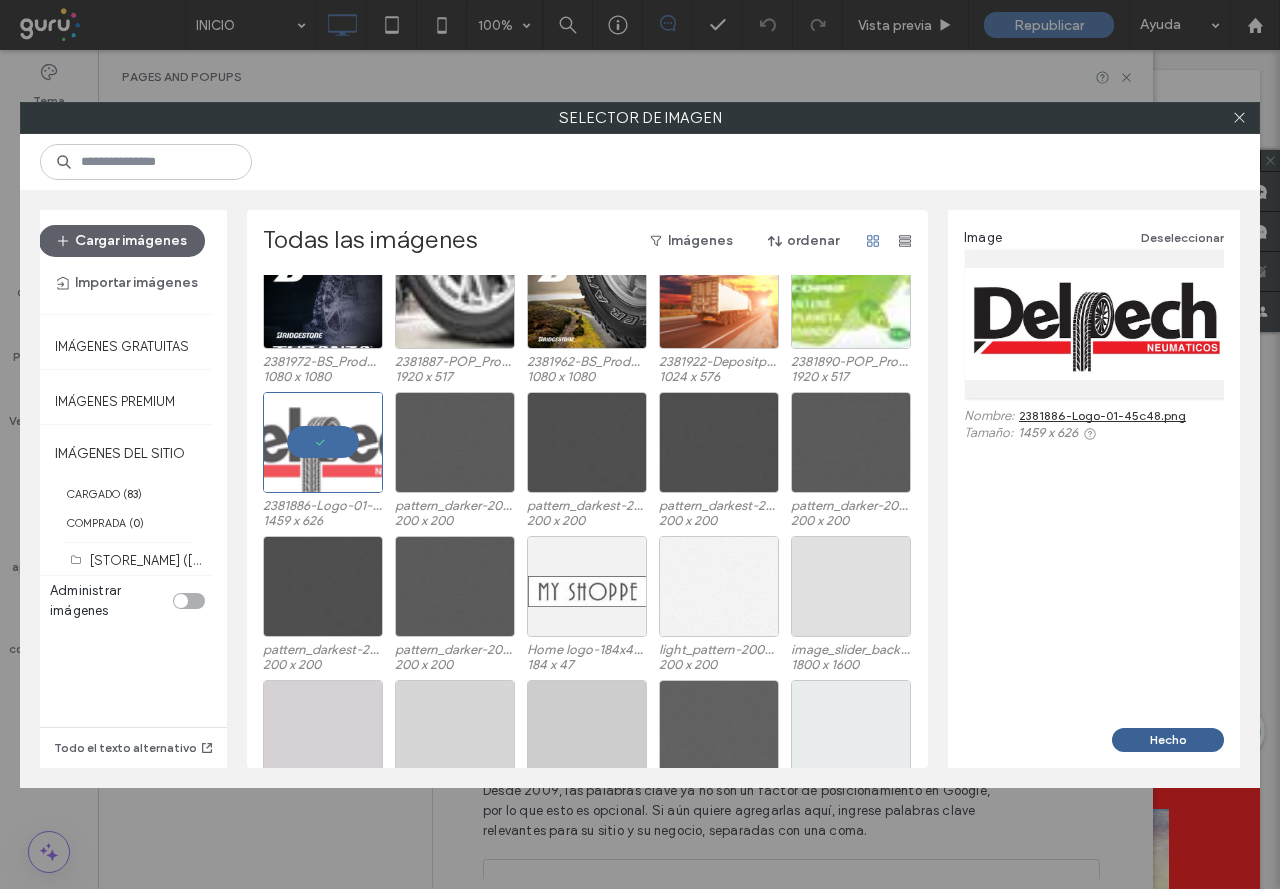 click on "Hecho" at bounding box center [1168, 740] 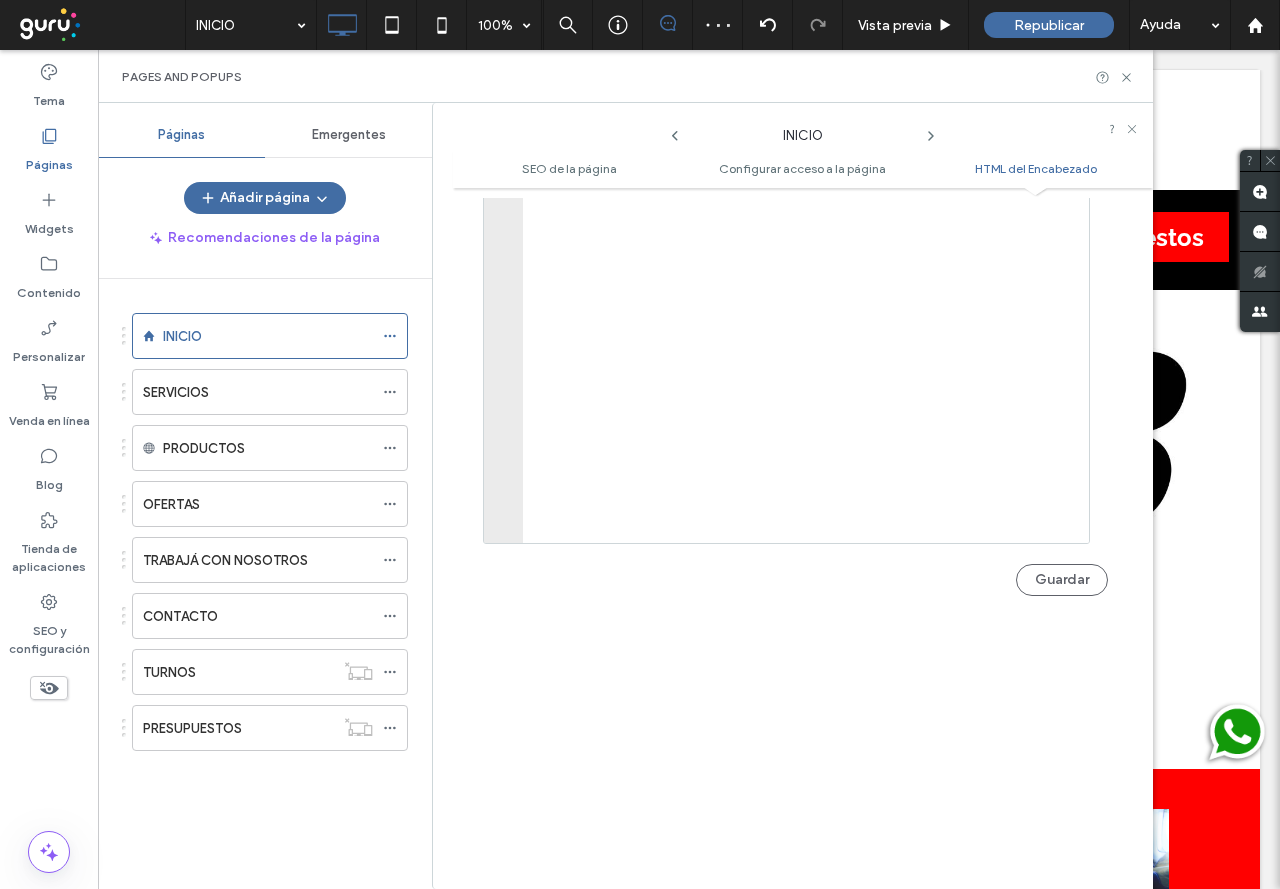 scroll, scrollTop: 2270, scrollLeft: 0, axis: vertical 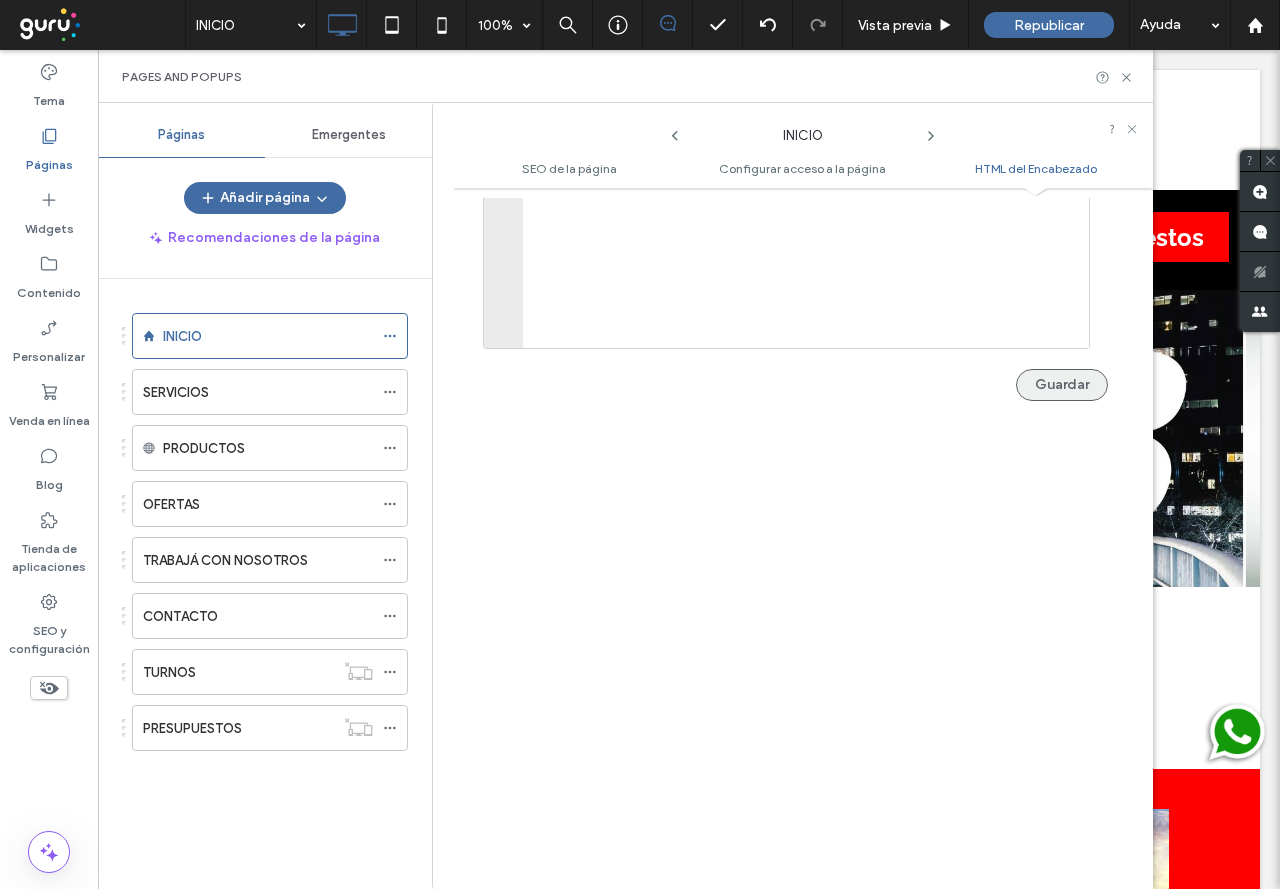 click on "Guardar" at bounding box center [1062, 385] 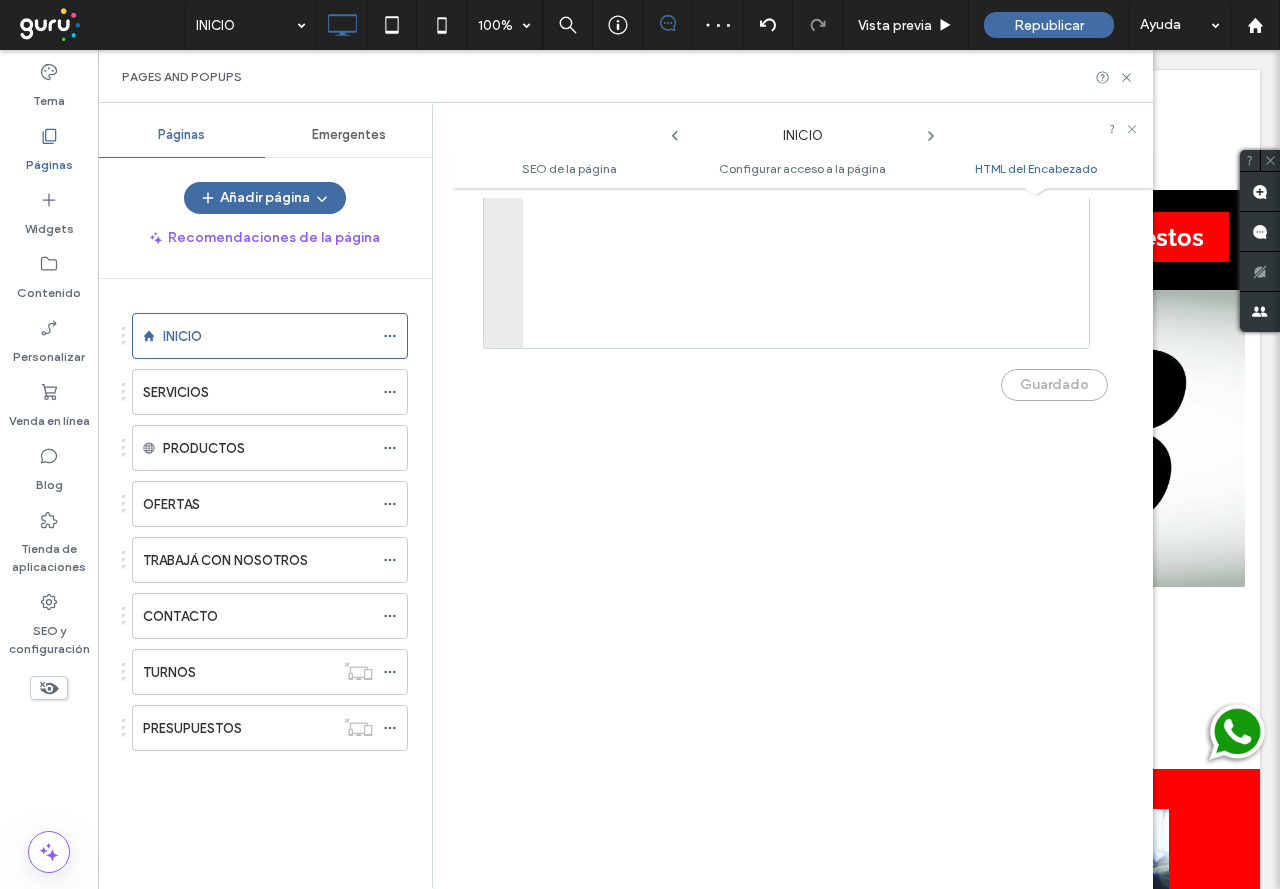click on "Páginas" at bounding box center (49, 150) 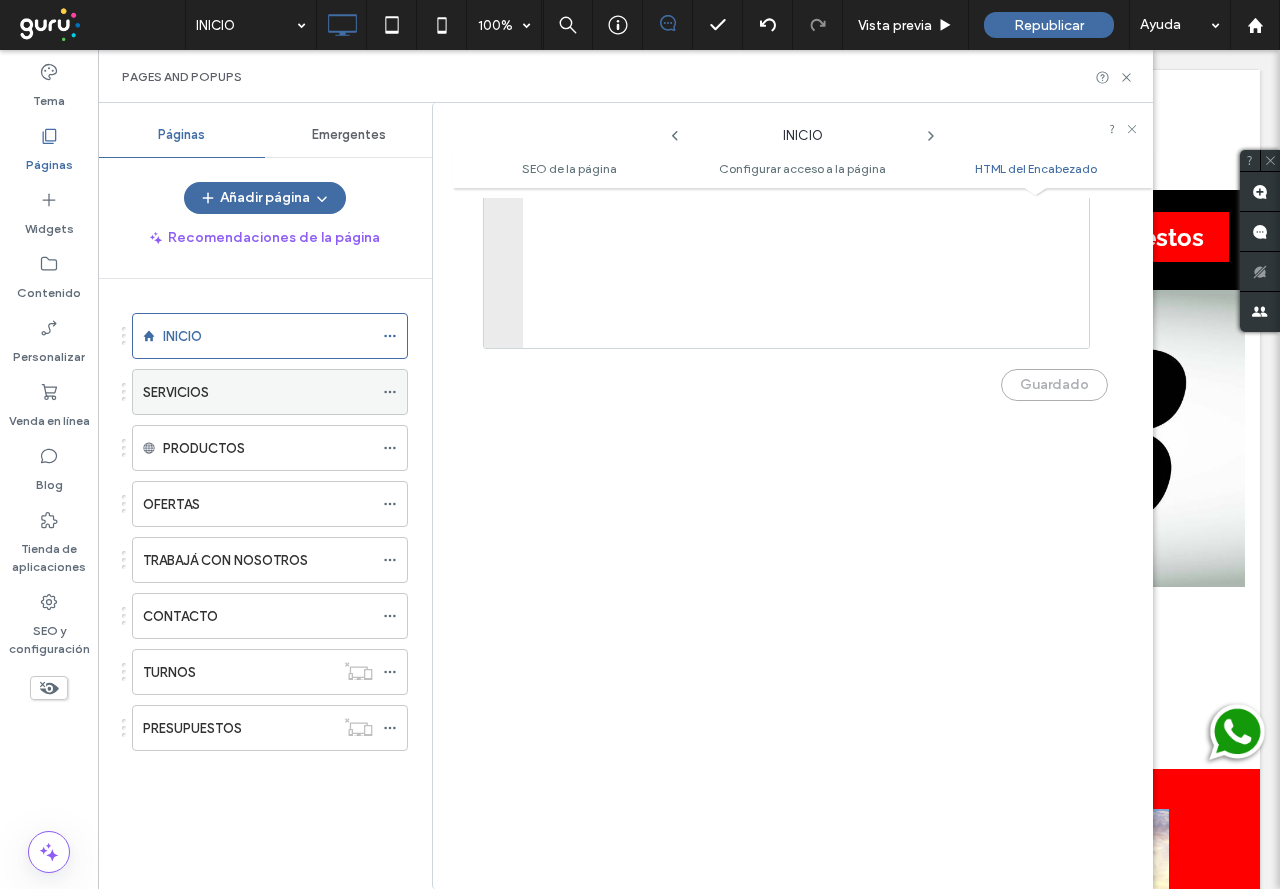 click 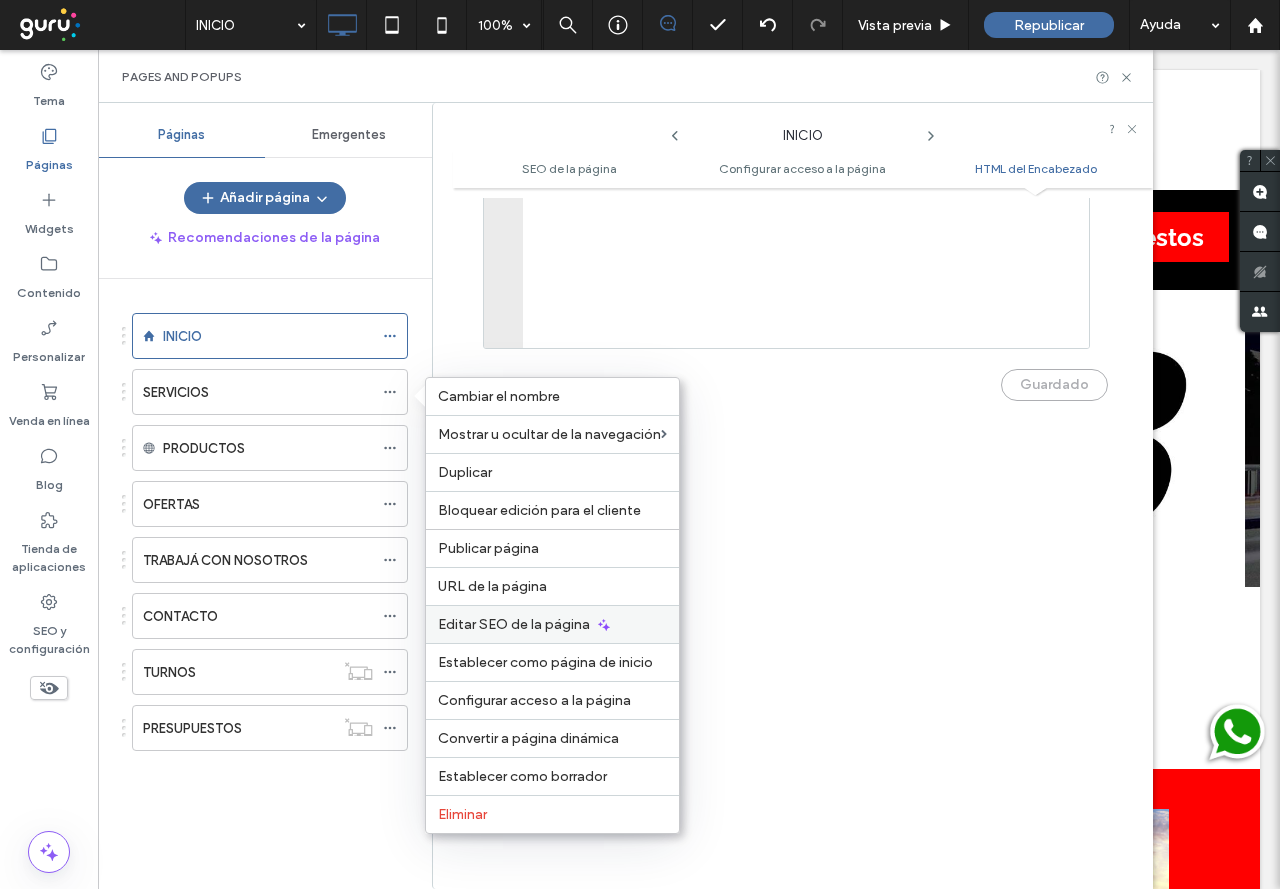 click on "Editar SEO de la página" at bounding box center [514, 624] 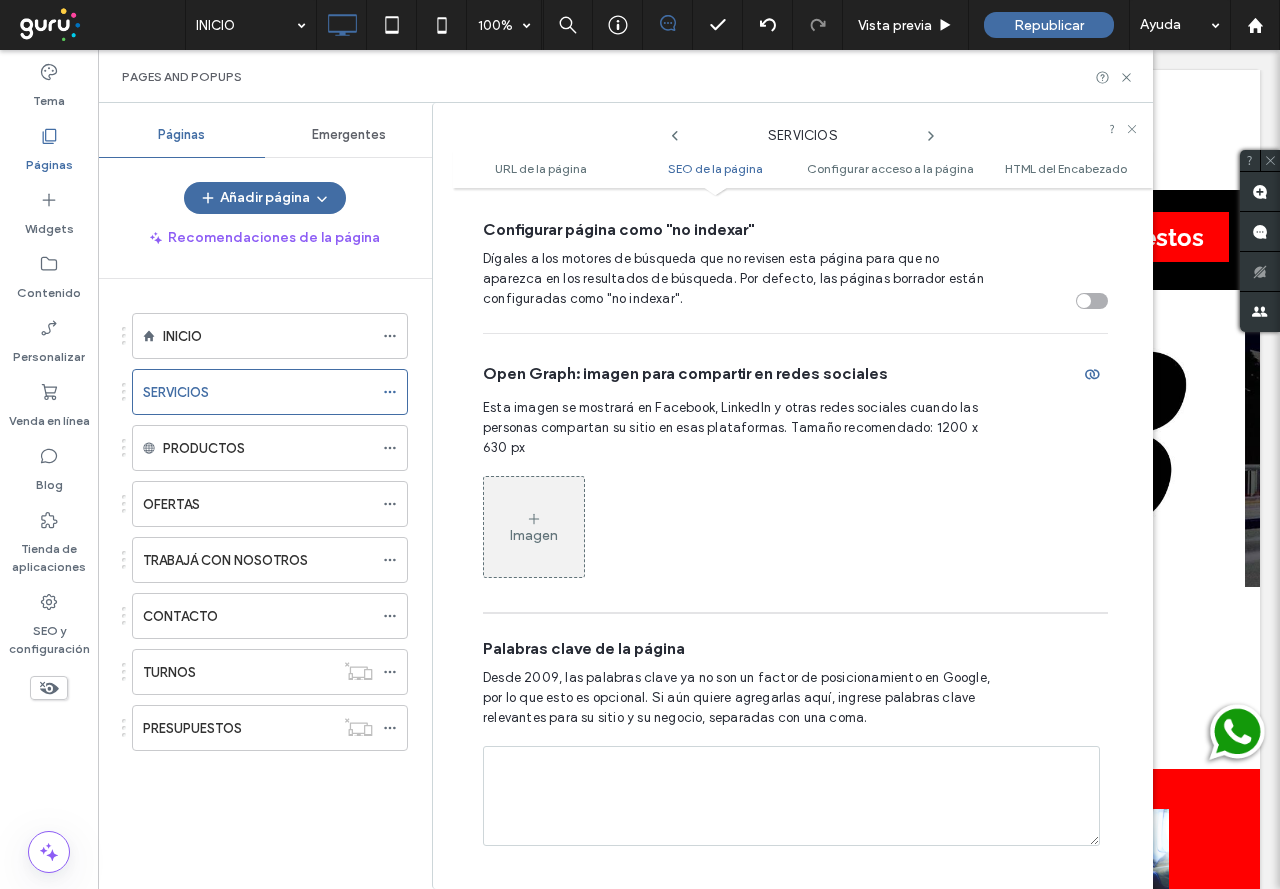 scroll, scrollTop: 991, scrollLeft: 0, axis: vertical 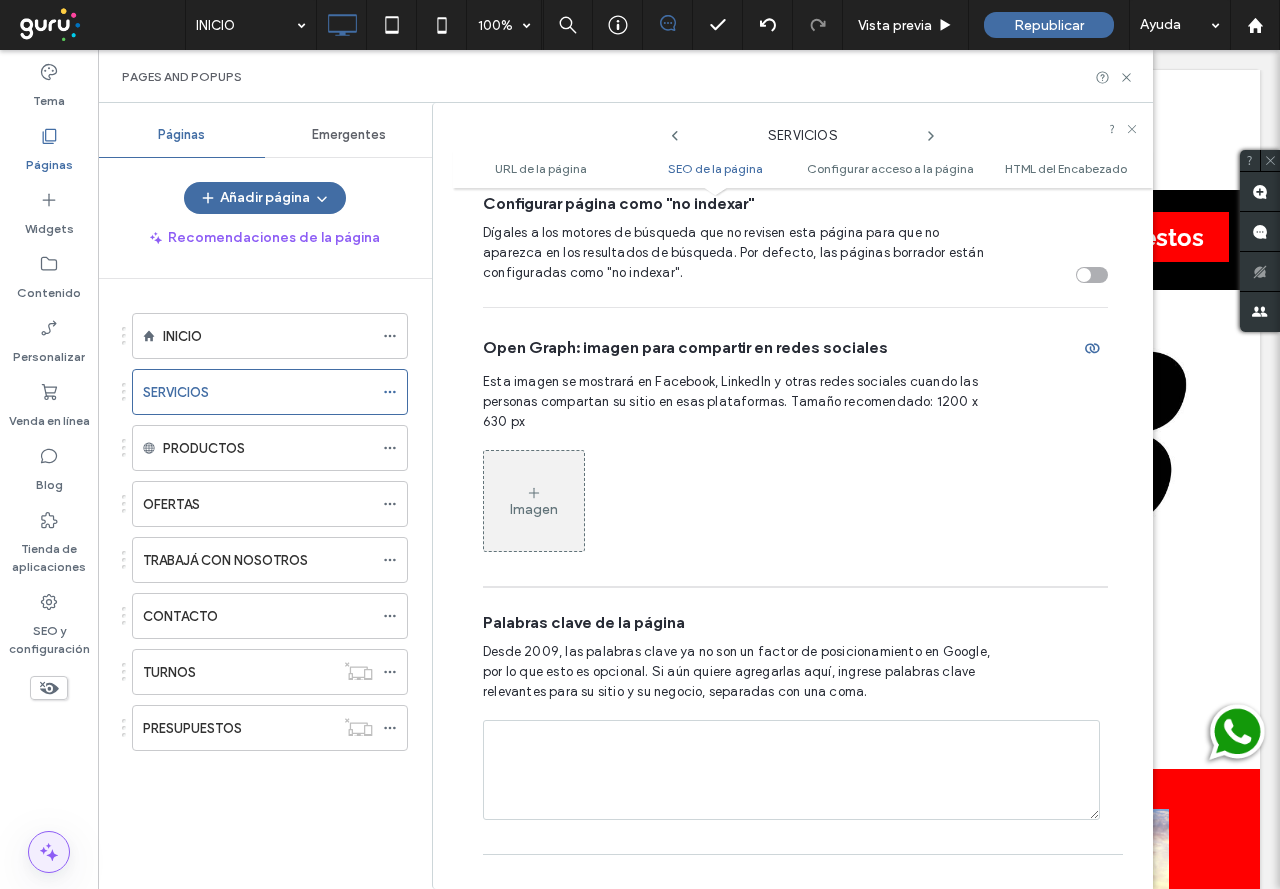 click 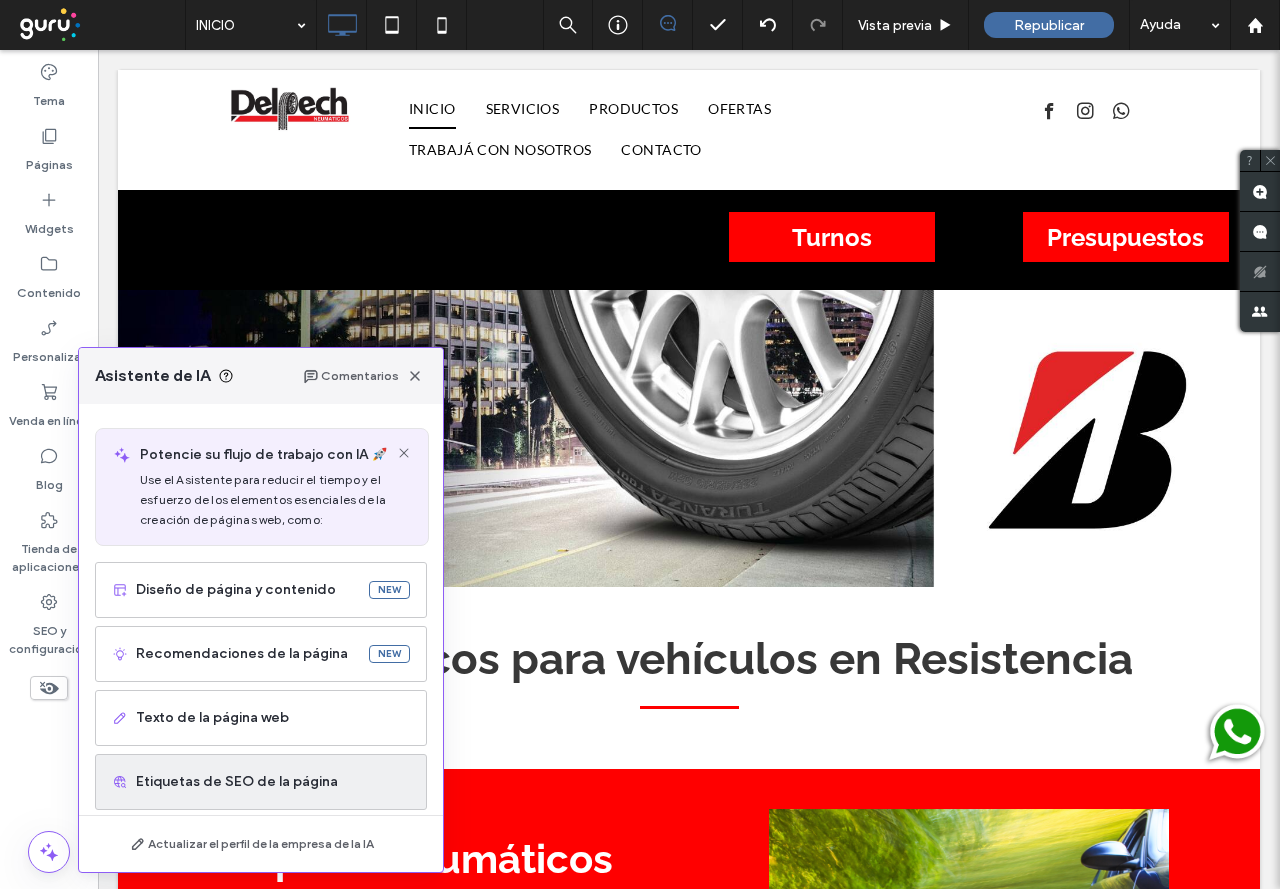 click on "Etiquetas de SEO de la página" at bounding box center [273, 782] 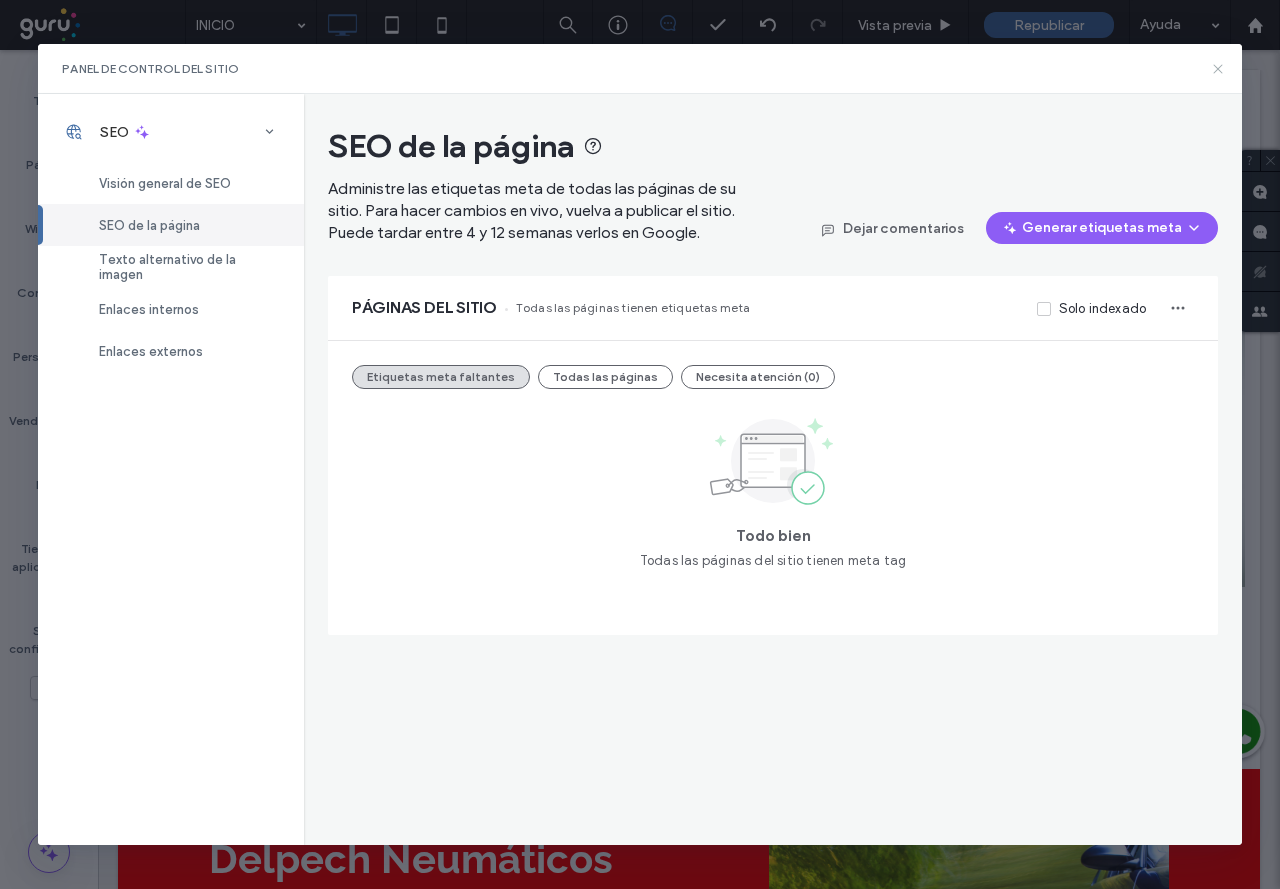 click 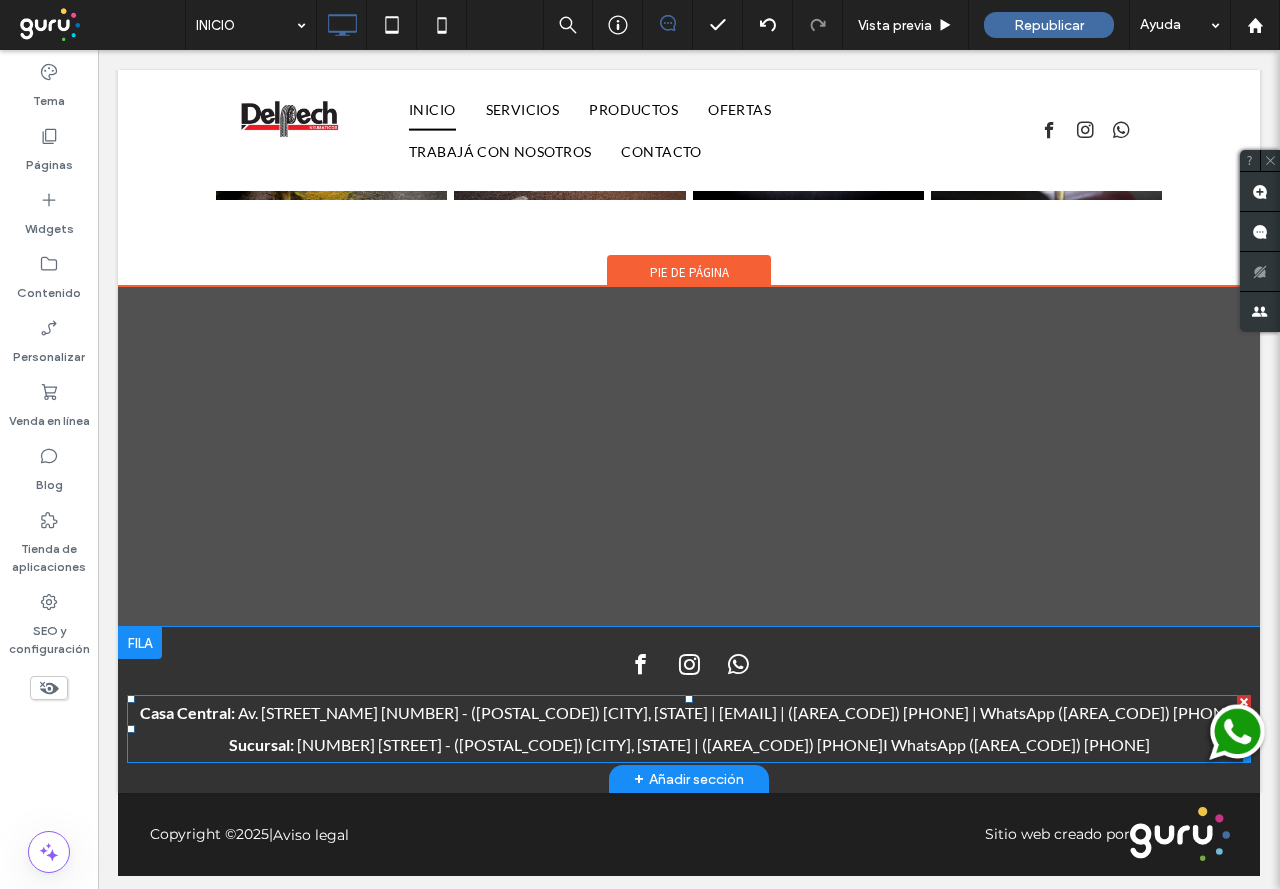 scroll, scrollTop: 1429, scrollLeft: 0, axis: vertical 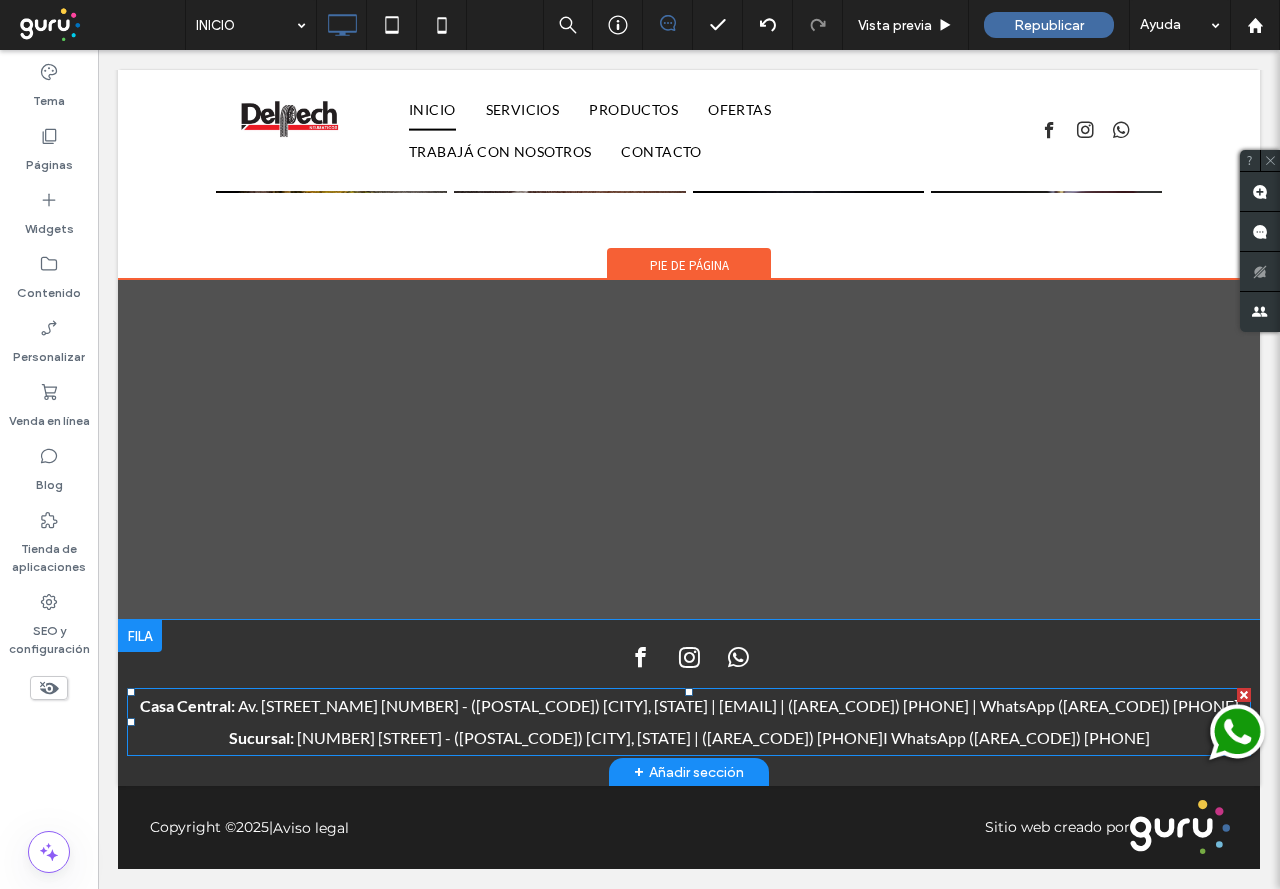 click on "[STREET] [NUMBER] - ([POSTAL]) [CITY], [STATE] |" at bounding box center [477, 705] 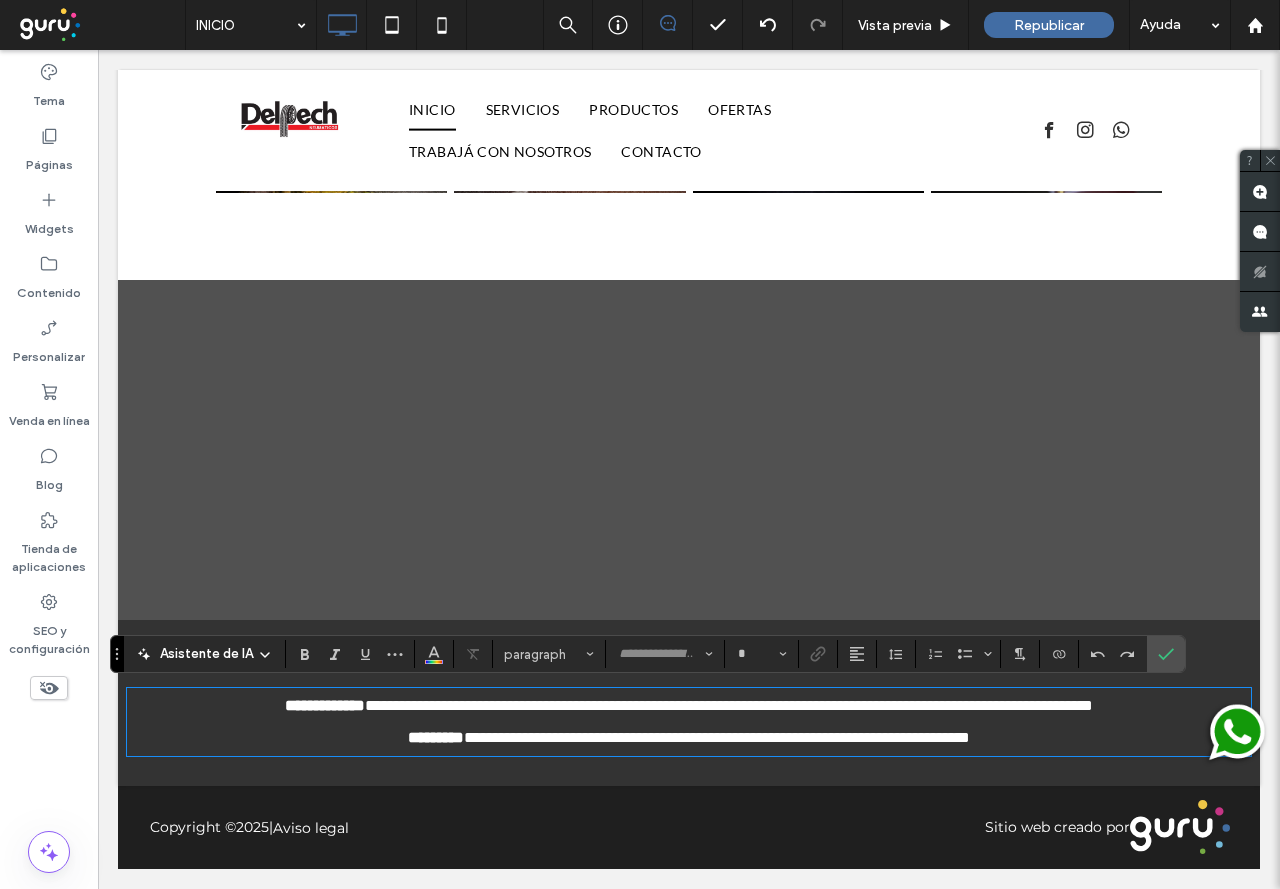type on "****" 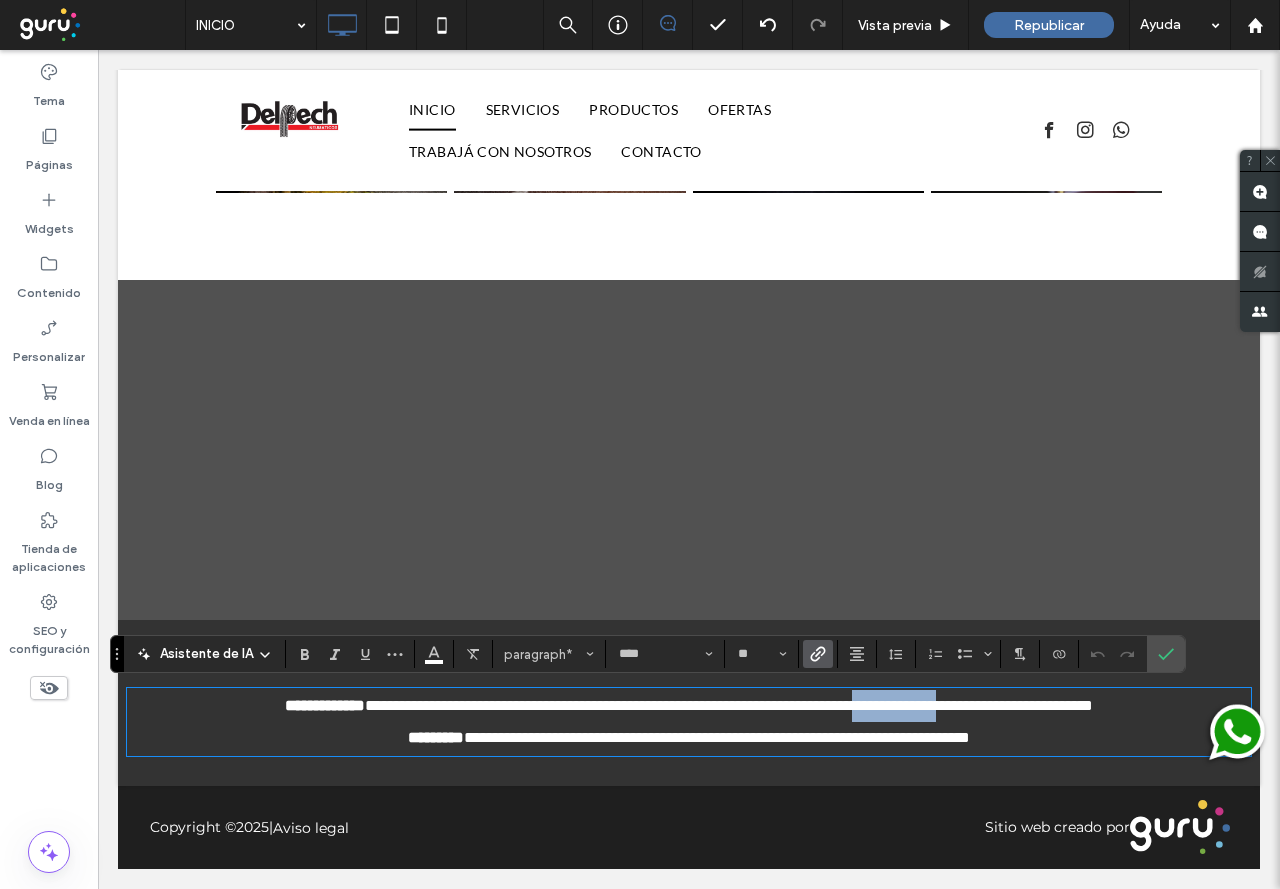 drag, startPoint x: 860, startPoint y: 706, endPoint x: 973, endPoint y: 705, distance: 113.004425 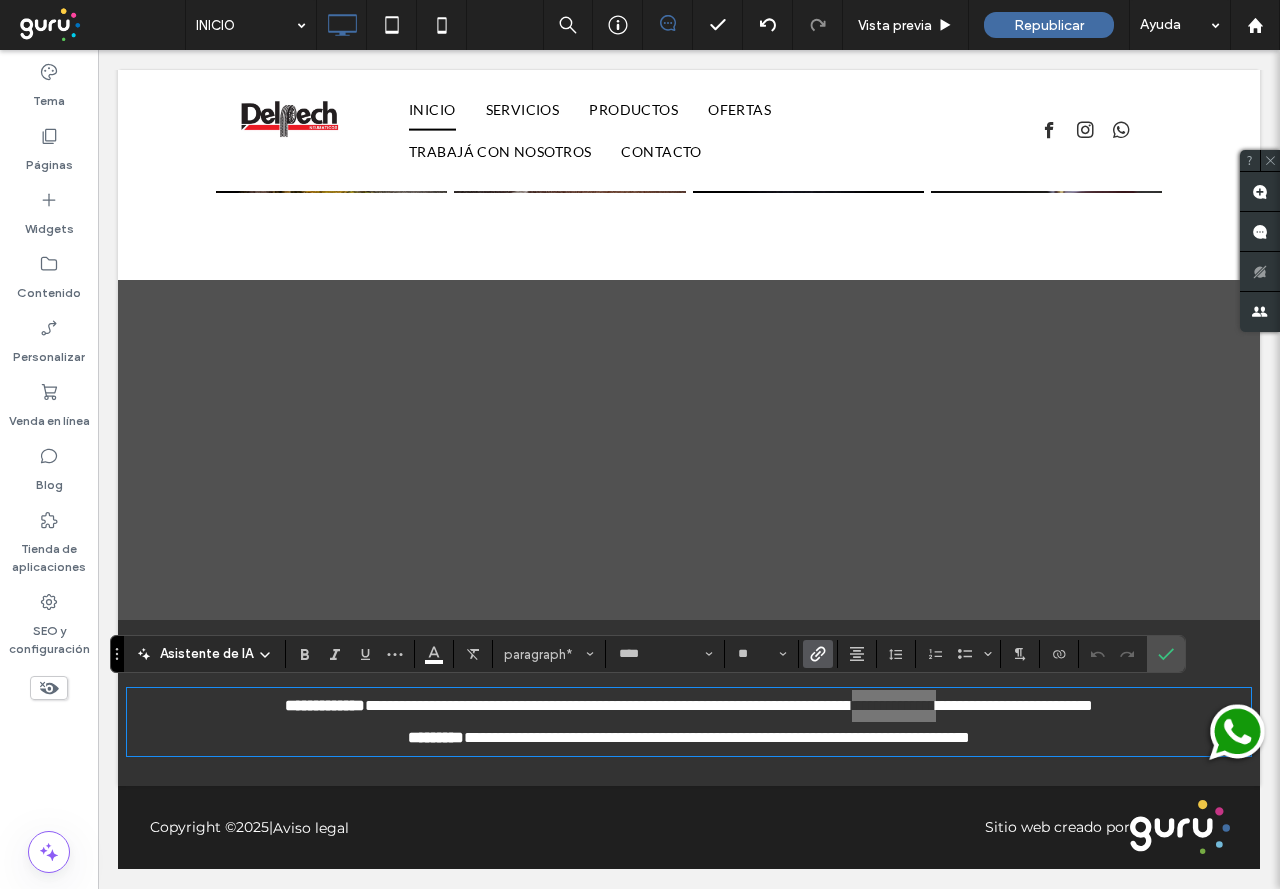 click 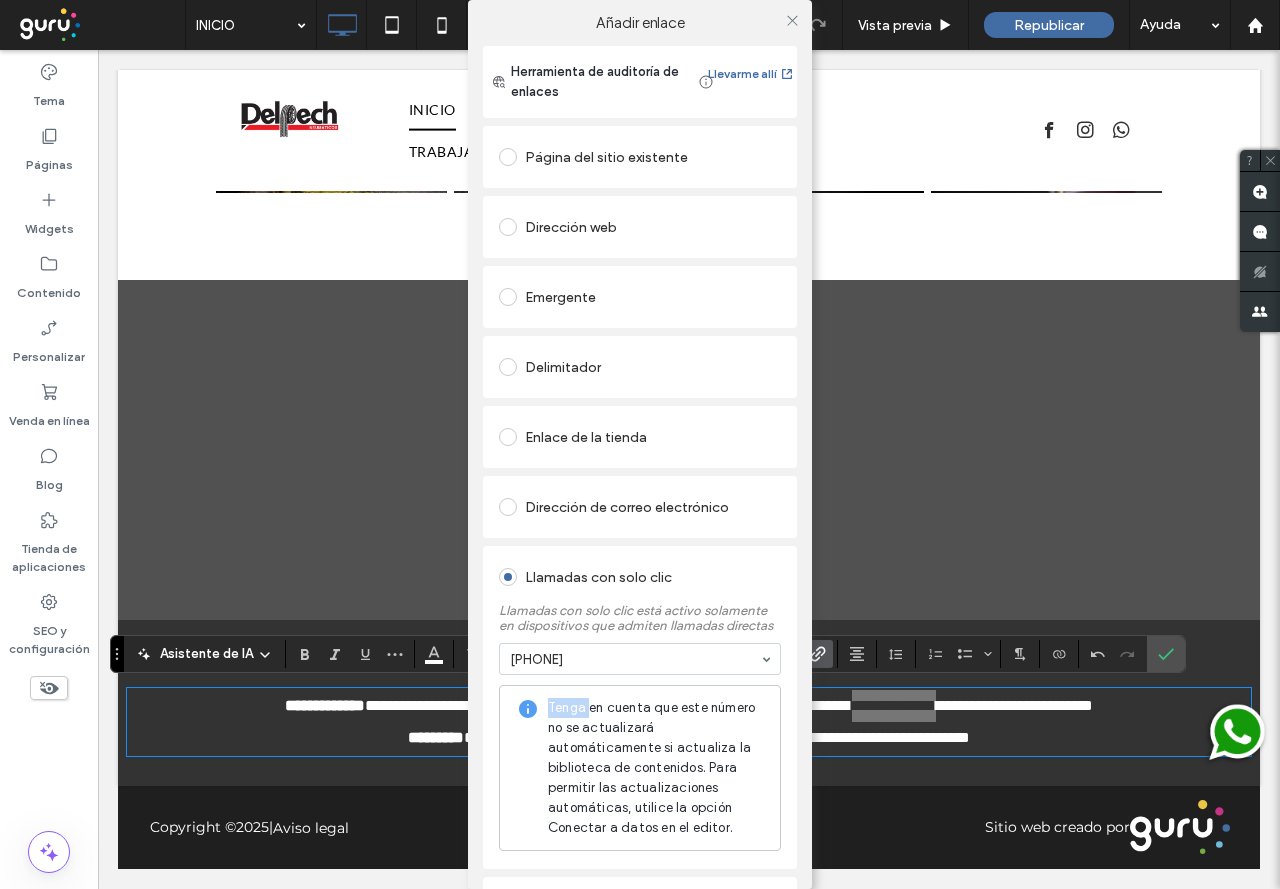 click on "Tenga en cuenta que este número no se actualizará automáticamente si actualiza la biblioteca de contenidos. Para permitir las actualizaciones automáticas, utilice la opción Conectar a datos en el editor." at bounding box center (640, 768) 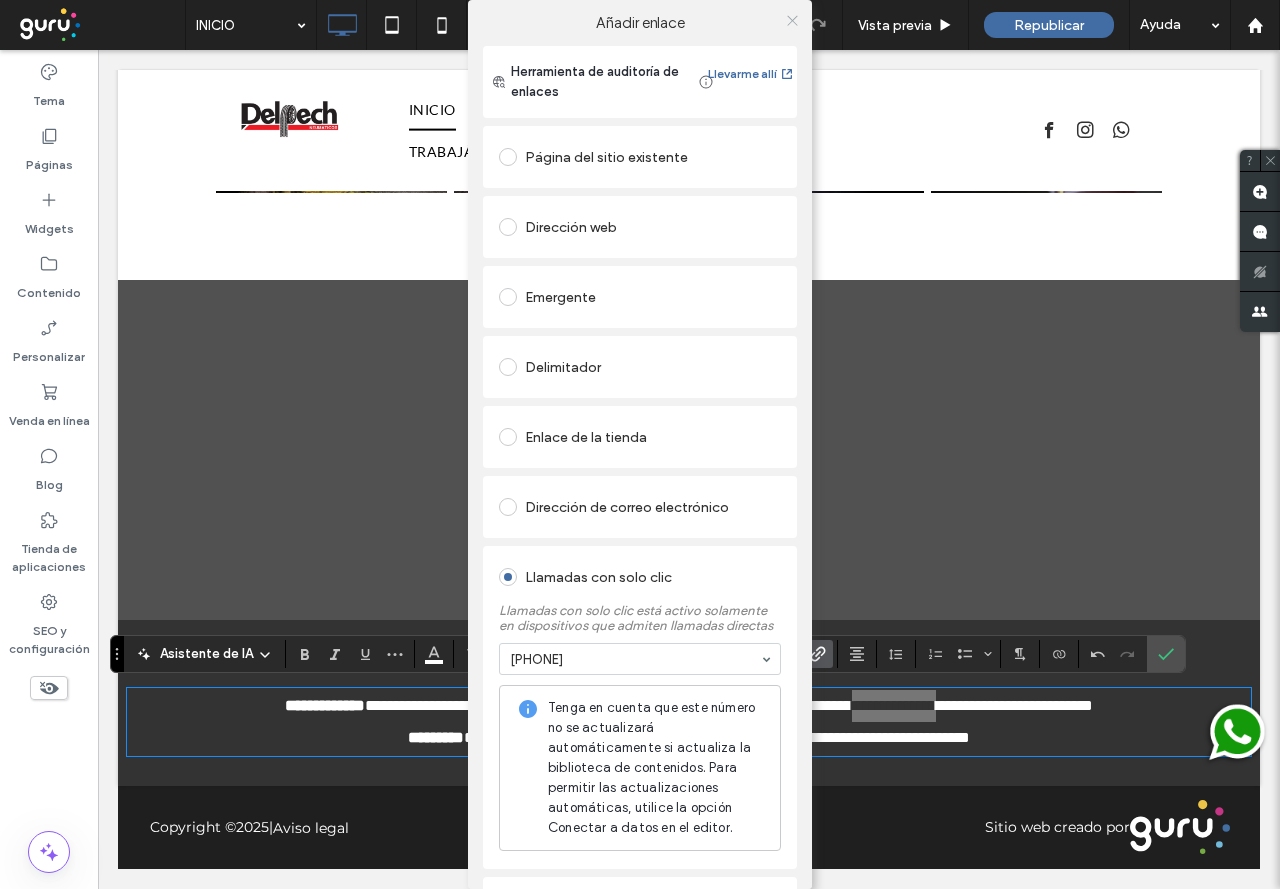 click 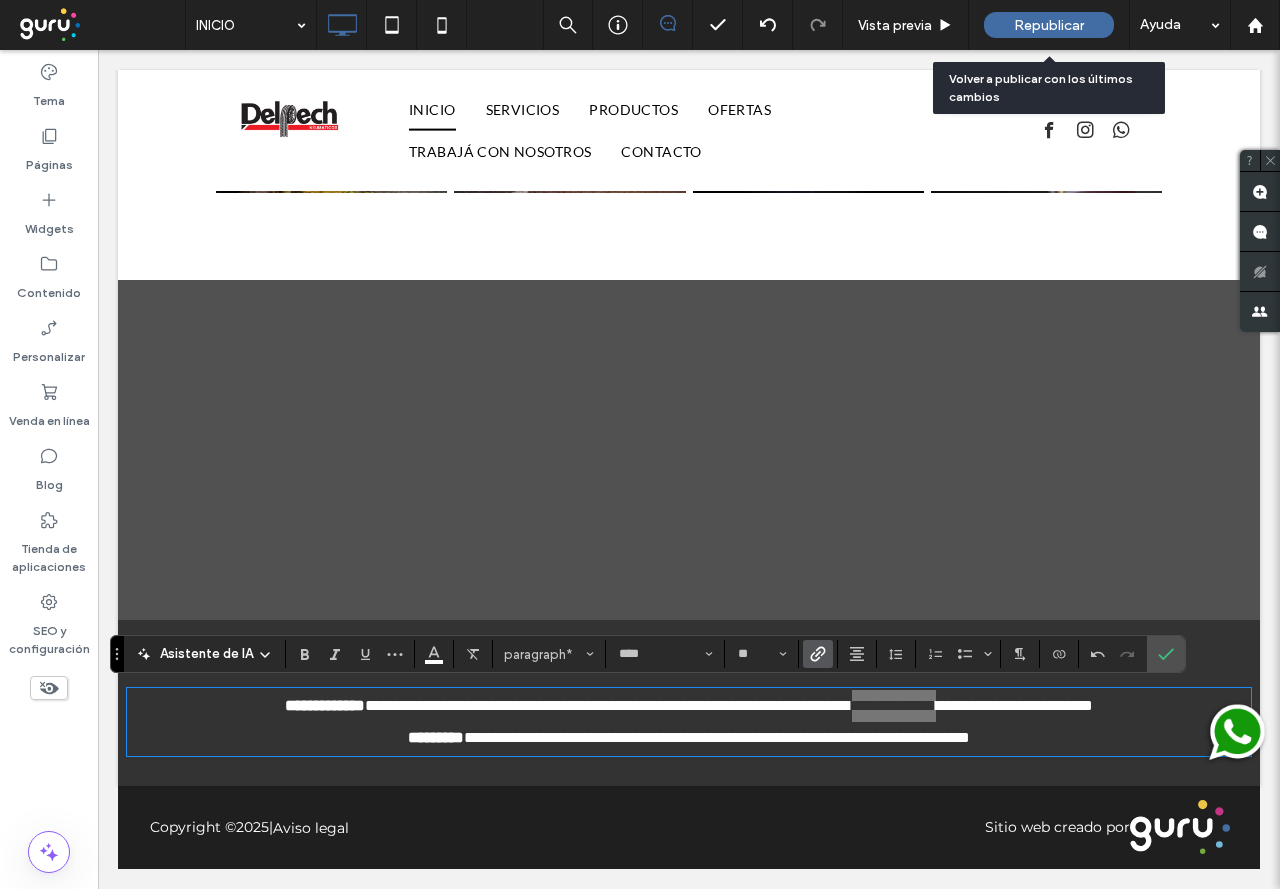 click on "Republicar" at bounding box center (1049, 25) 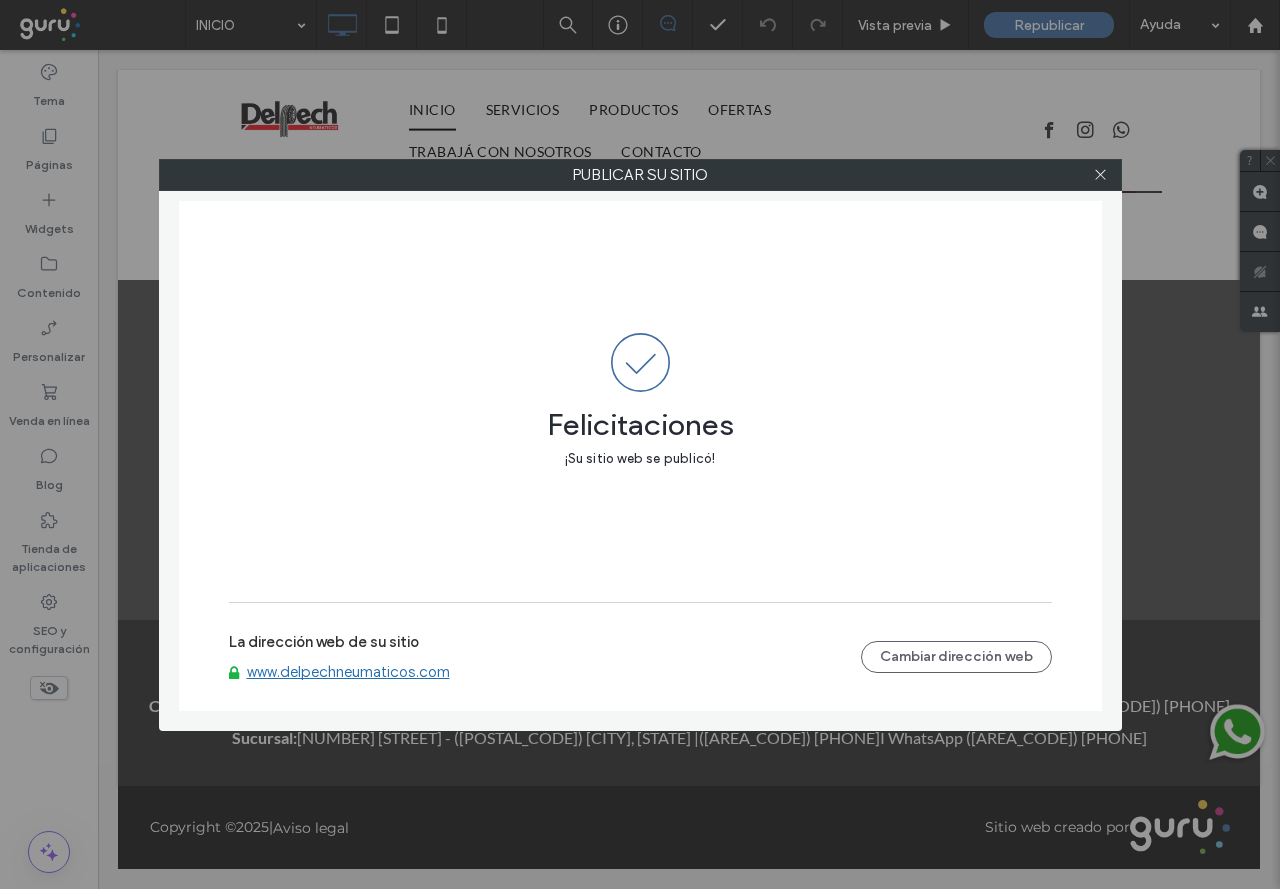click on "www.delpechneumaticos.com" at bounding box center (348, 672) 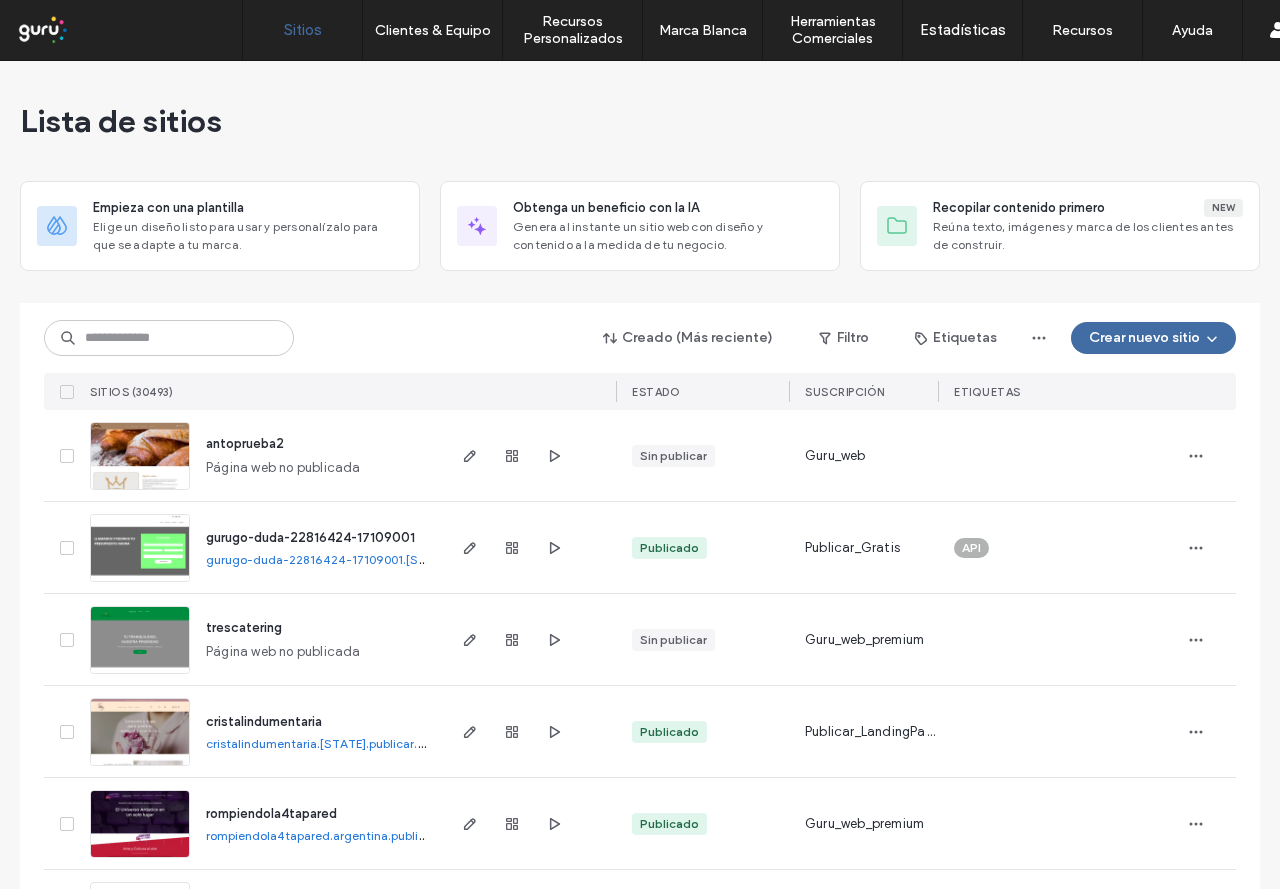 scroll, scrollTop: 0, scrollLeft: 0, axis: both 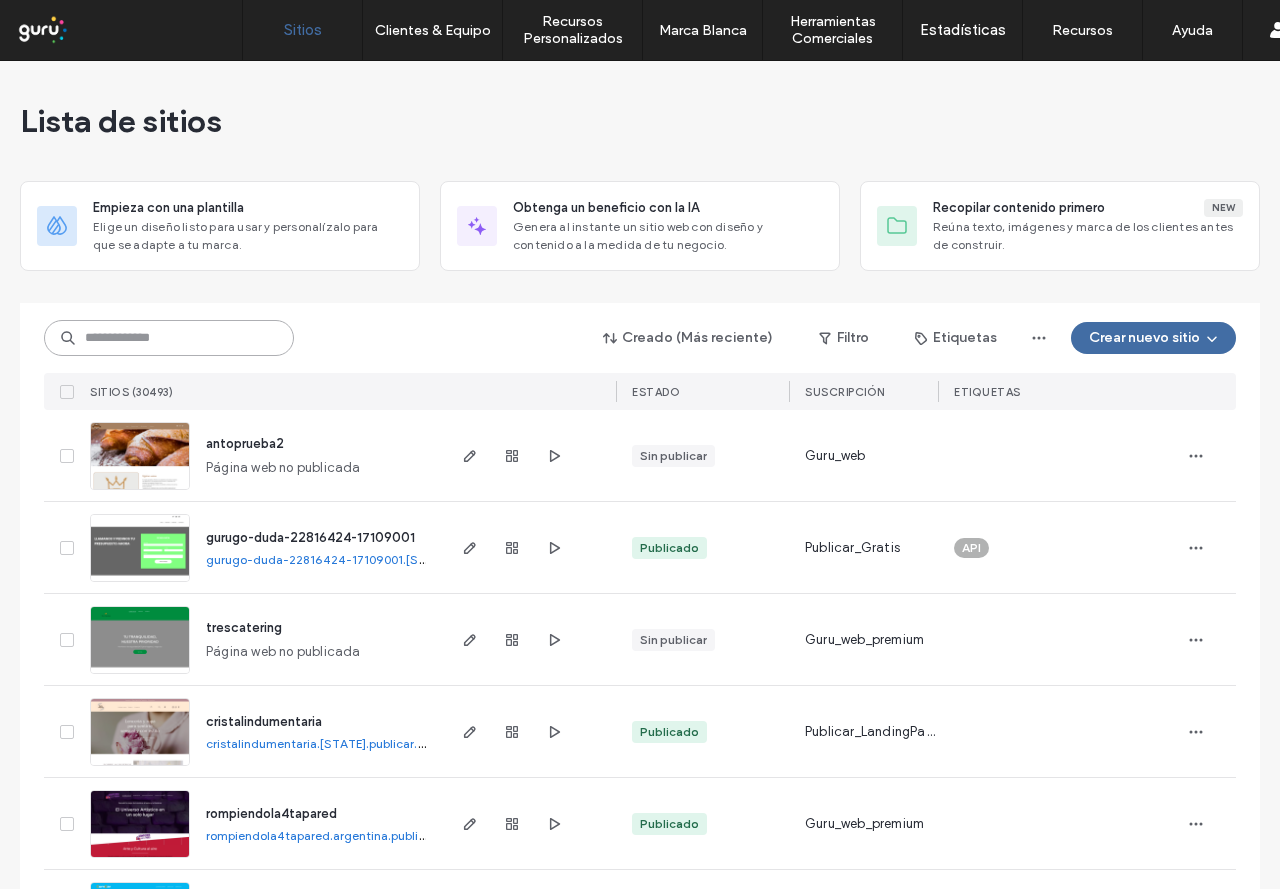 click at bounding box center [169, 338] 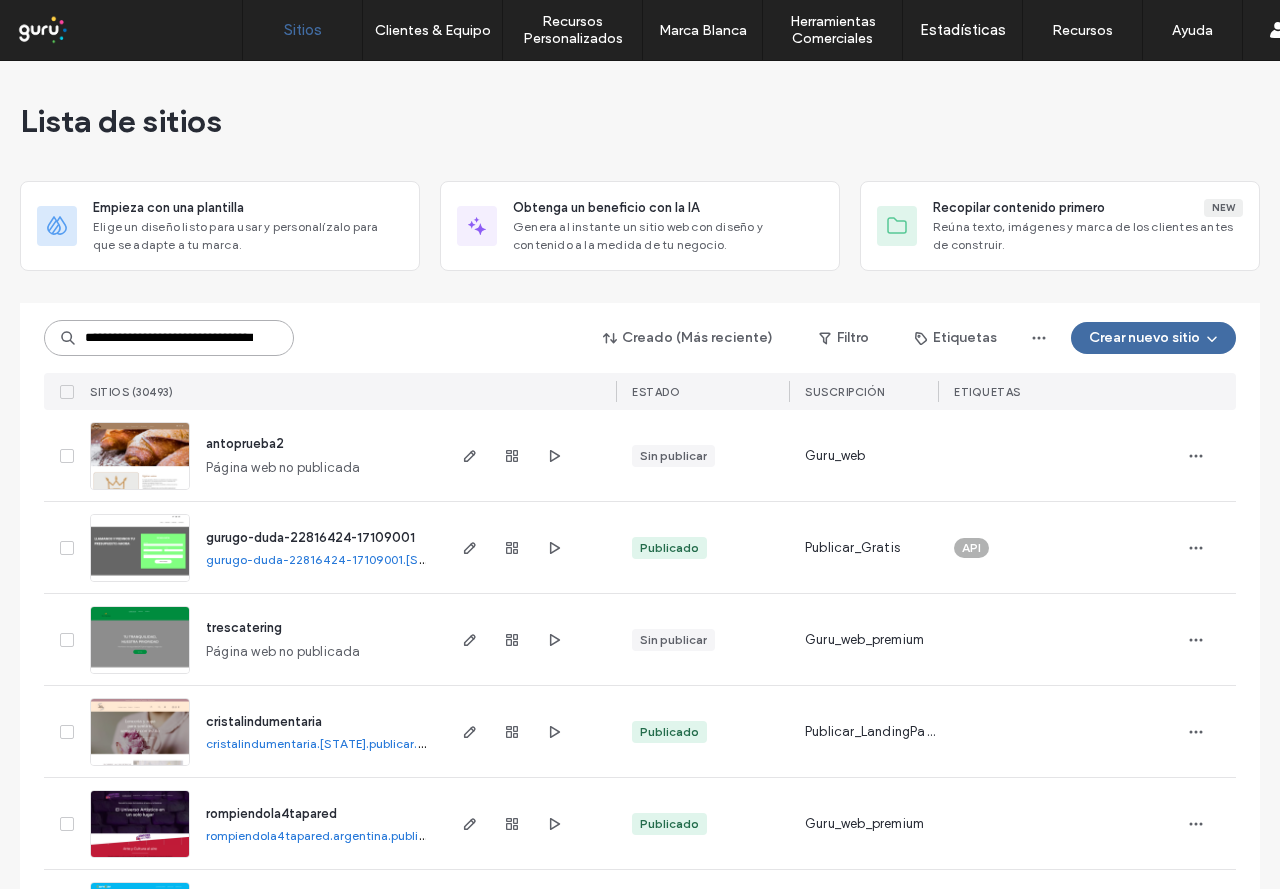 scroll, scrollTop: 0, scrollLeft: 72, axis: horizontal 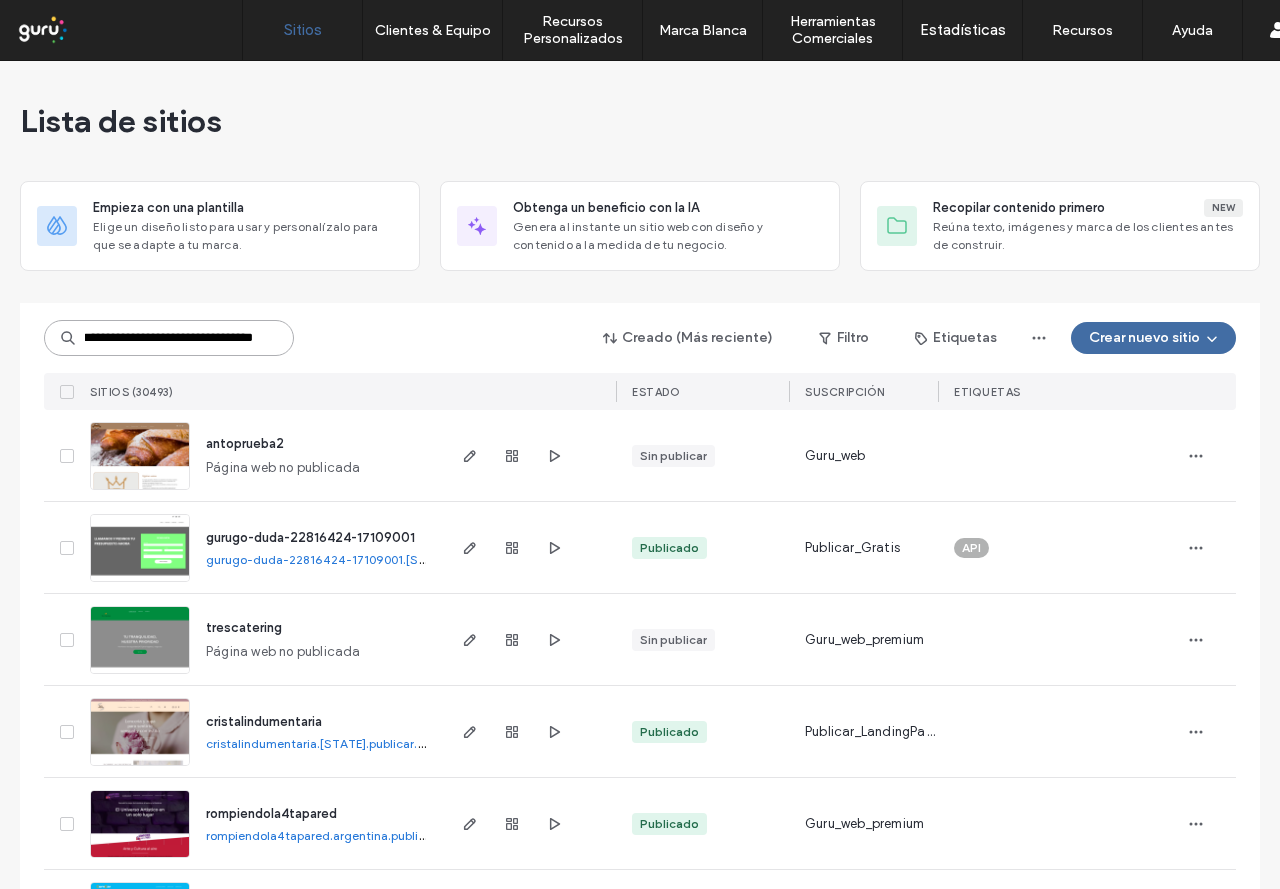 type on "**********" 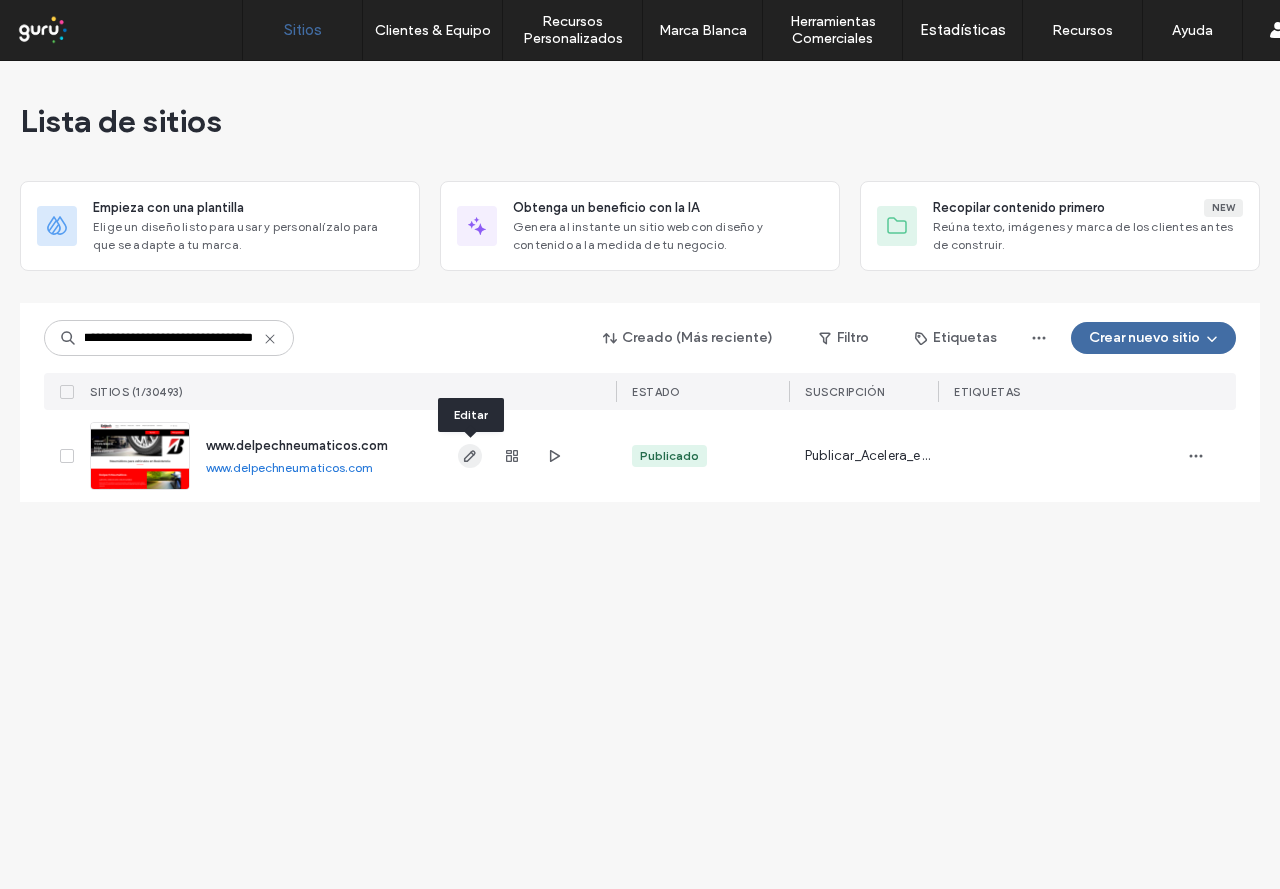 scroll, scrollTop: 0, scrollLeft: 0, axis: both 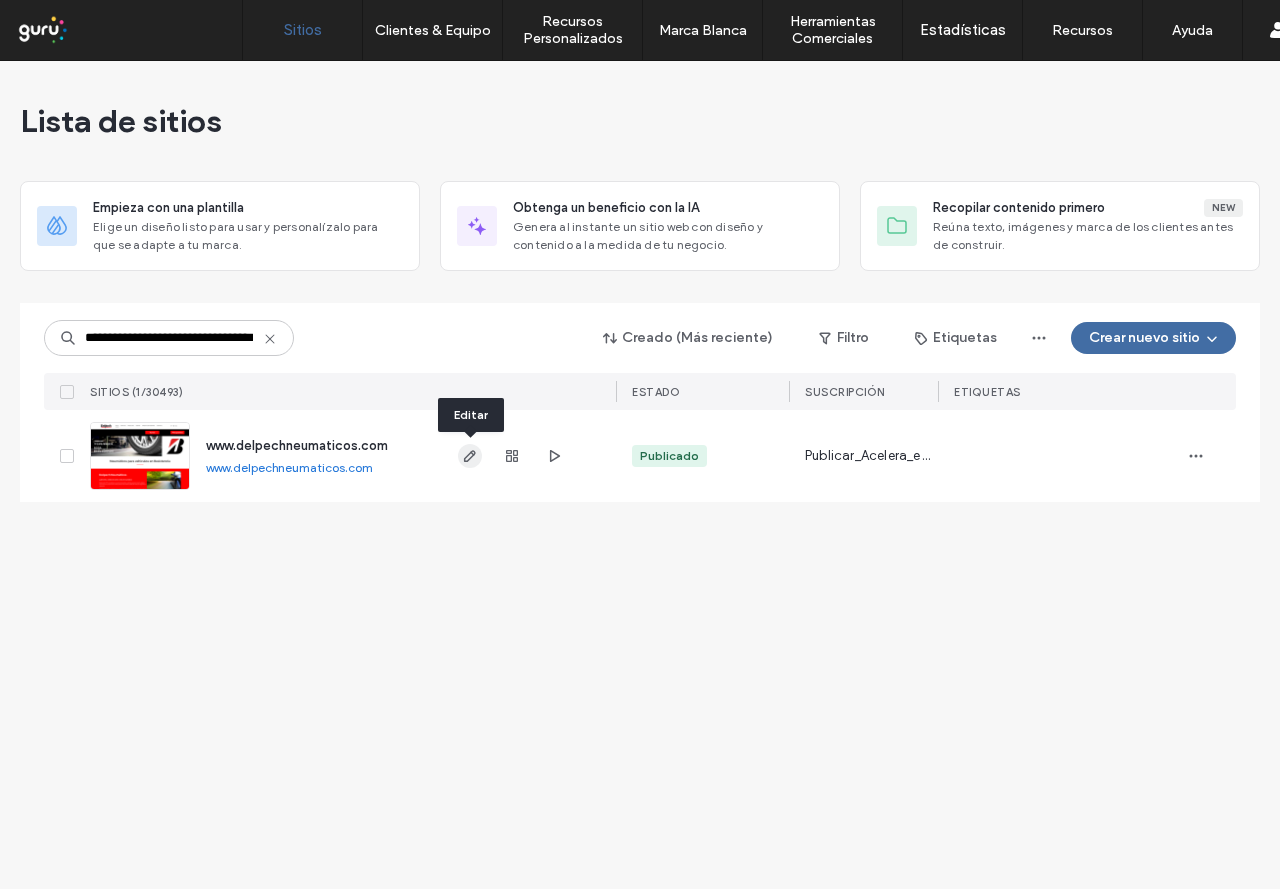 click 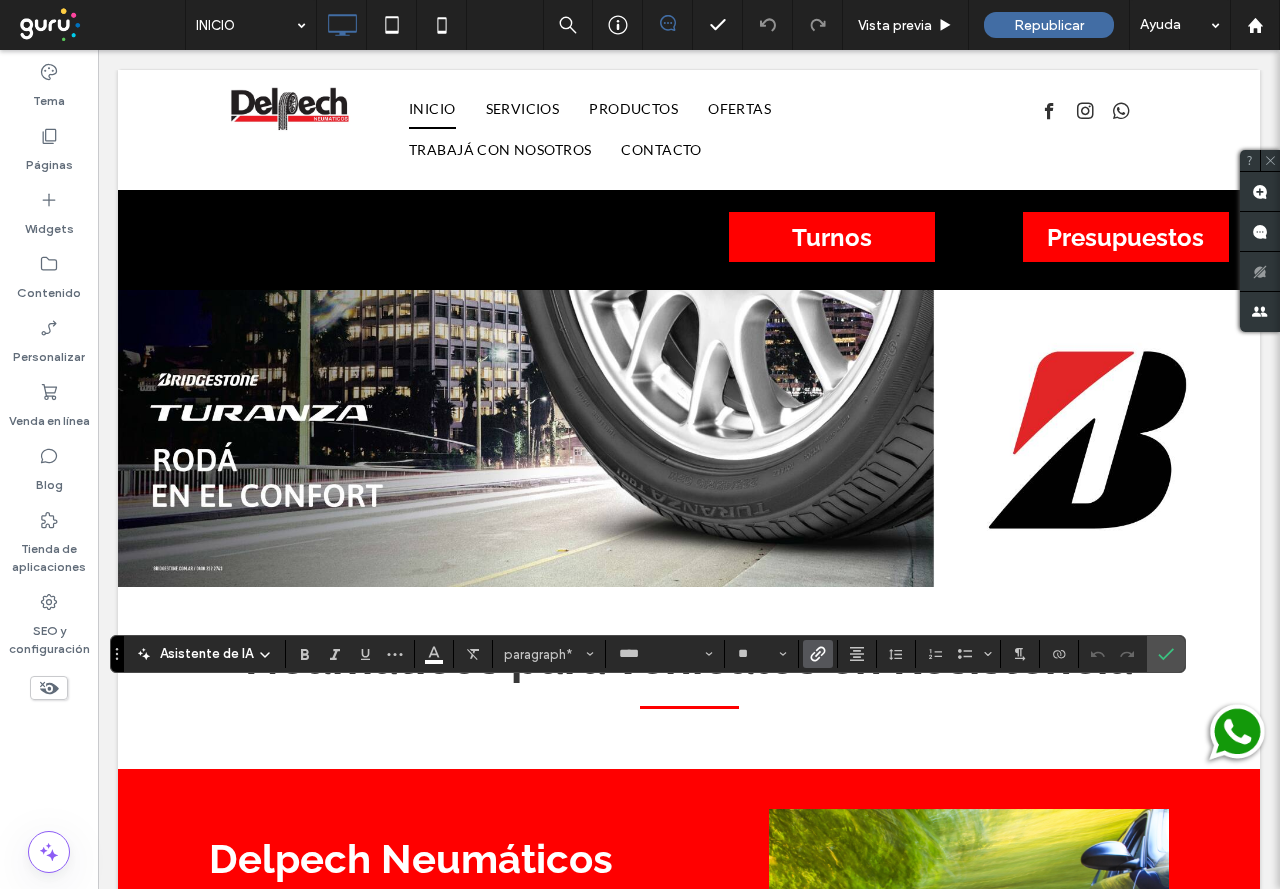 scroll, scrollTop: 1429, scrollLeft: 0, axis: vertical 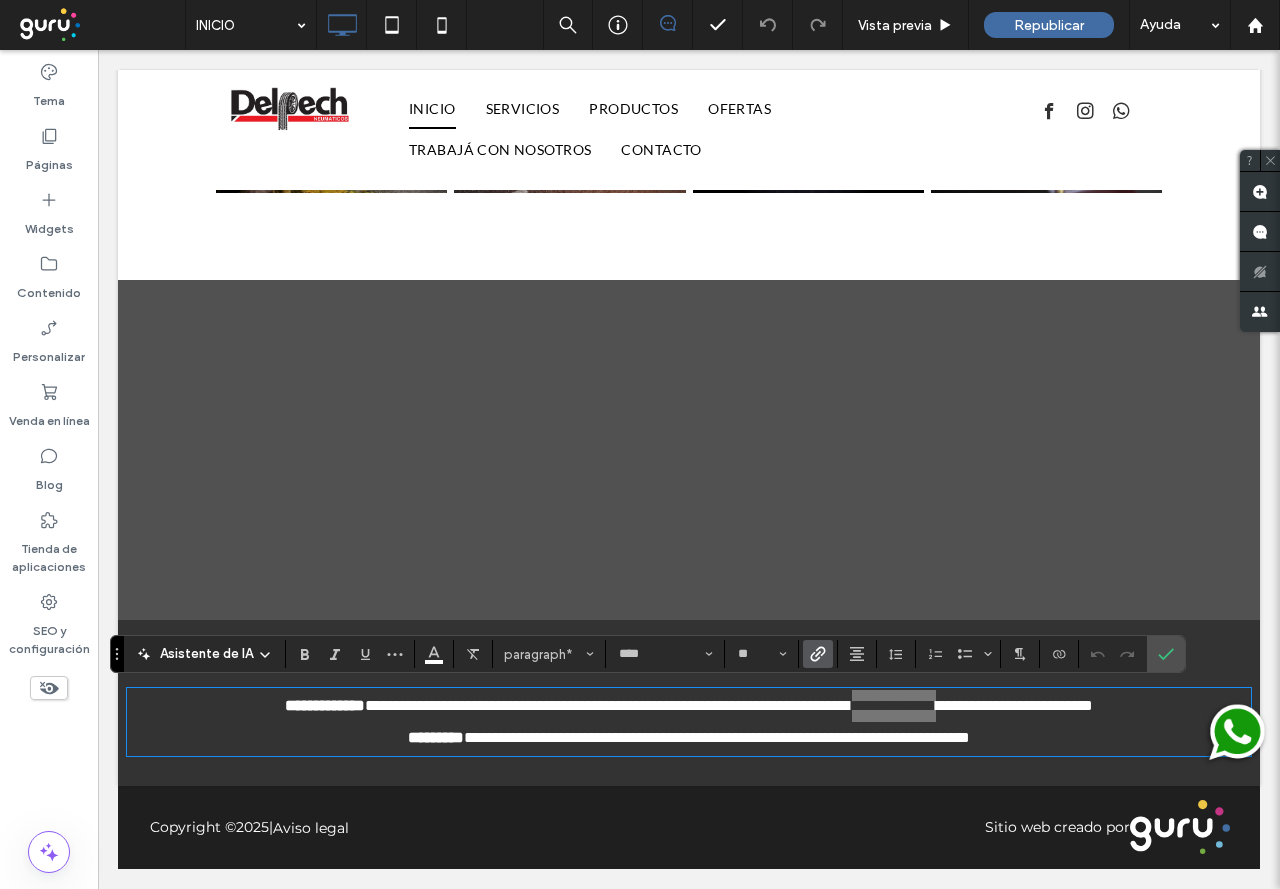 click 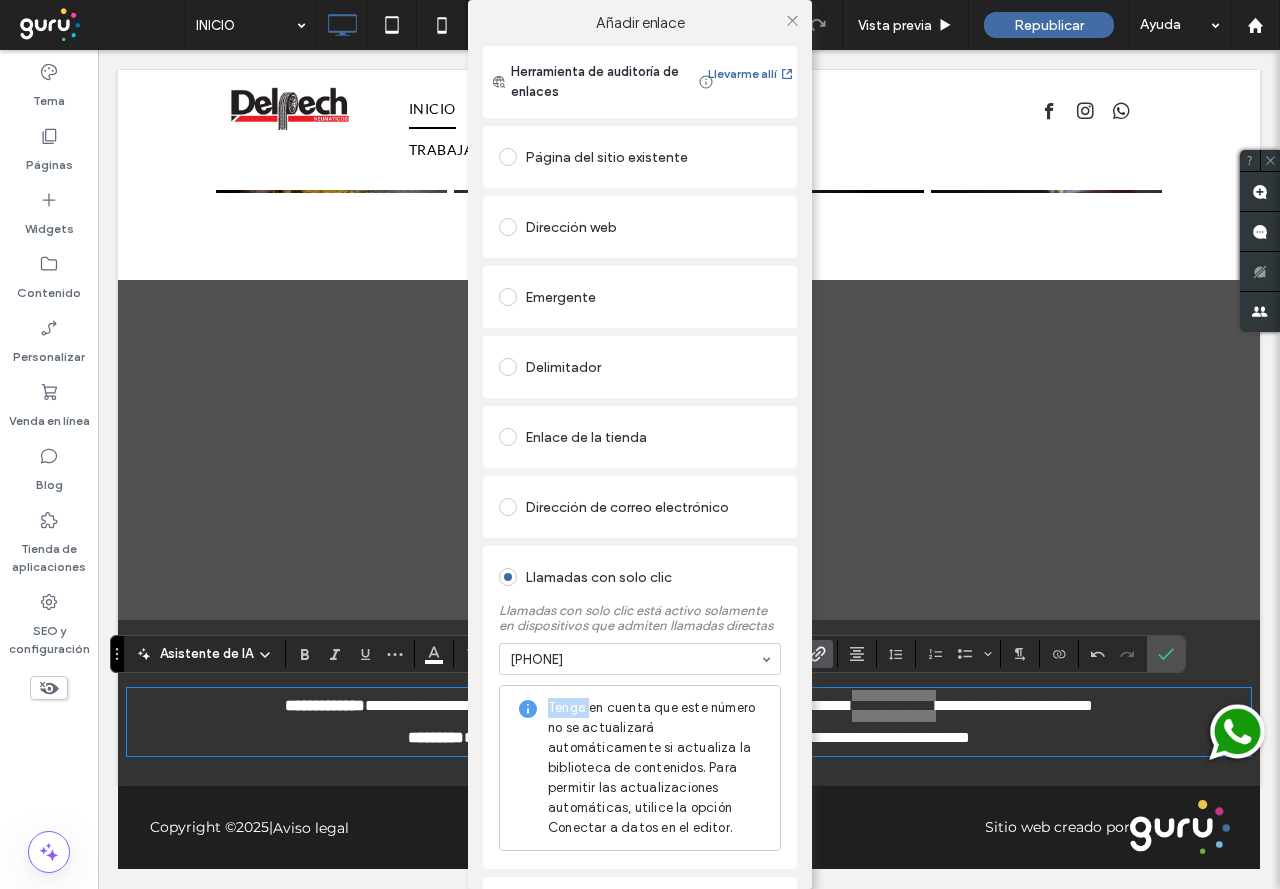 click on "Tenga en cuenta que este número no se actualizará automáticamente si actualiza la biblioteca de contenidos. Para permitir las actualizaciones automáticas, utilice la opción Conectar a datos en el editor." at bounding box center [640, 768] 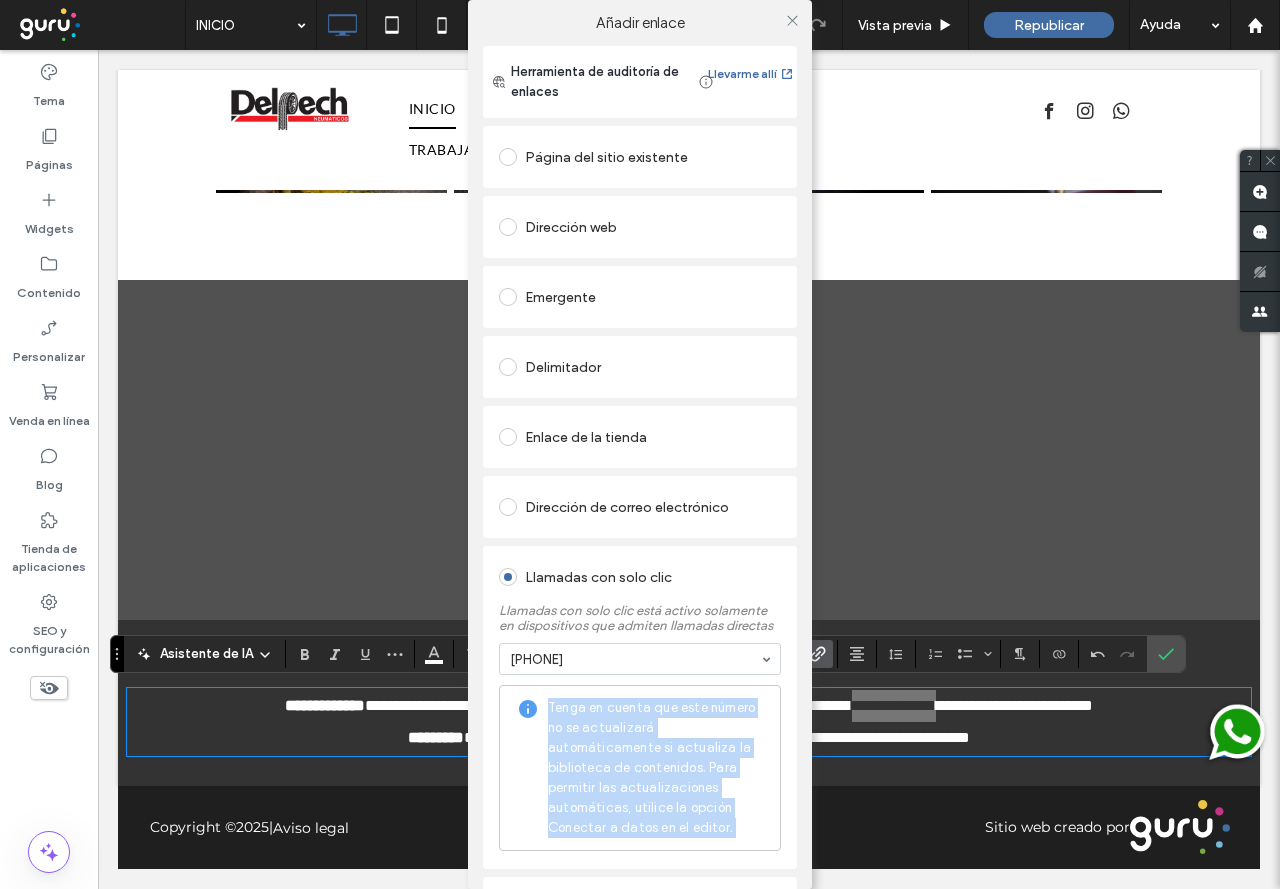 click on "Tenga en cuenta que este número no se actualizará automáticamente si actualiza la biblioteca de contenidos. Para permitir las actualizaciones automáticas, utilice la opción Conectar a datos en el editor." at bounding box center (640, 768) 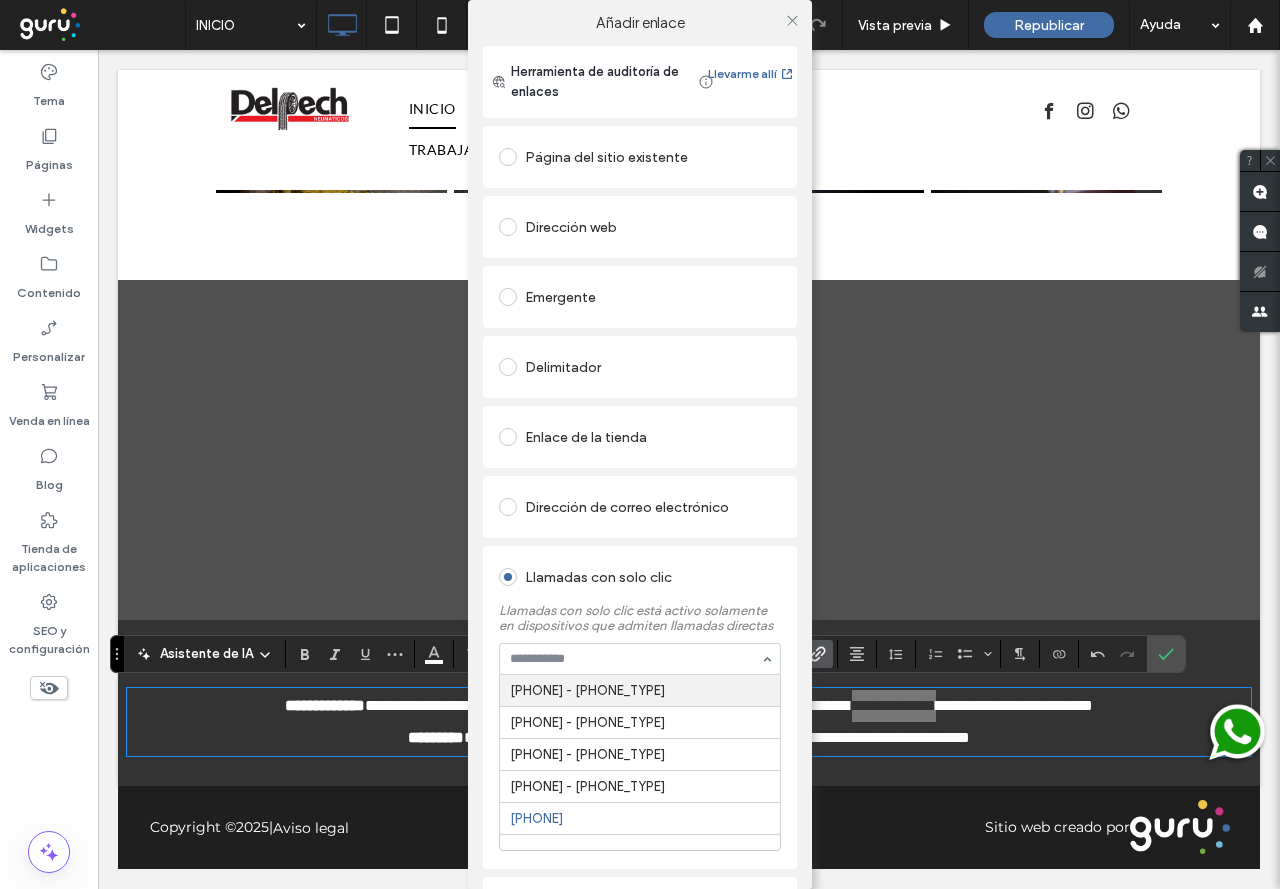 click at bounding box center [635, 659] 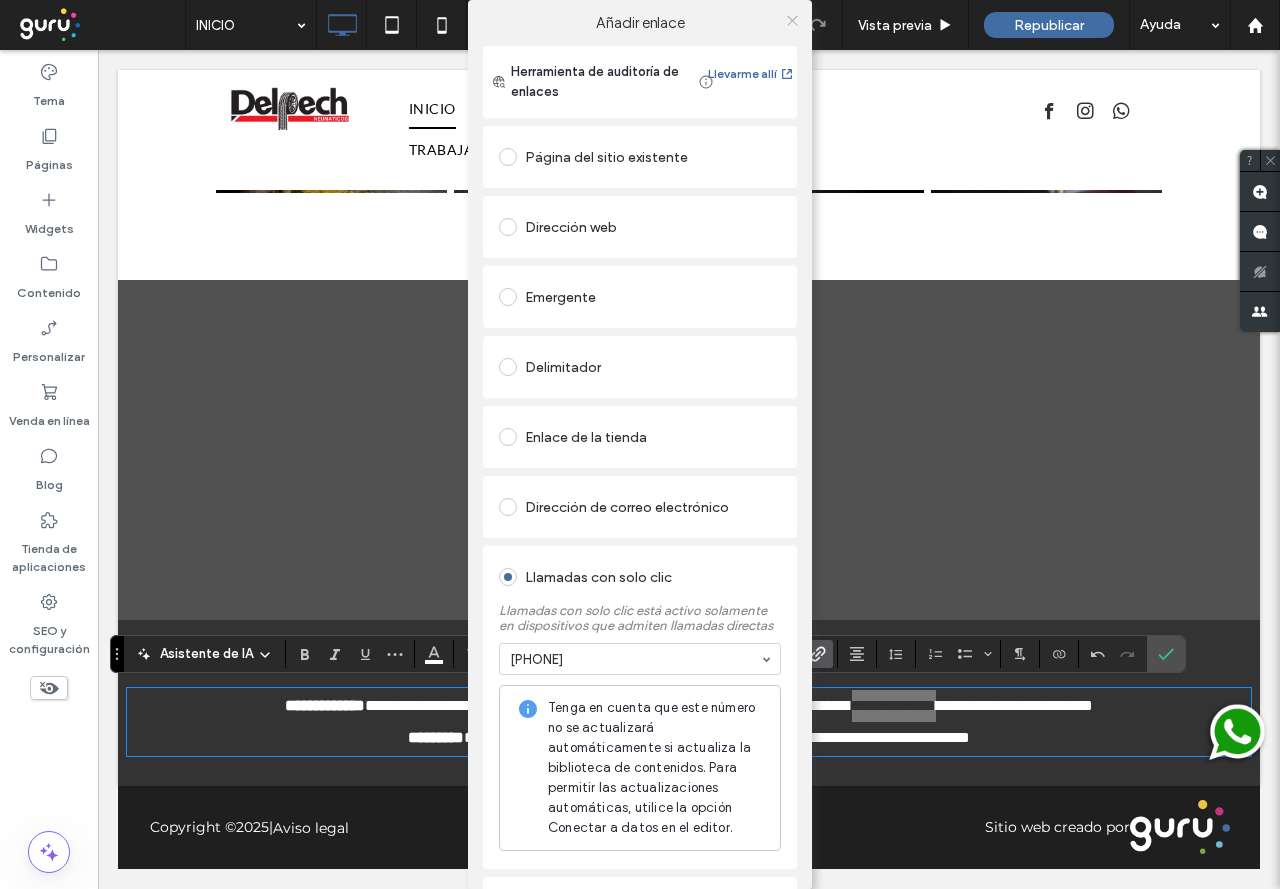 click 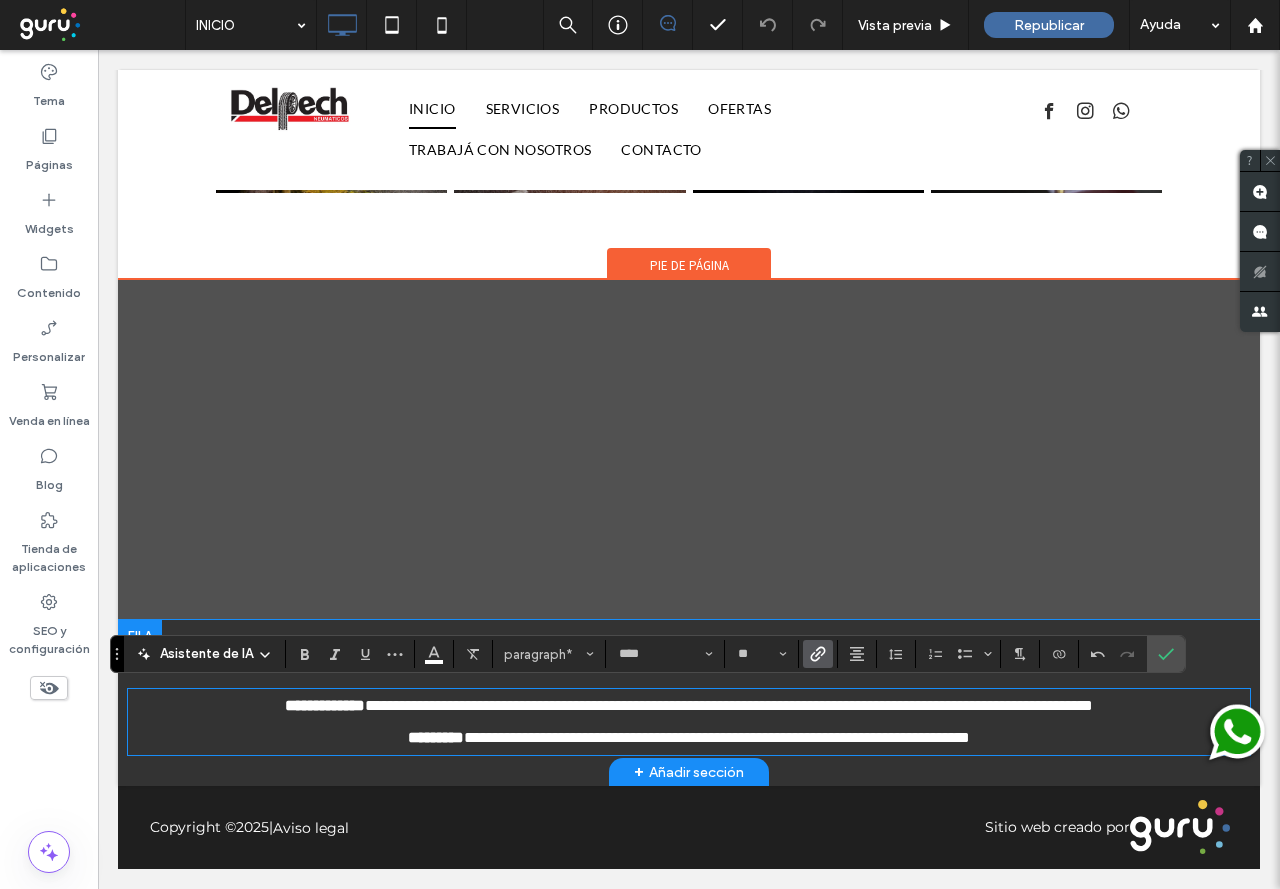 click on "**********" at bounding box center (1050, 705) 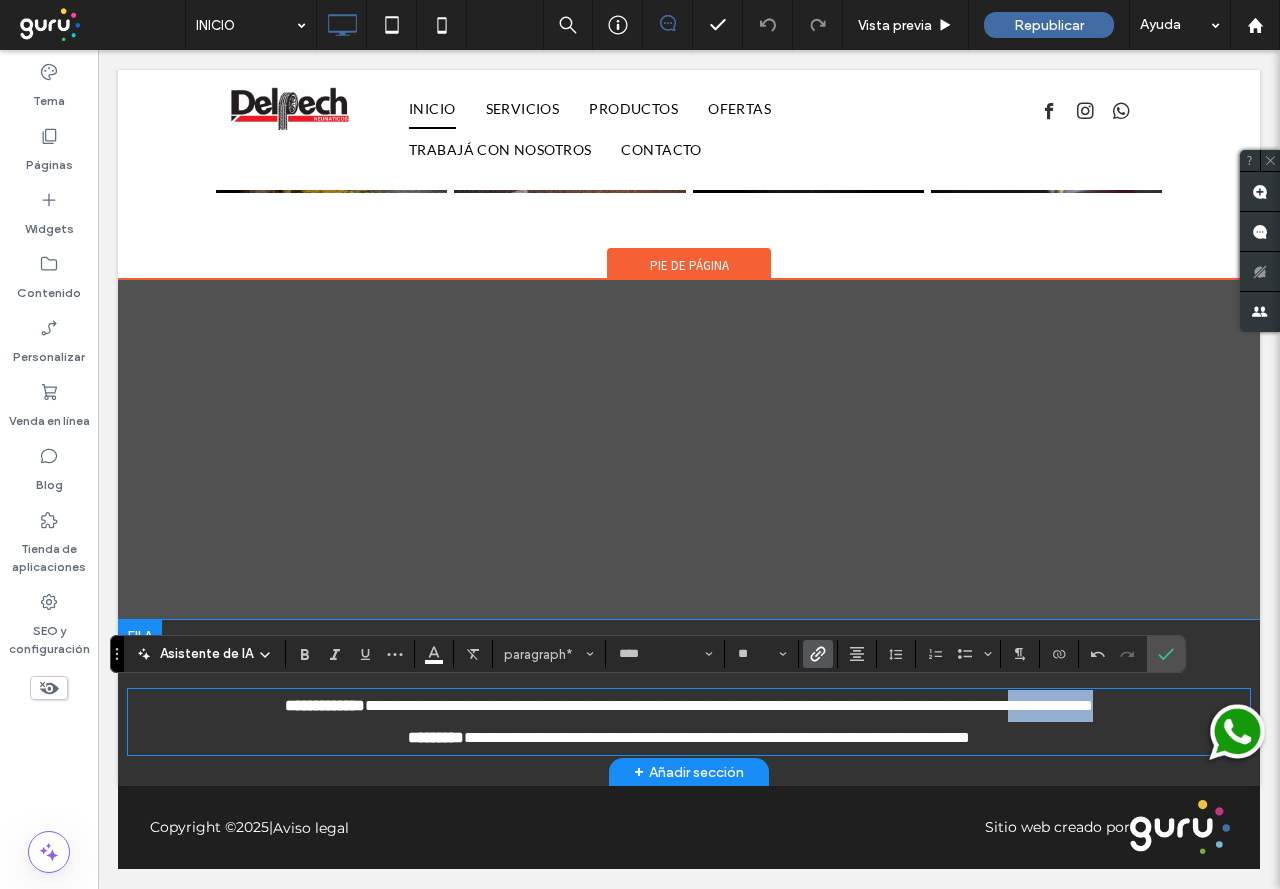 drag, startPoint x: 1065, startPoint y: 709, endPoint x: 1175, endPoint y: 709, distance: 110 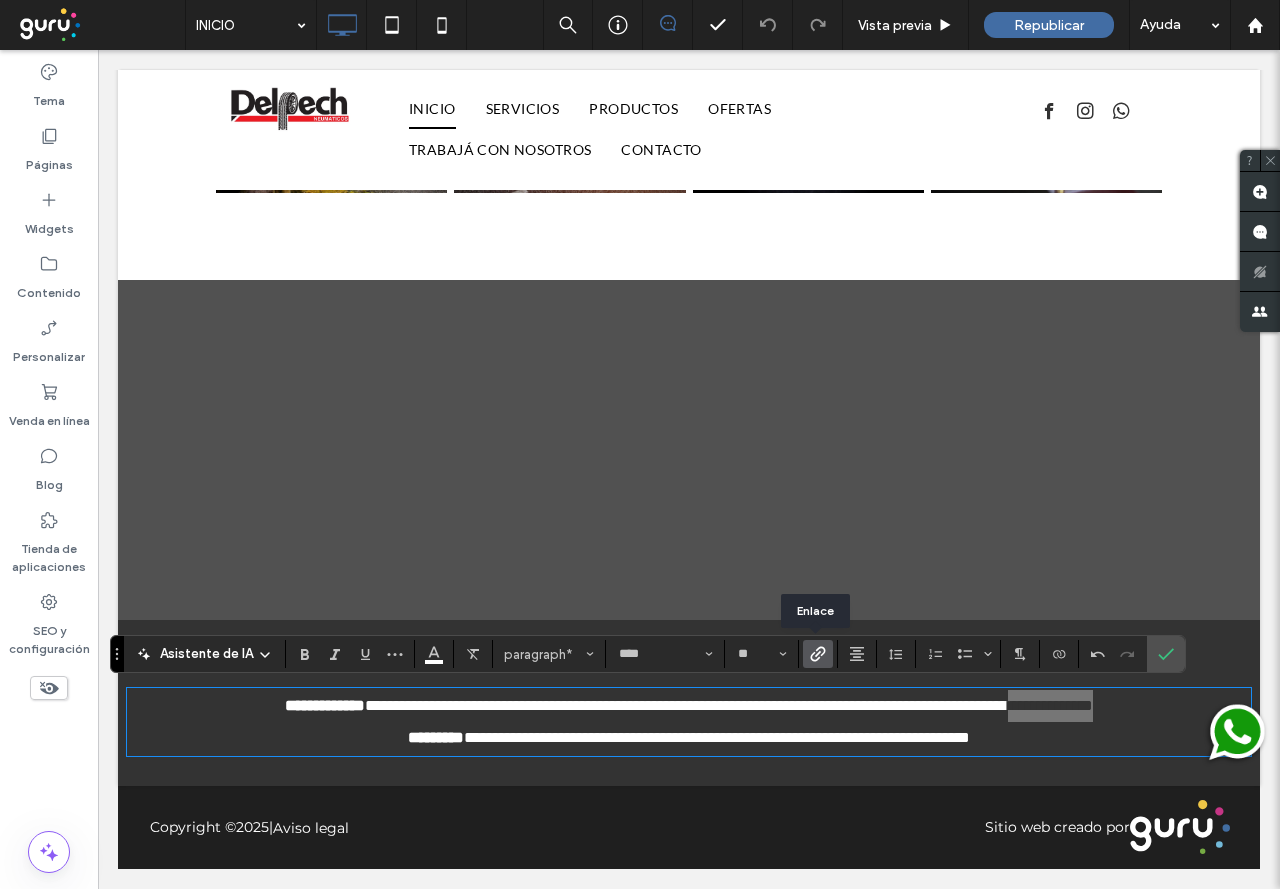 click 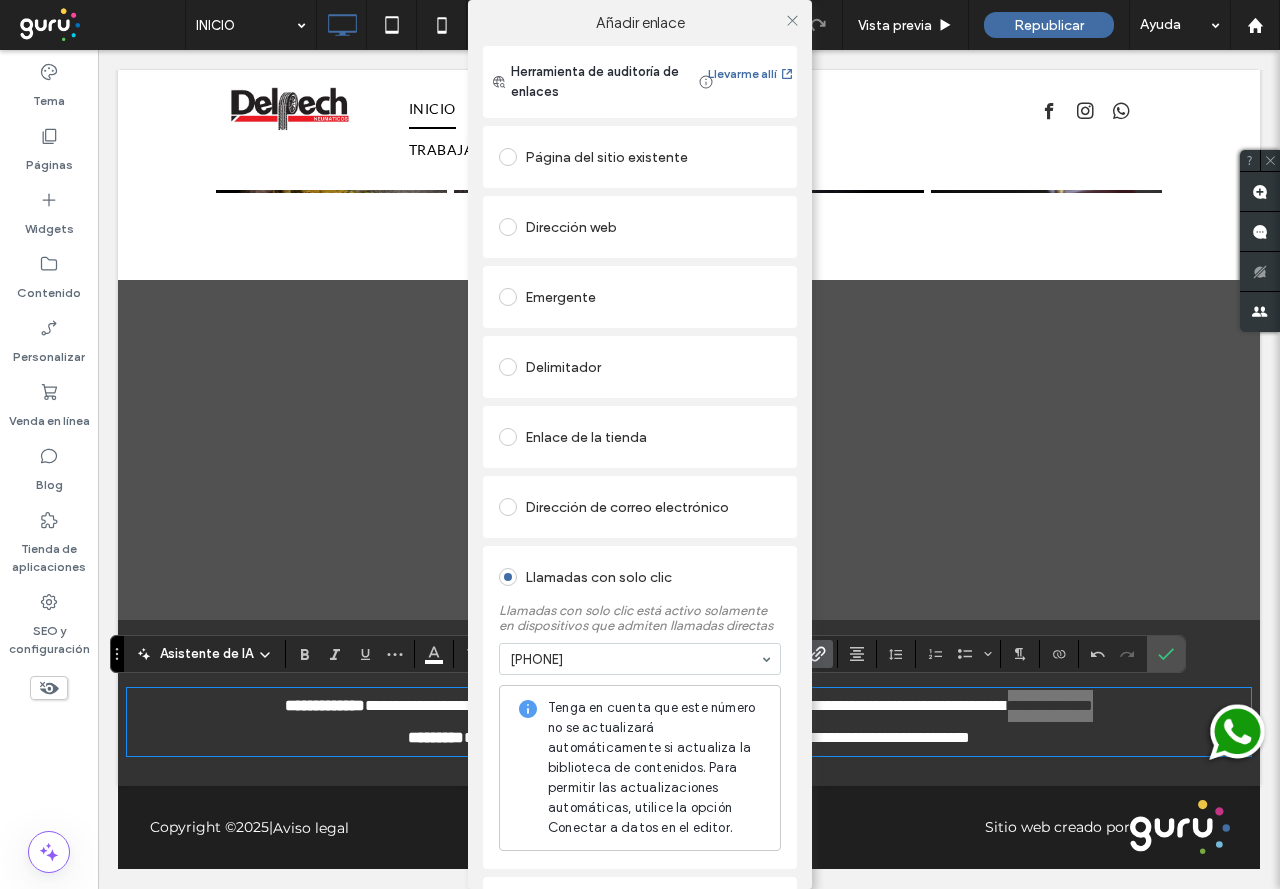 click on "Tenga en cuenta que este número no se actualizará automáticamente si actualiza la biblioteca de contenidos. Para permitir las actualizaciones automáticas, utilice la opción Conectar a datos en el editor." at bounding box center (656, 768) 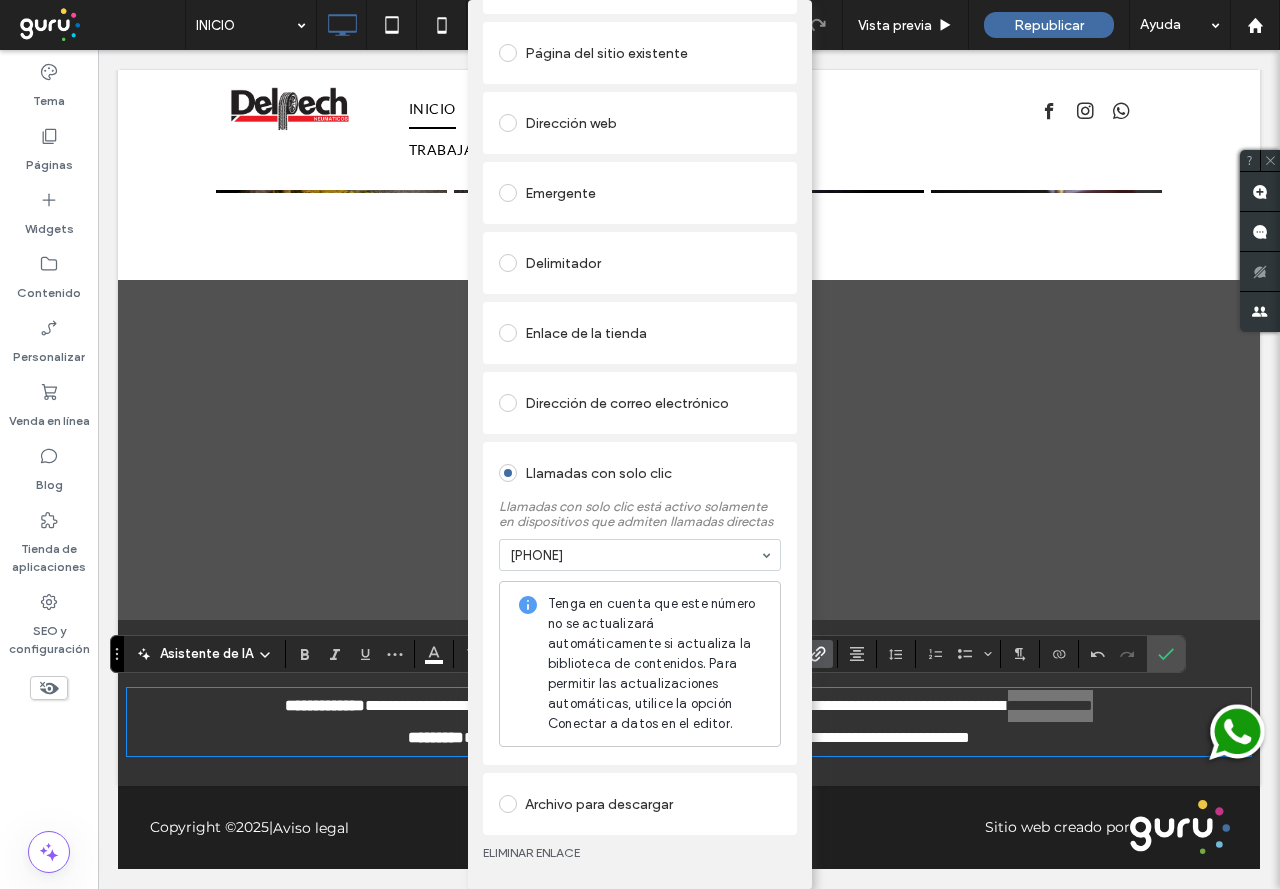scroll, scrollTop: 106, scrollLeft: 0, axis: vertical 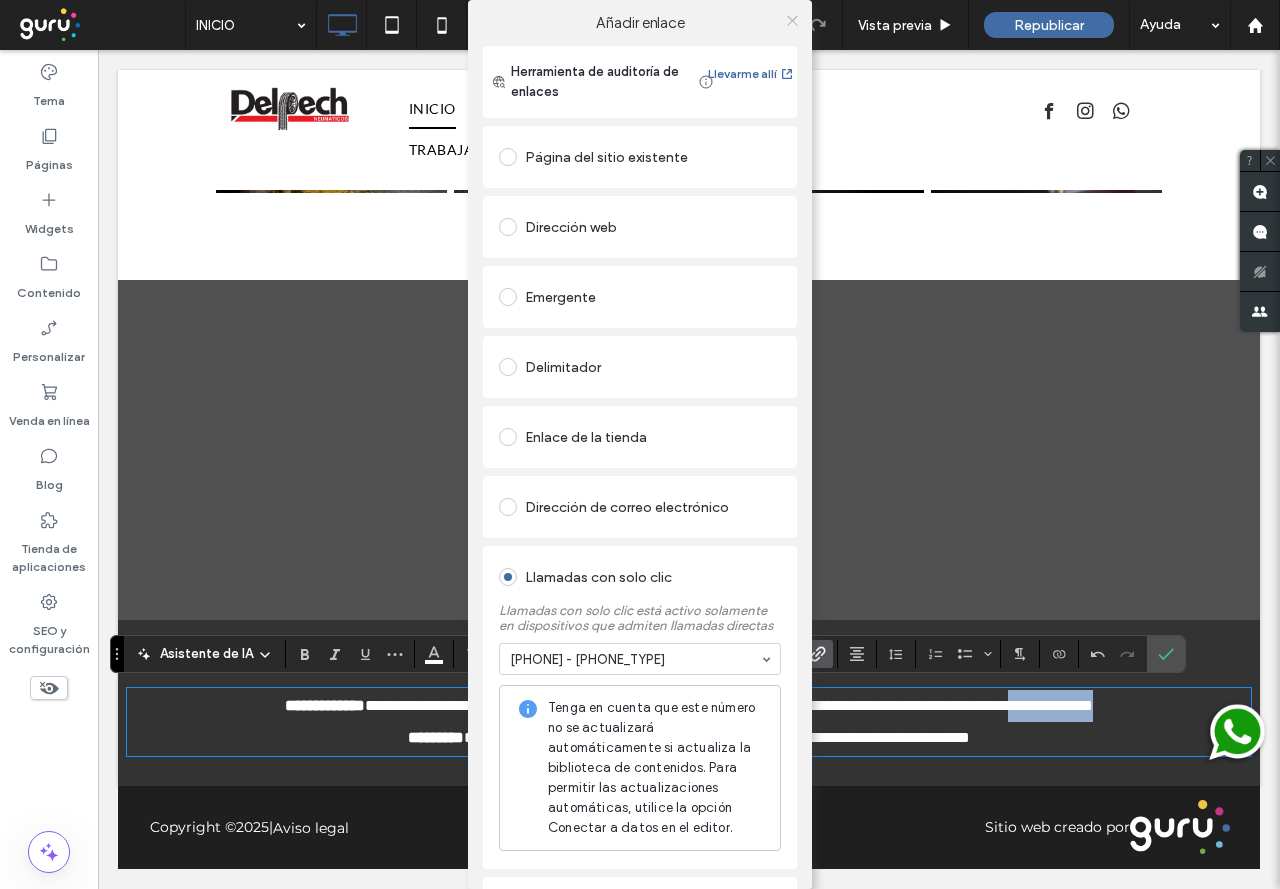 click 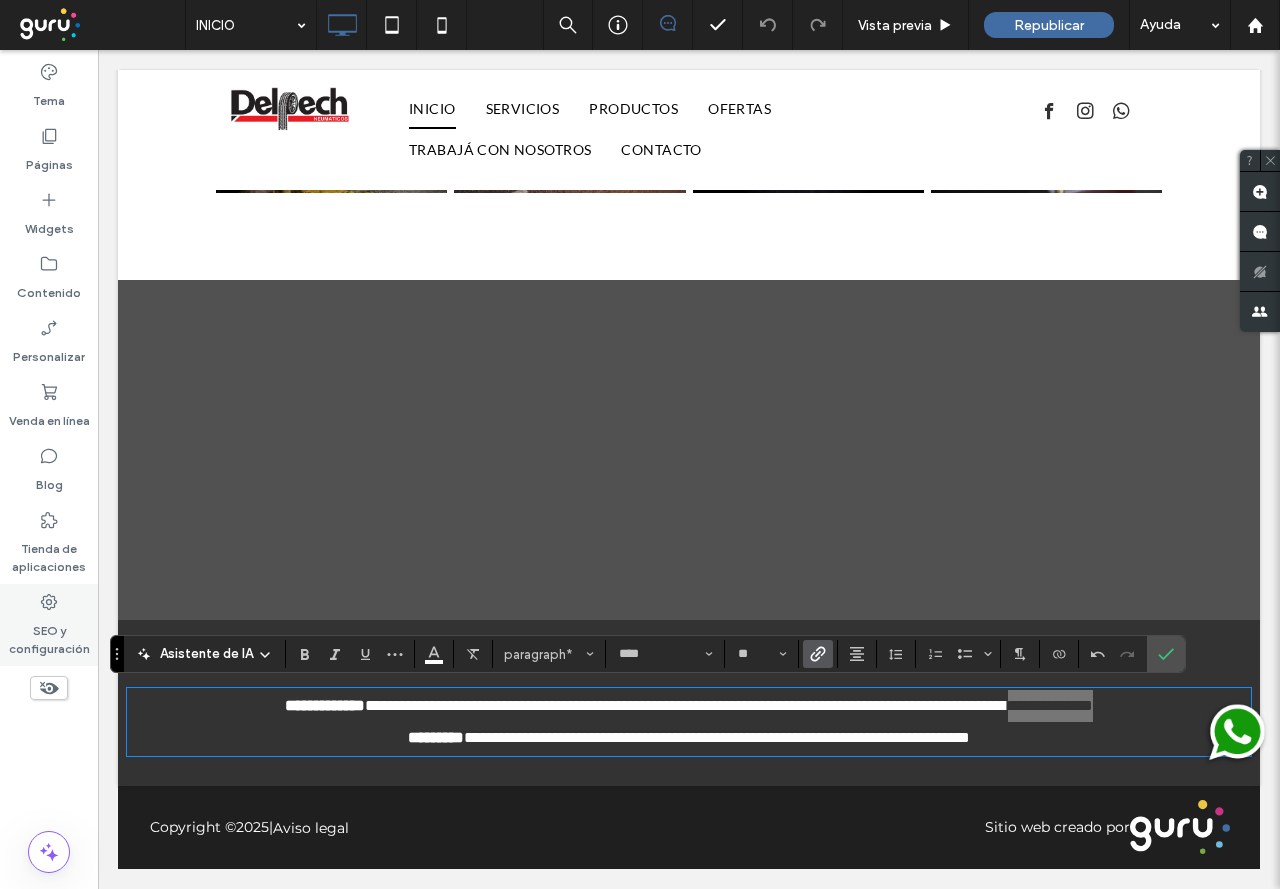 click 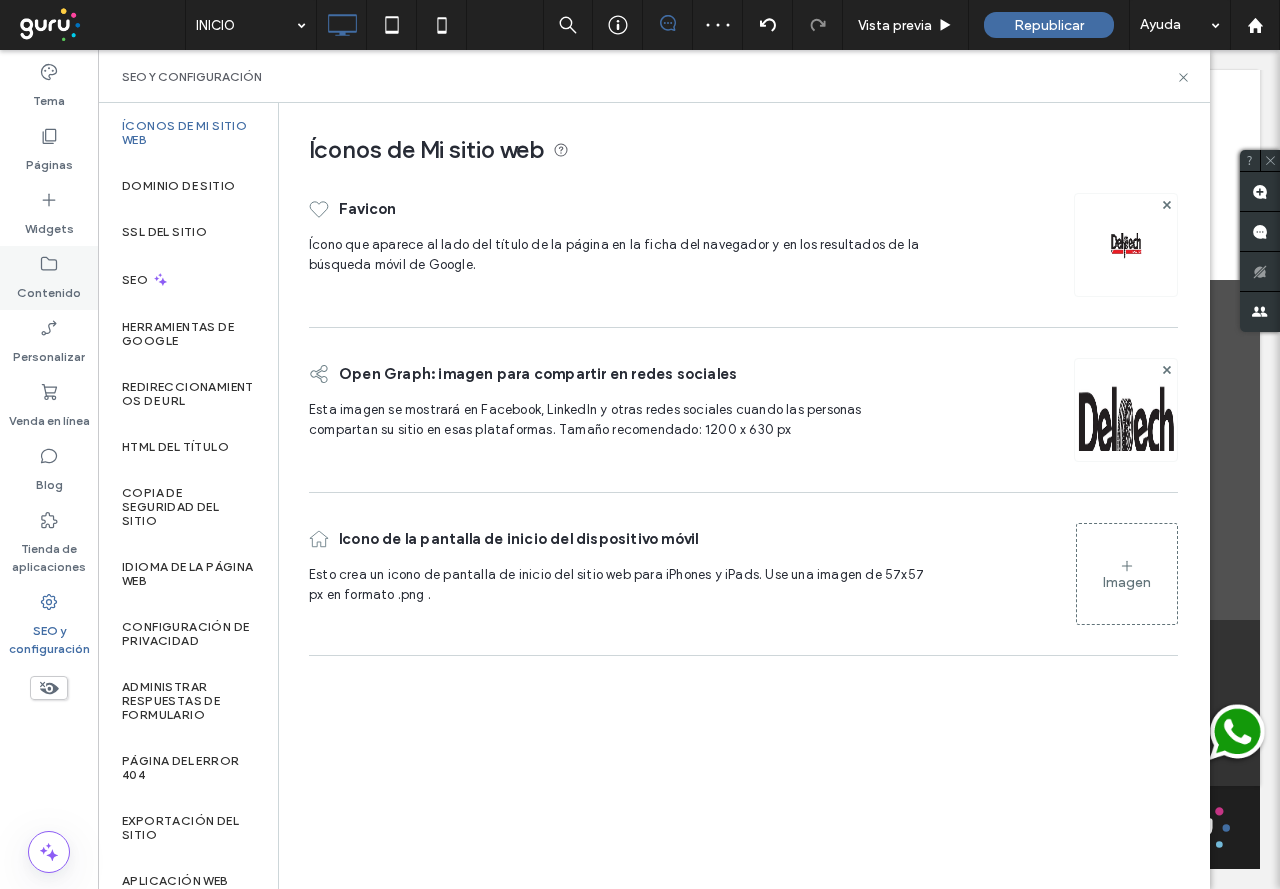 click on "Contenido" at bounding box center [49, 278] 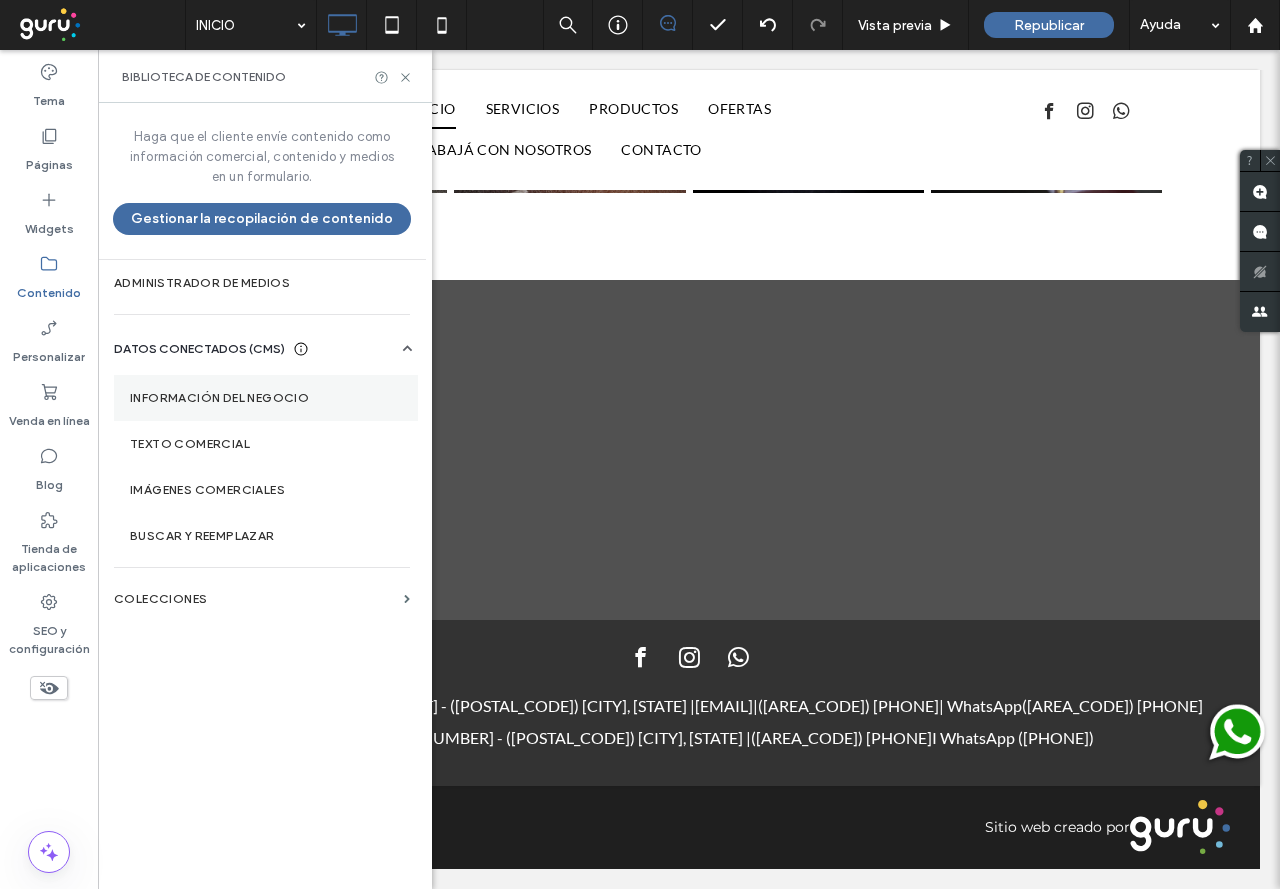 click on "Información del negocio" at bounding box center (266, 398) 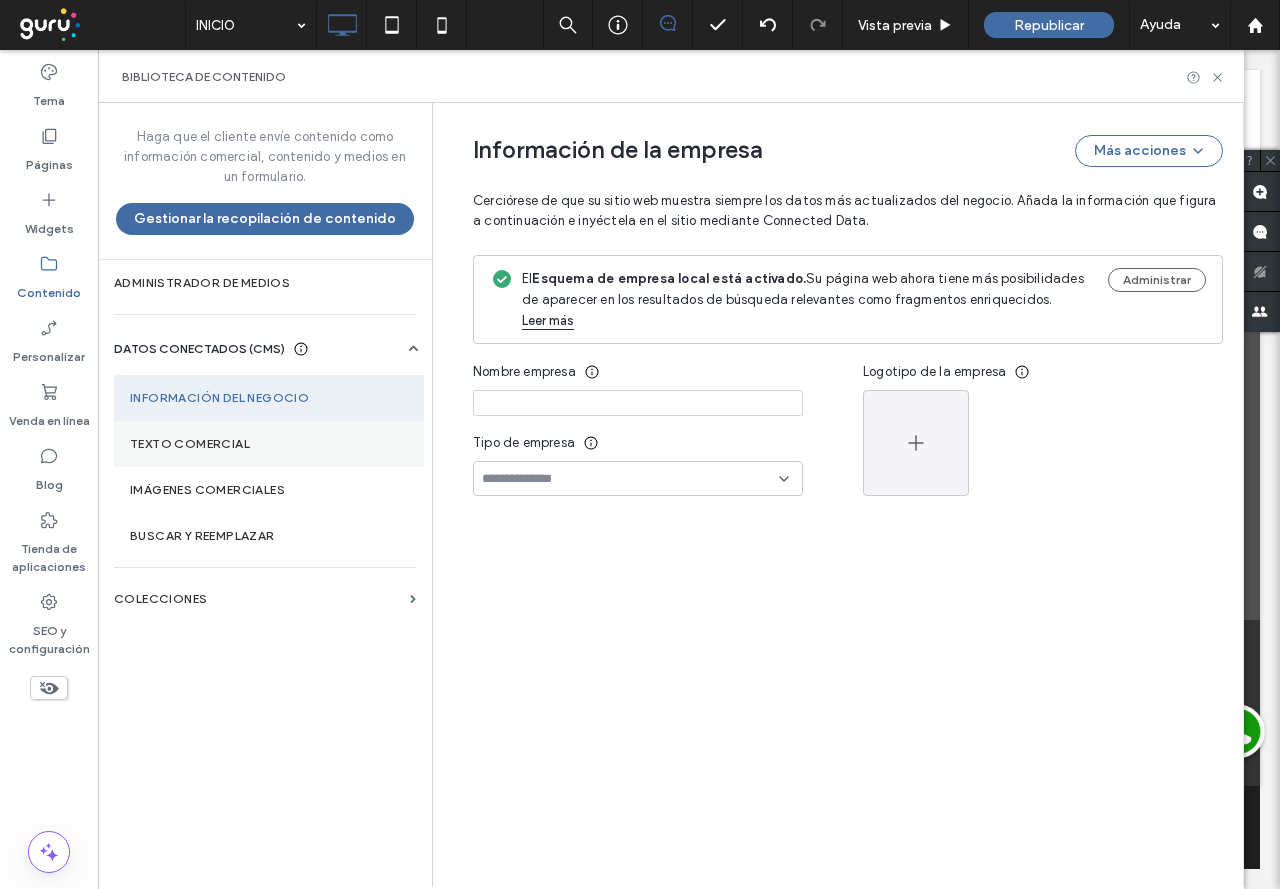 type on "**********" 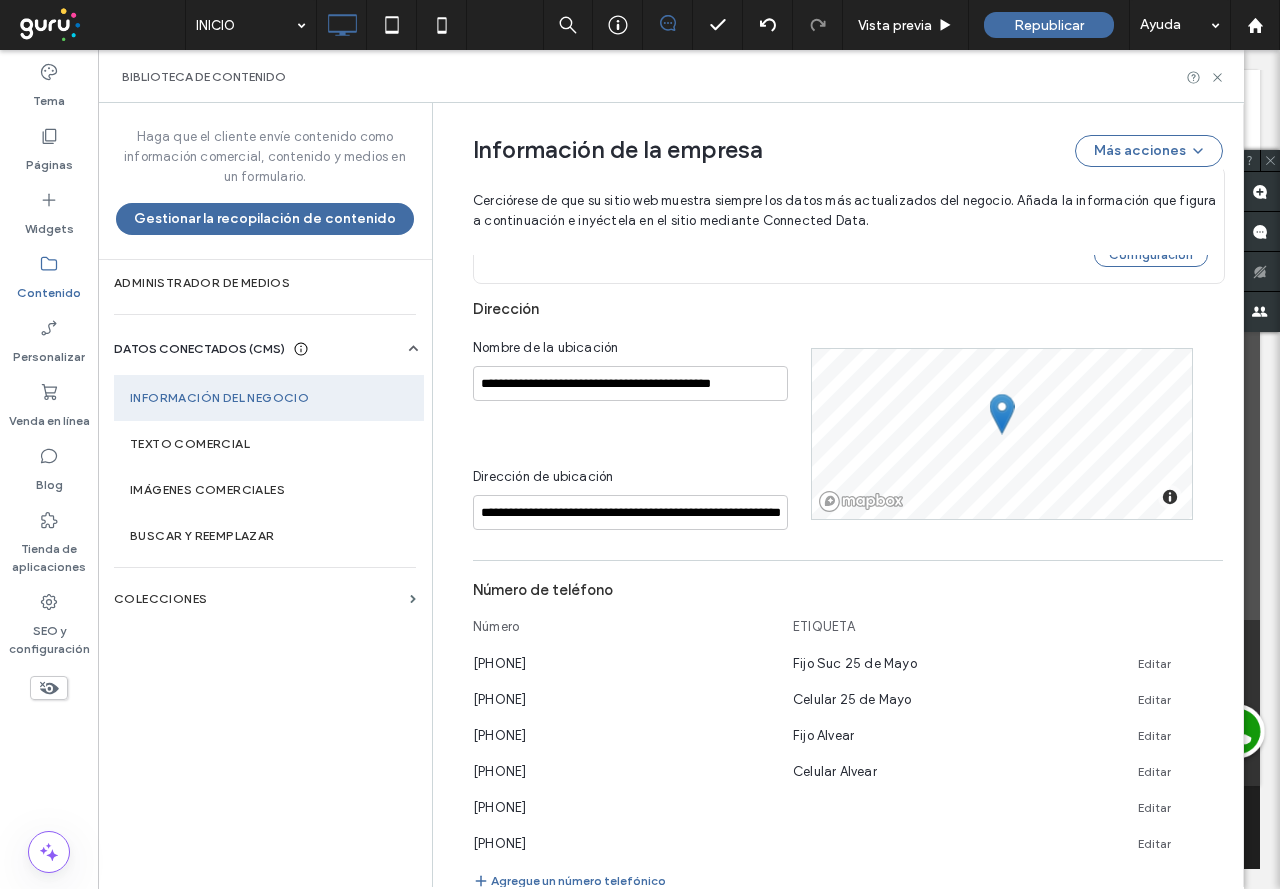 scroll, scrollTop: 723, scrollLeft: 0, axis: vertical 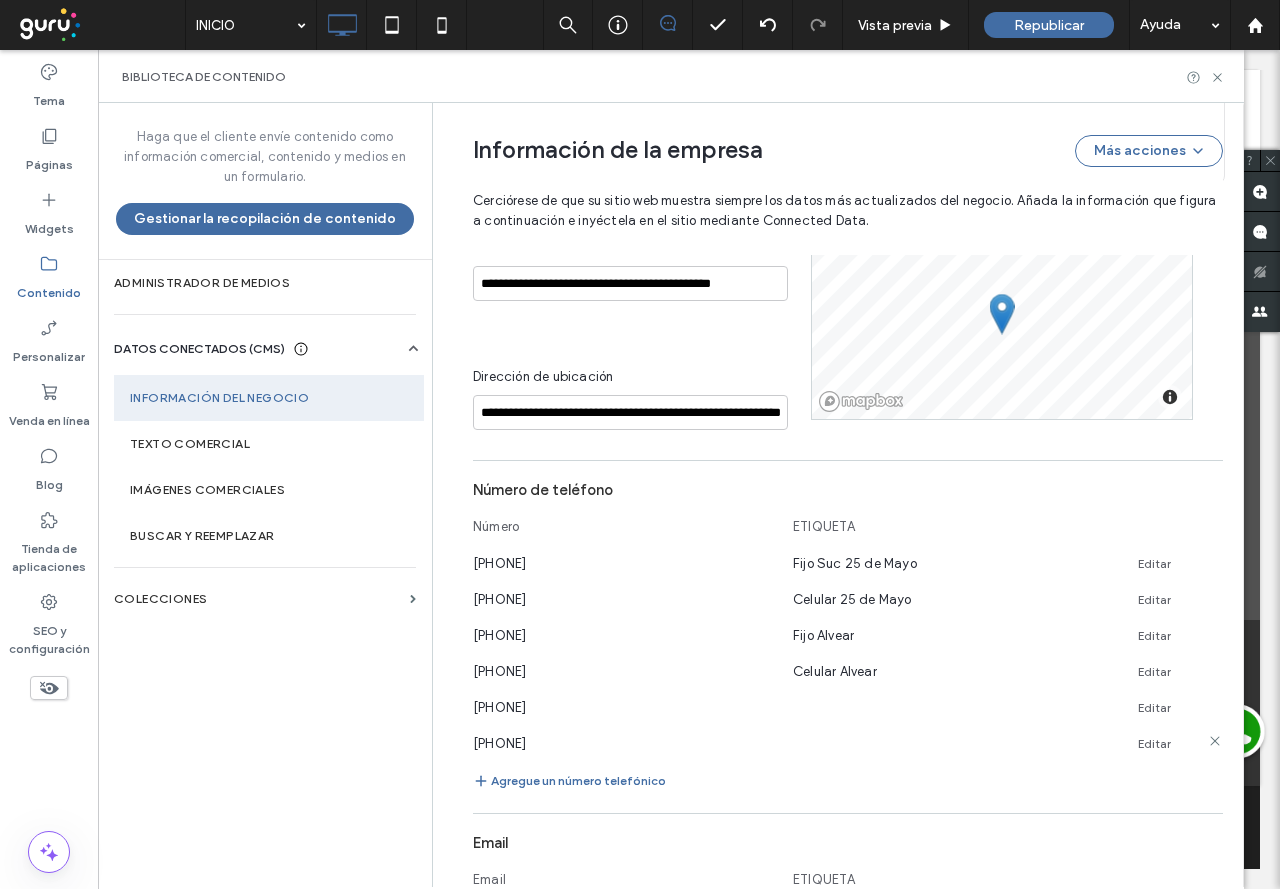 click 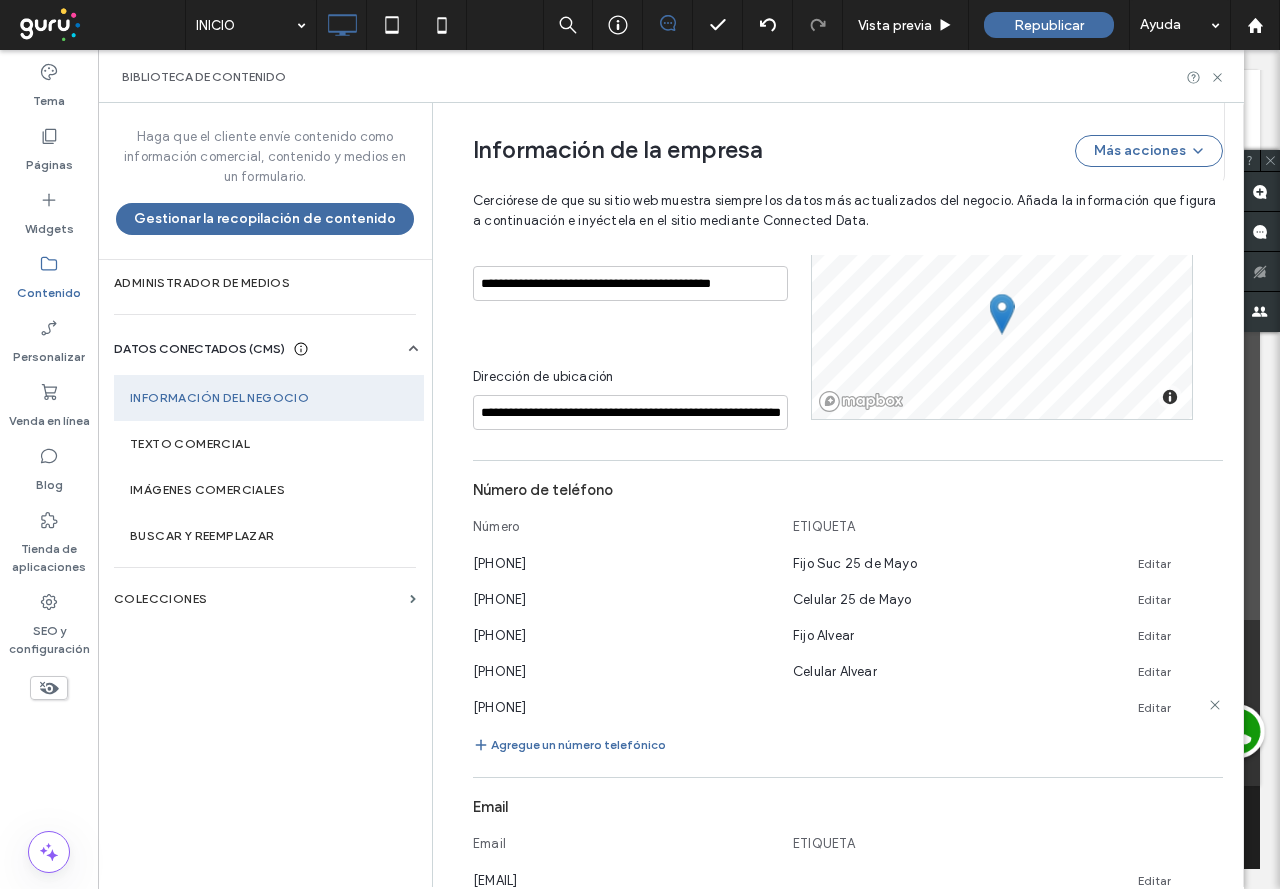 click 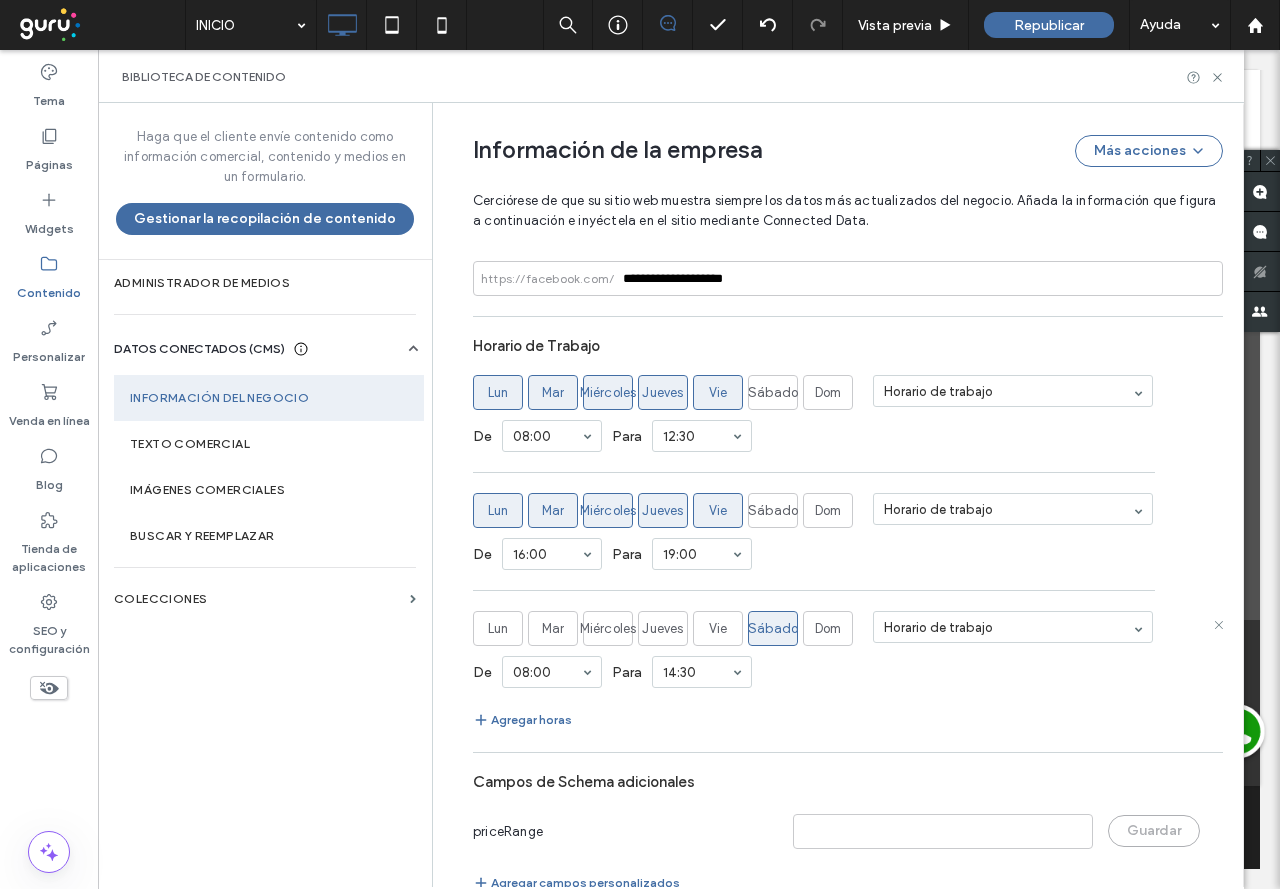 scroll, scrollTop: 1568, scrollLeft: 0, axis: vertical 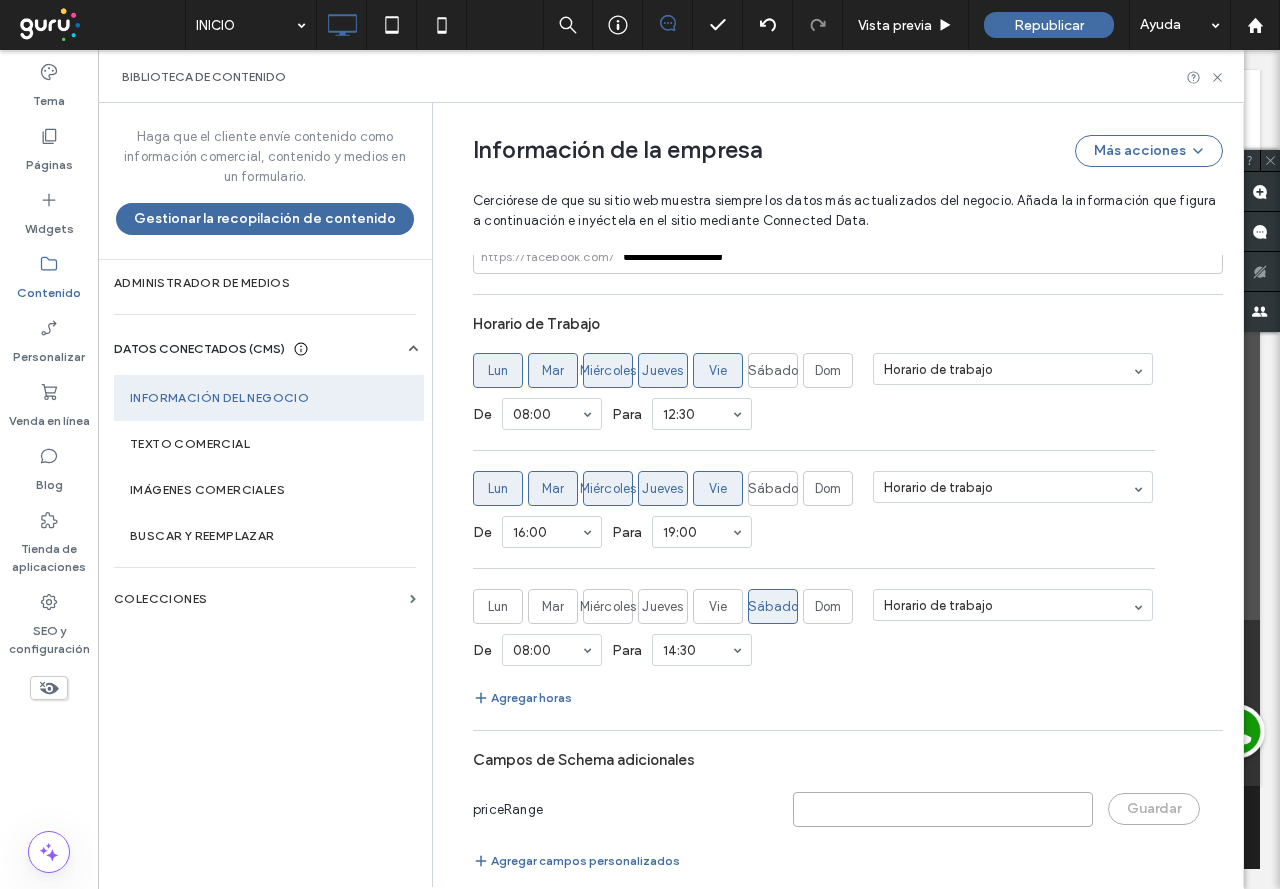 click at bounding box center [943, 809] 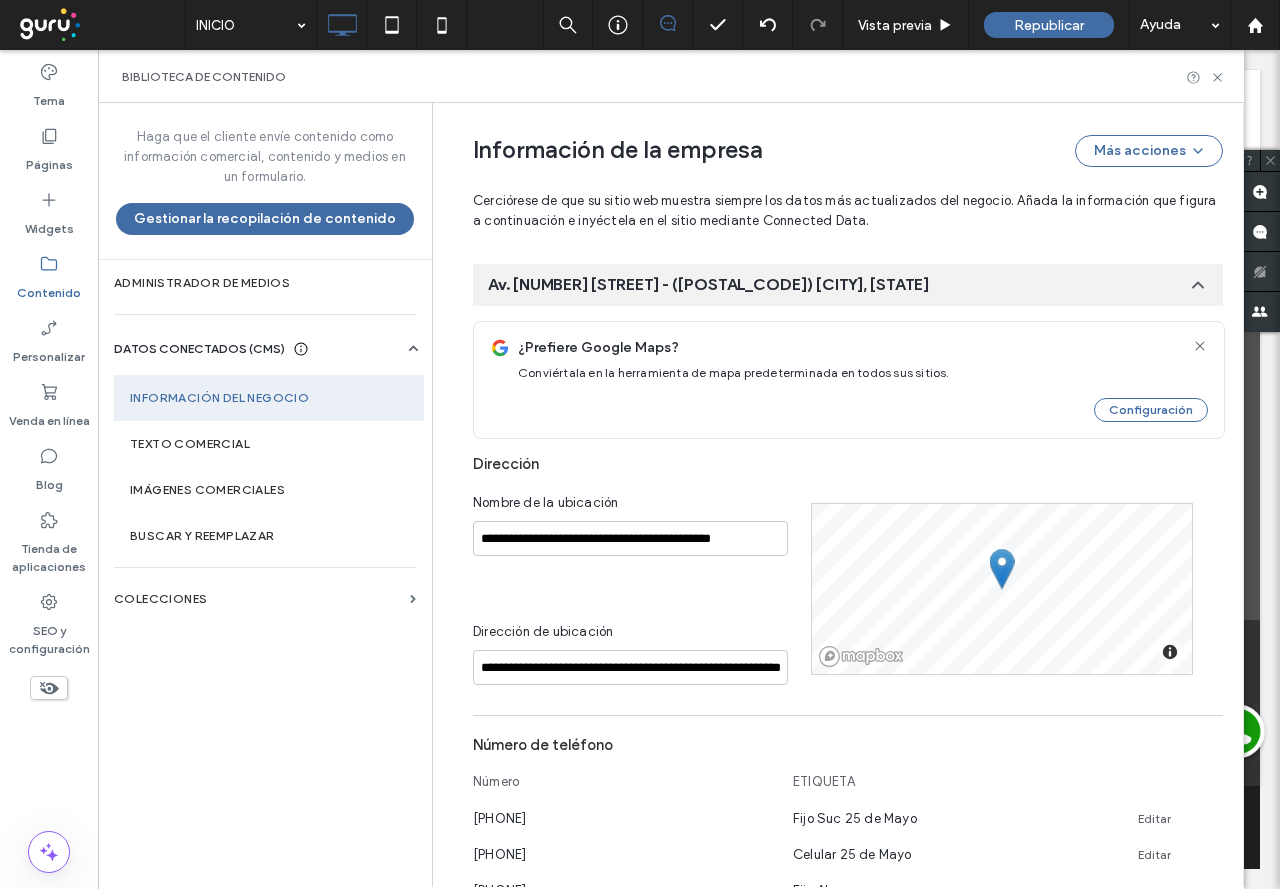 scroll, scrollTop: 0, scrollLeft: 0, axis: both 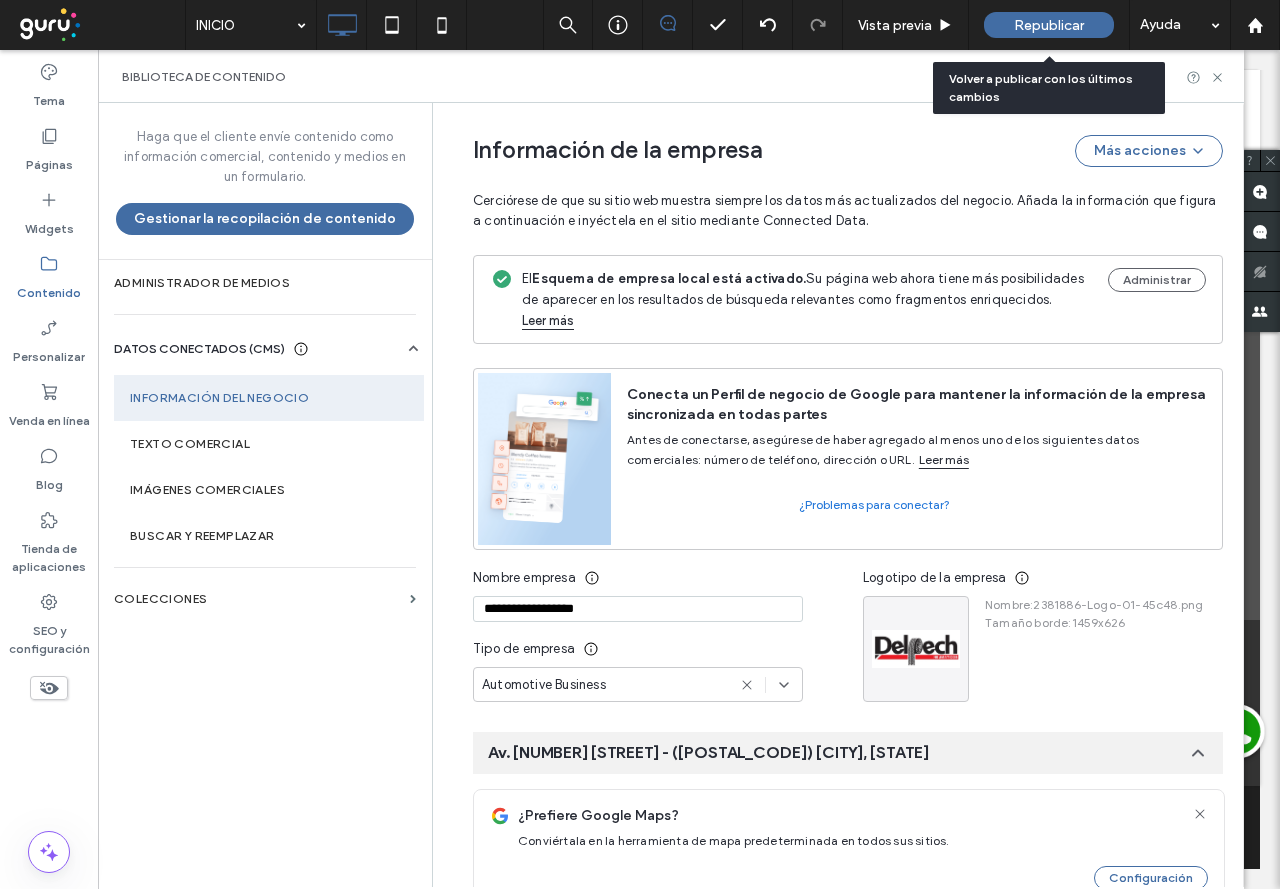 click on "Republicar" at bounding box center [1049, 25] 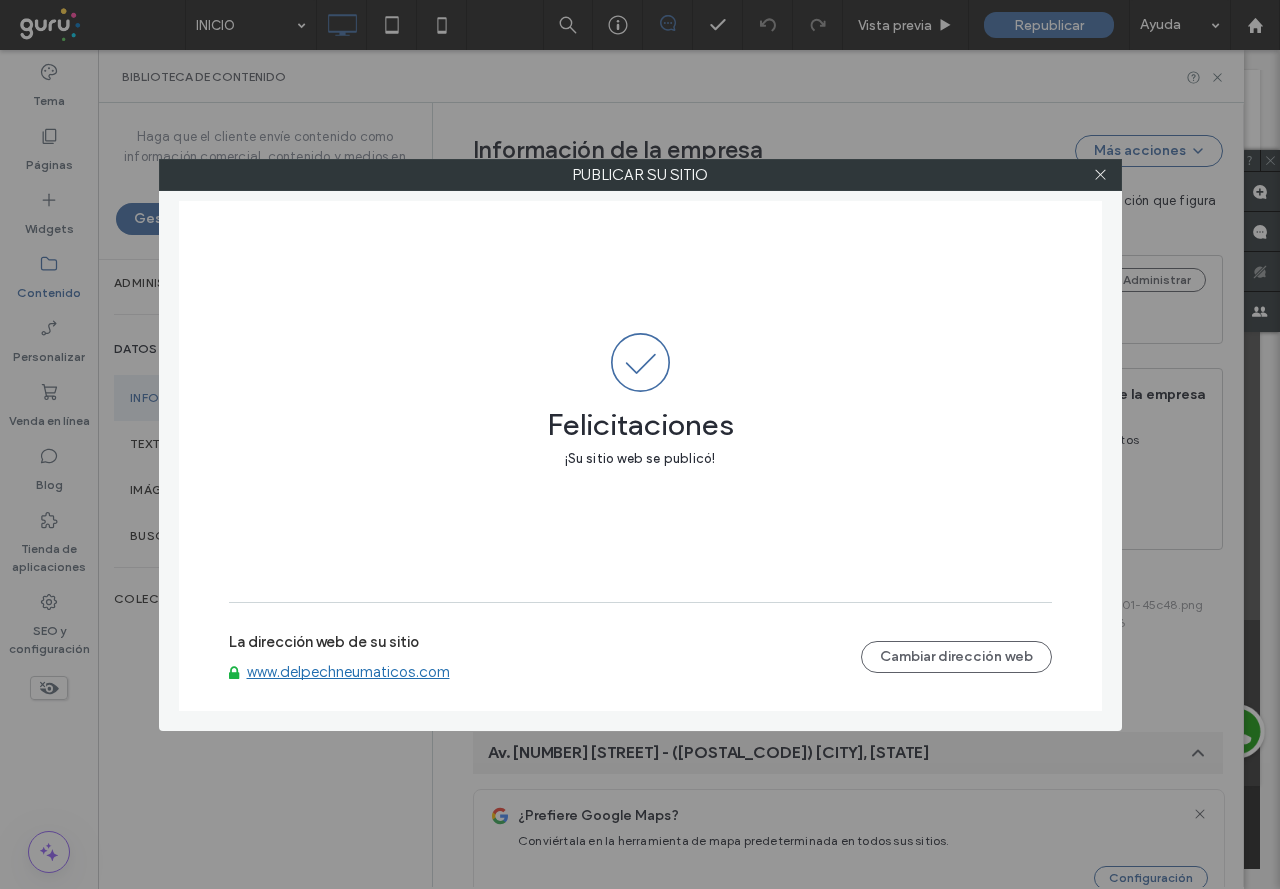 click on "www.delpechneumaticos.com" at bounding box center (348, 672) 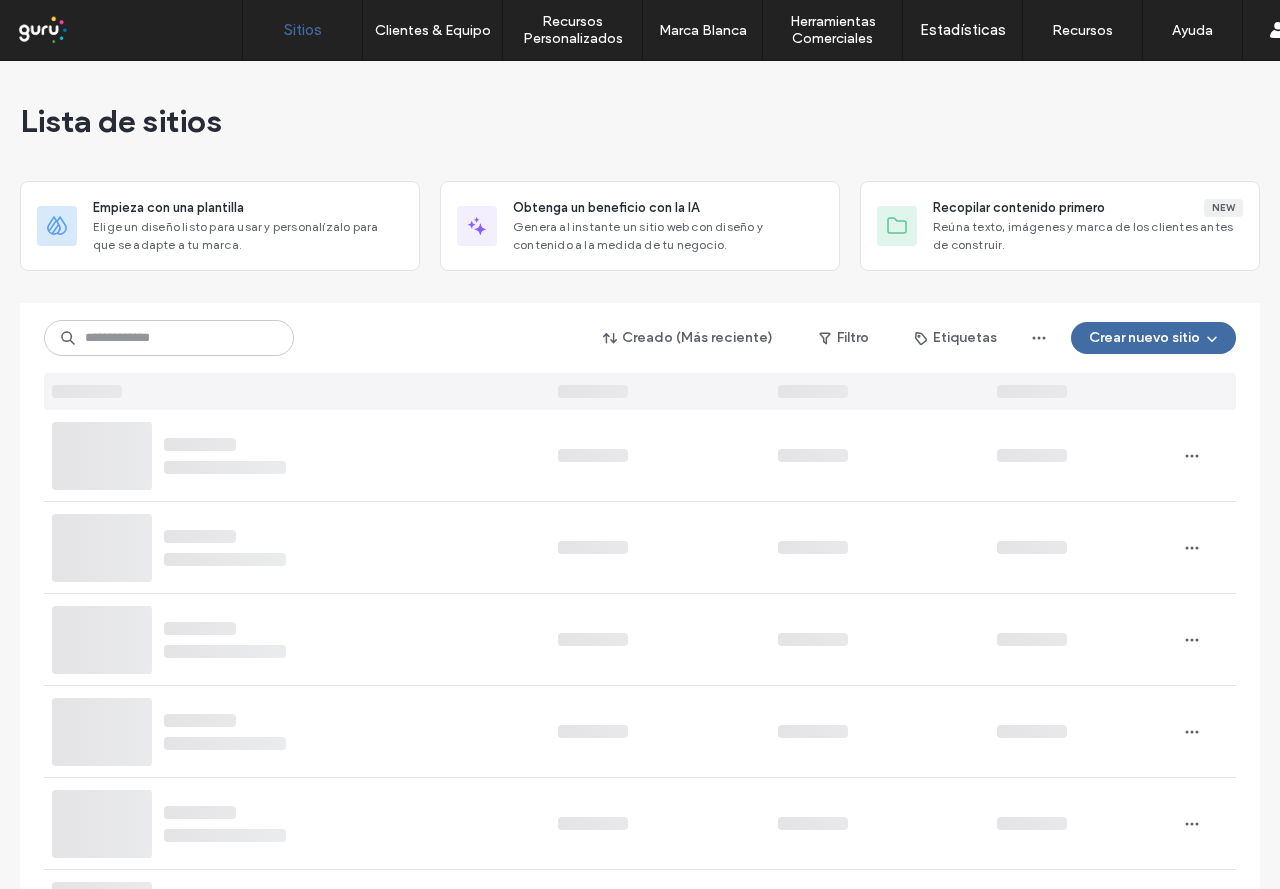 scroll, scrollTop: 0, scrollLeft: 0, axis: both 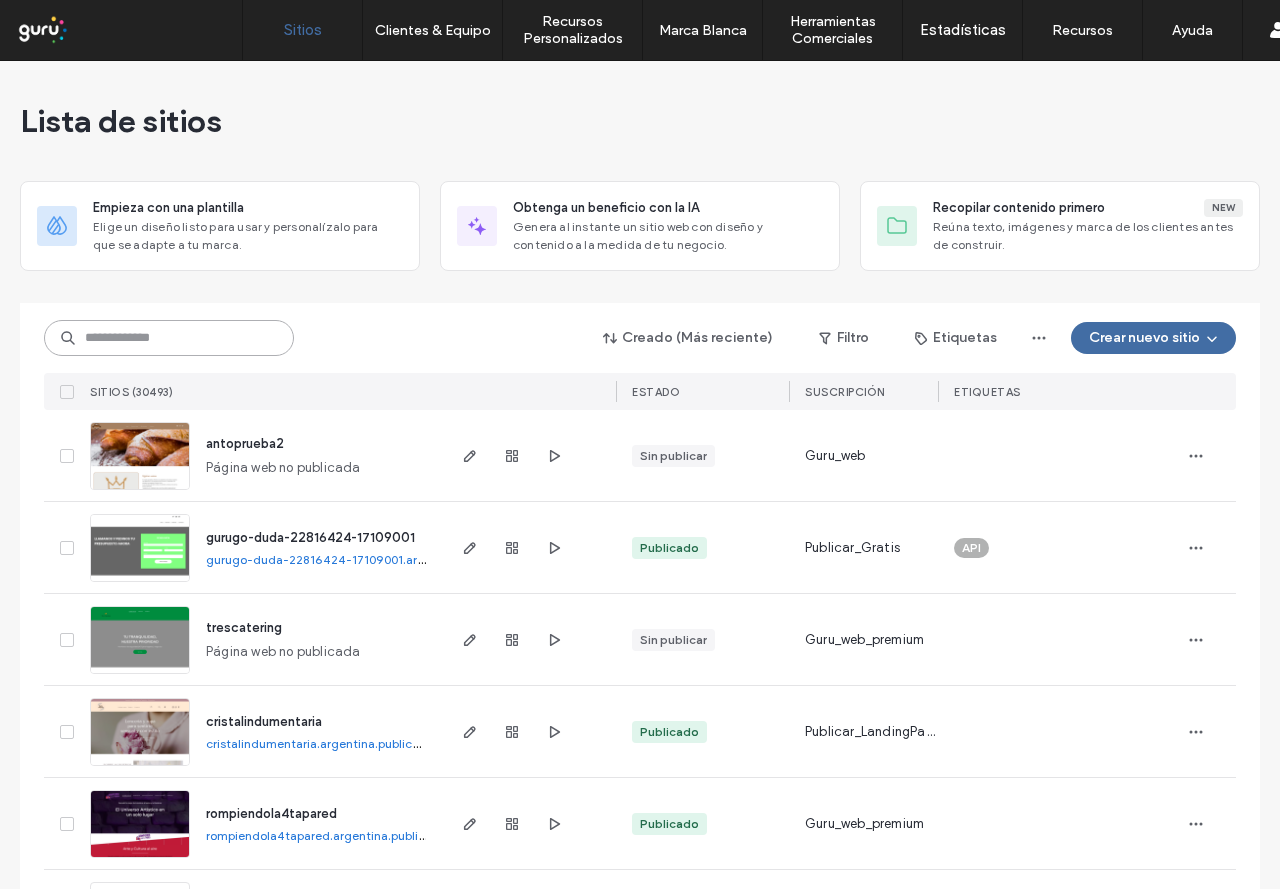 click at bounding box center [169, 338] 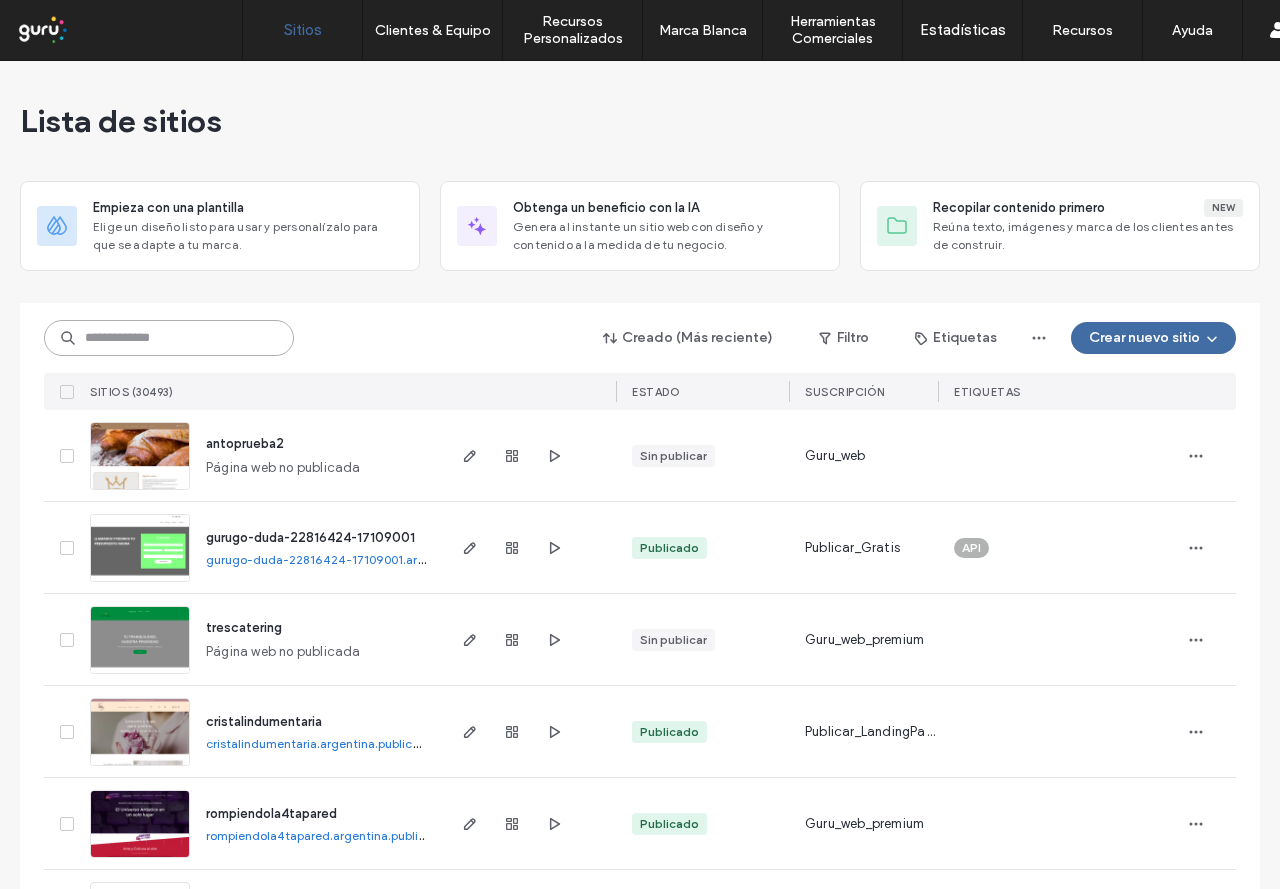 click at bounding box center [169, 338] 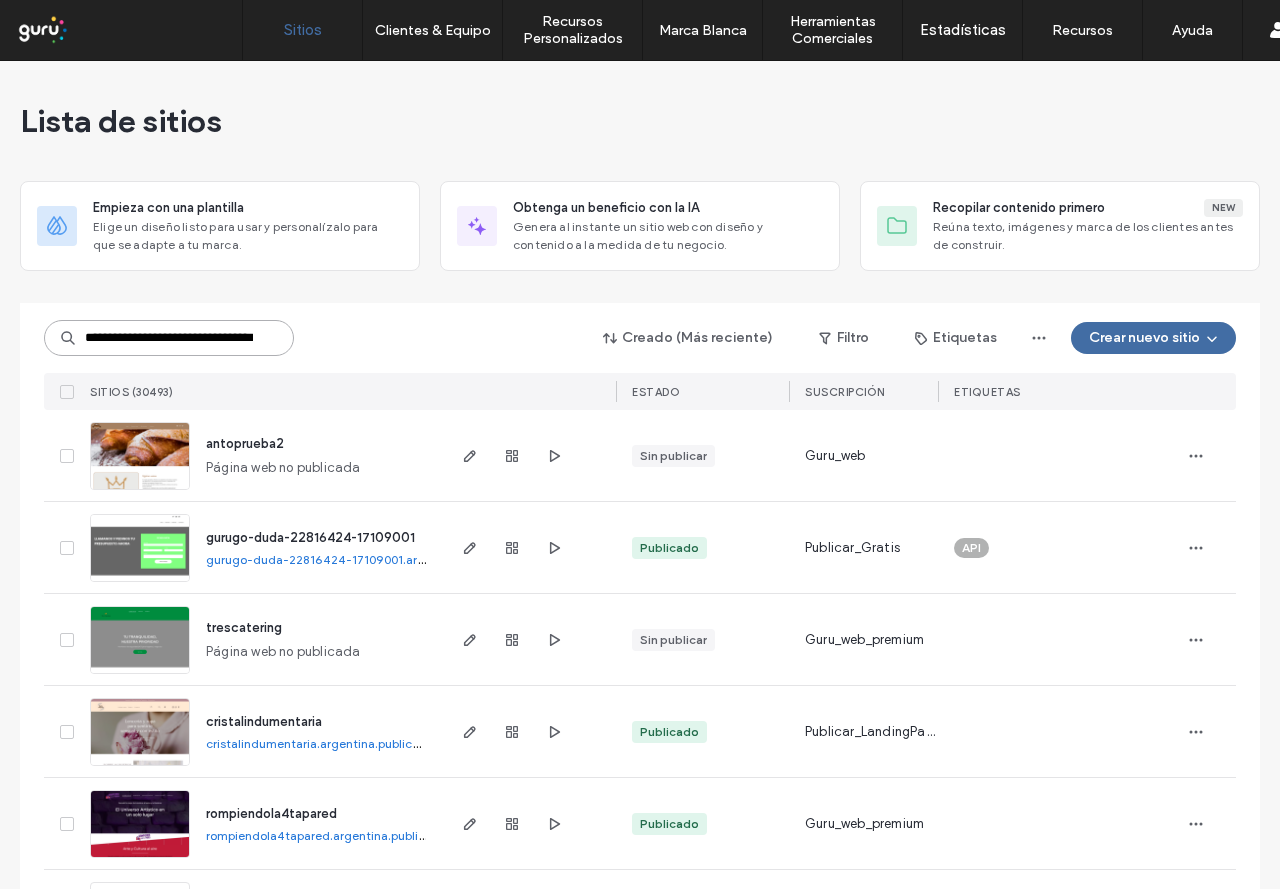 scroll, scrollTop: 0, scrollLeft: 72, axis: horizontal 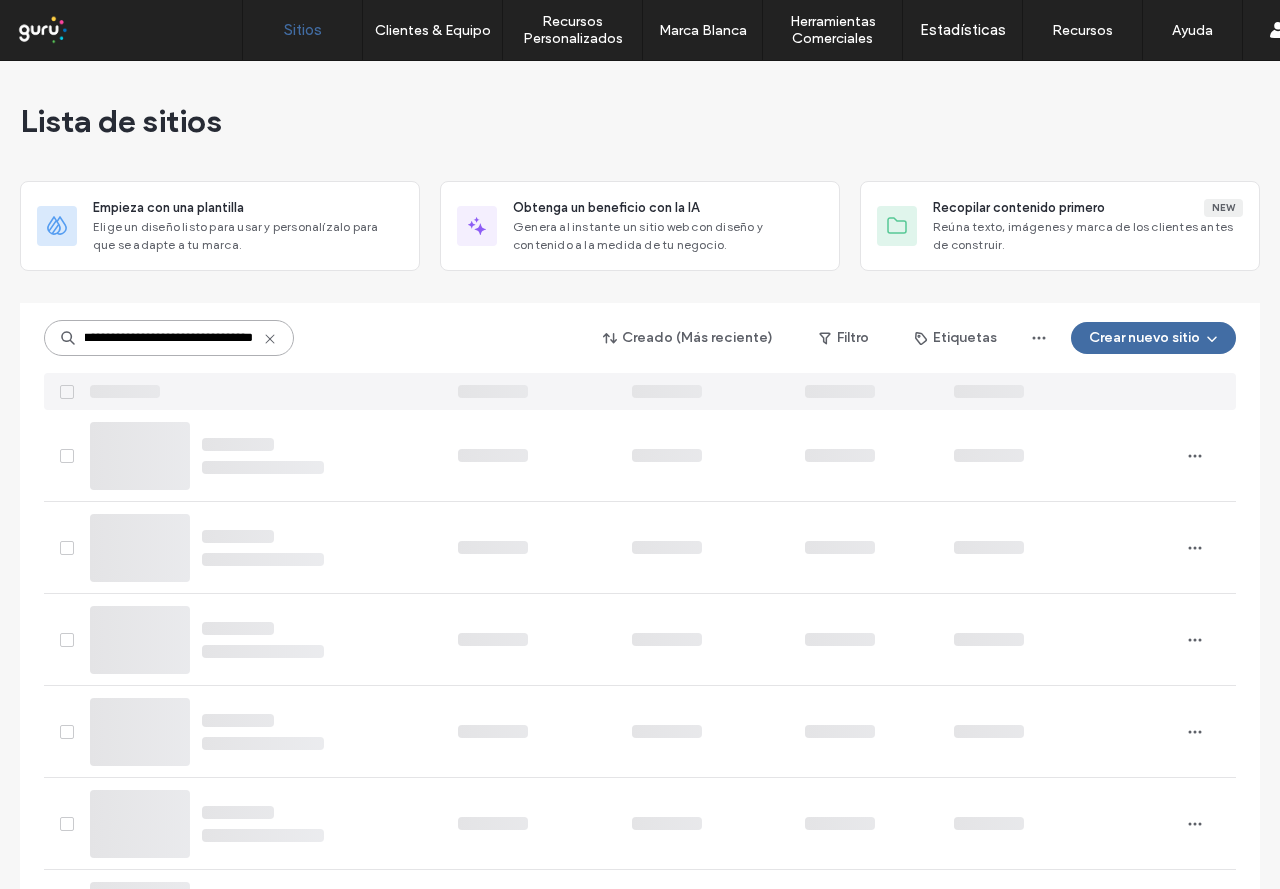 type on "**********" 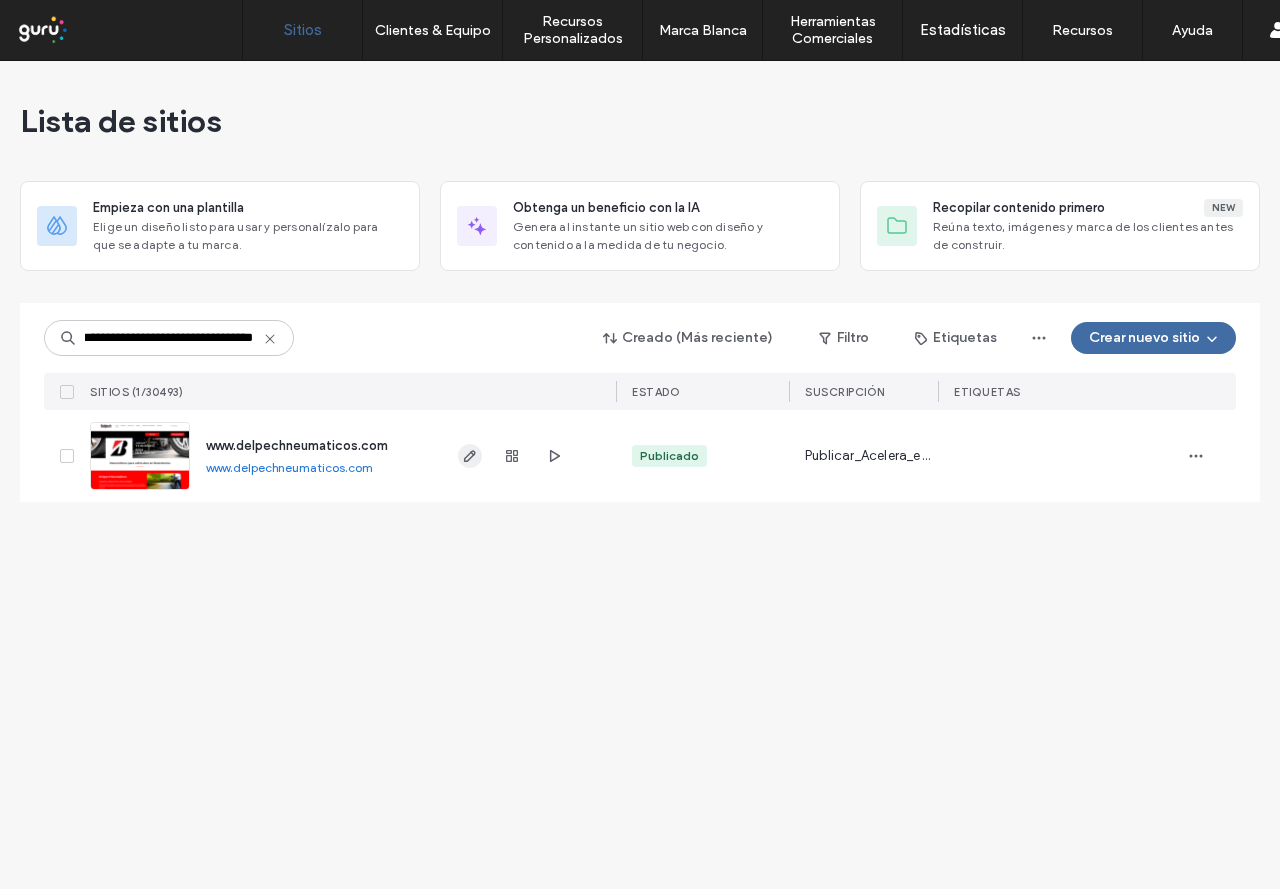 click 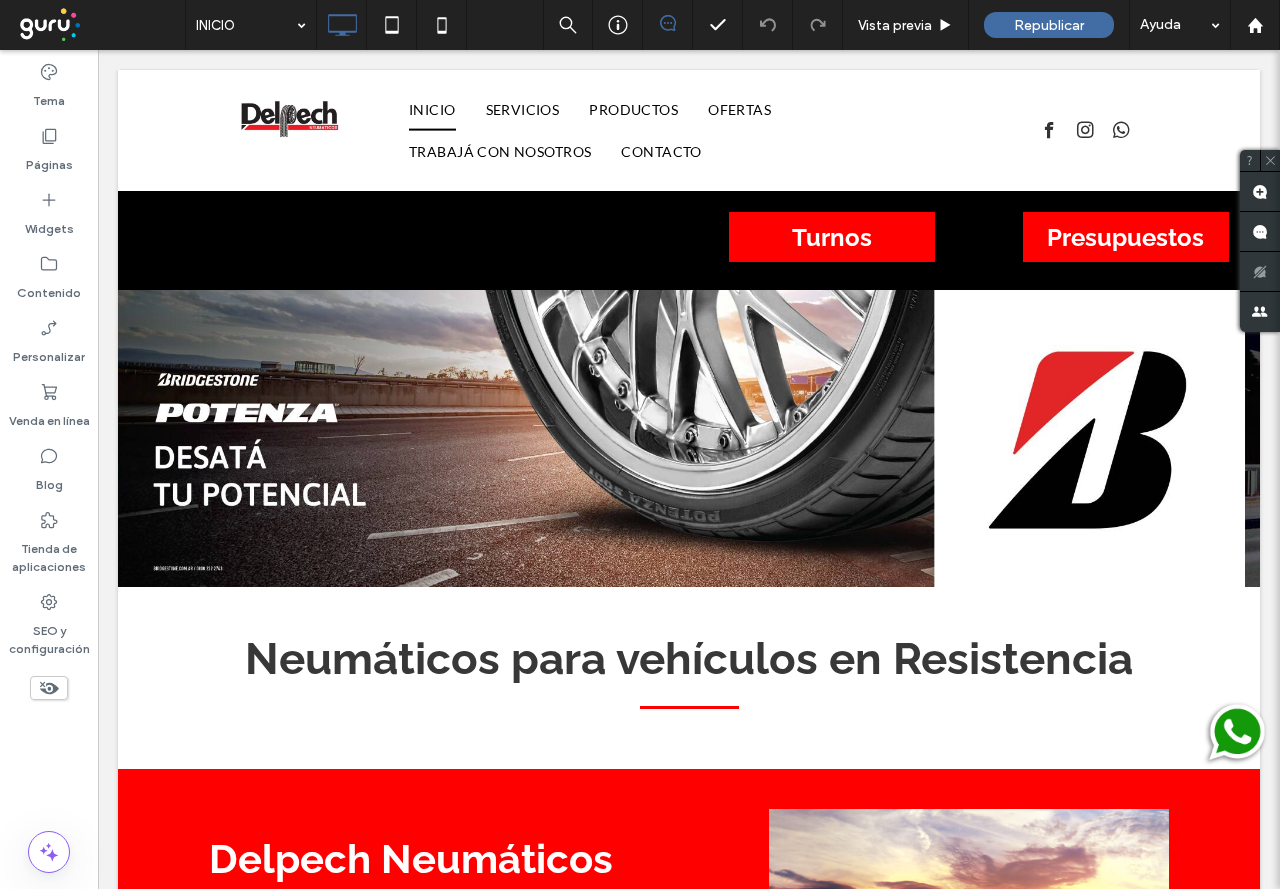 scroll, scrollTop: 1429, scrollLeft: 0, axis: vertical 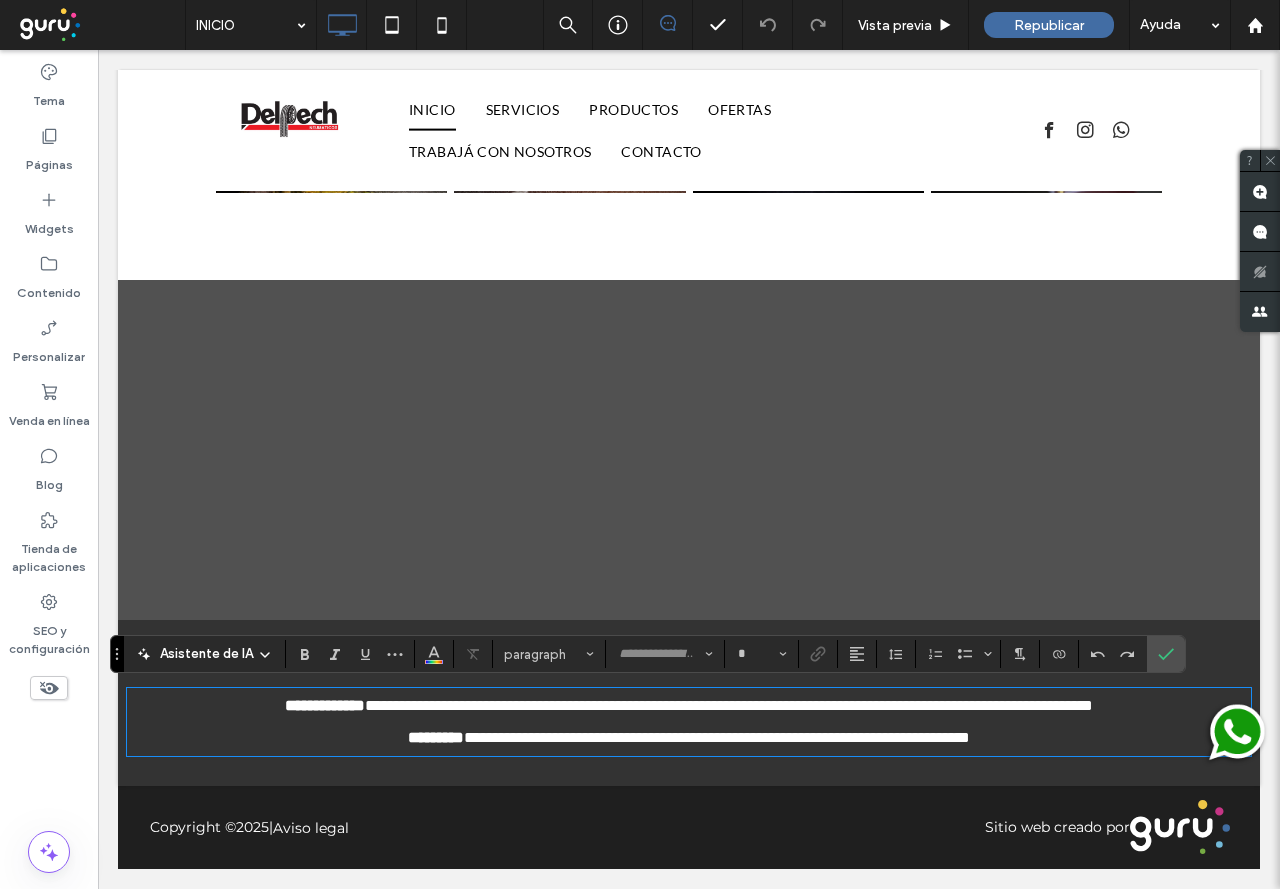 type on "****" 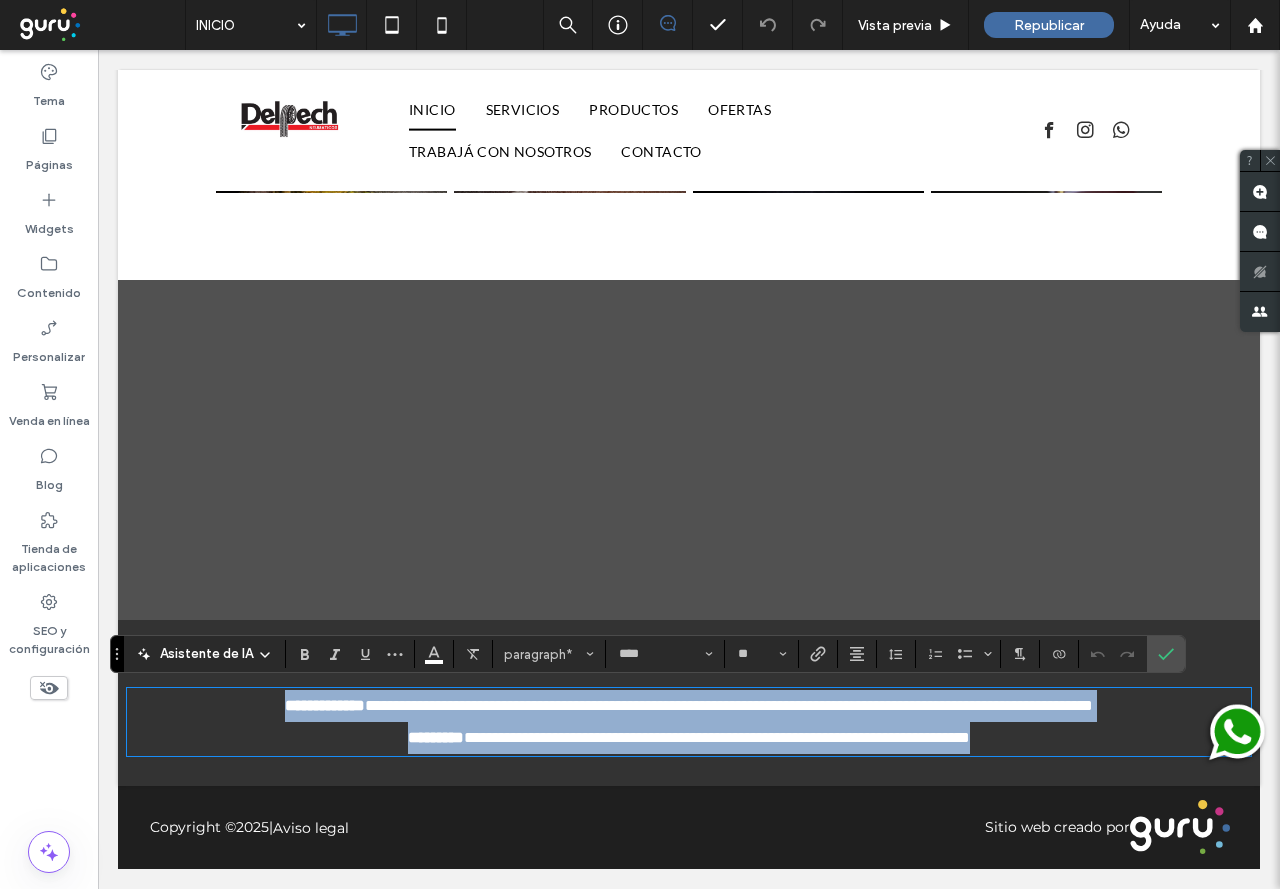 drag, startPoint x: 98, startPoint y: 50, endPoint x: 933, endPoint y: 708, distance: 1063.1035 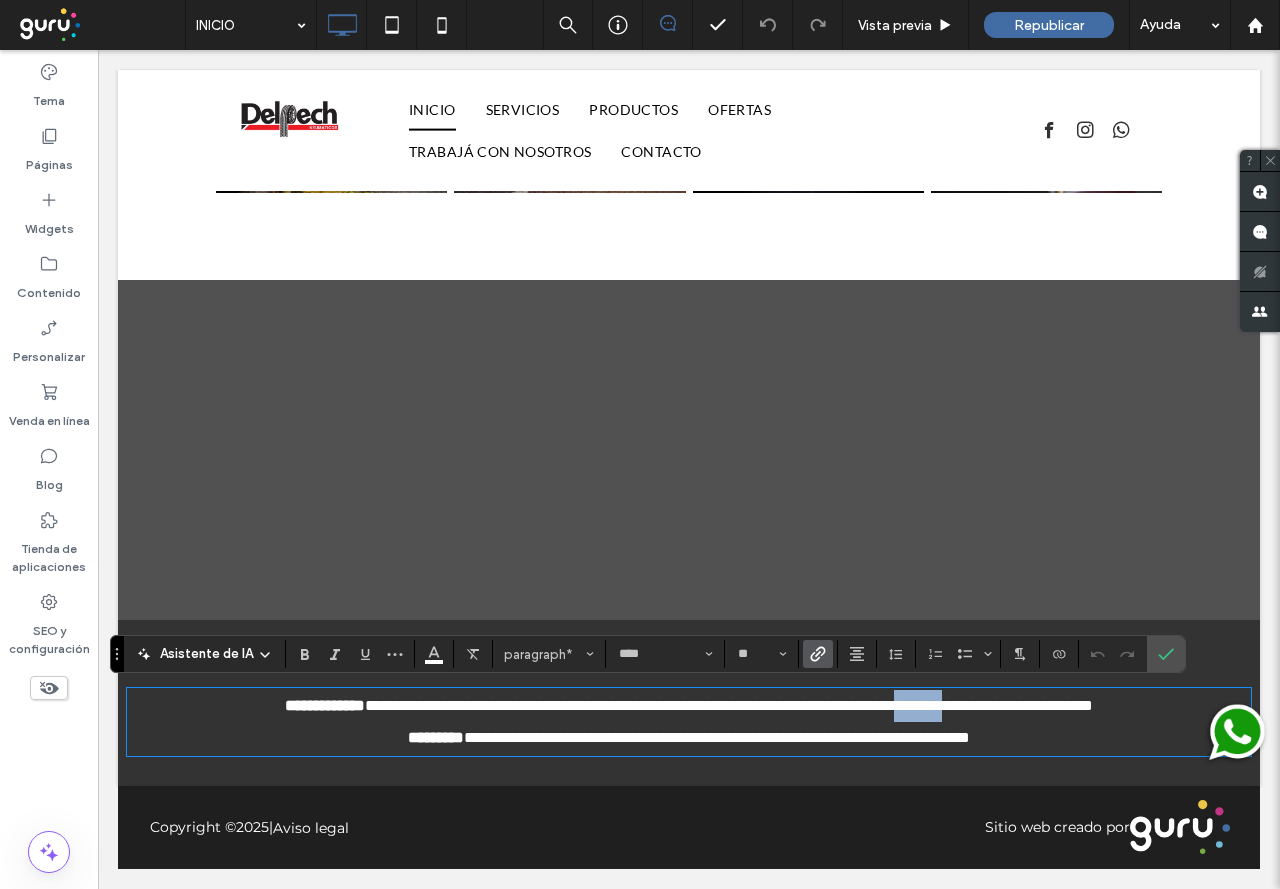 click on "**********" at bounding box center (894, 705) 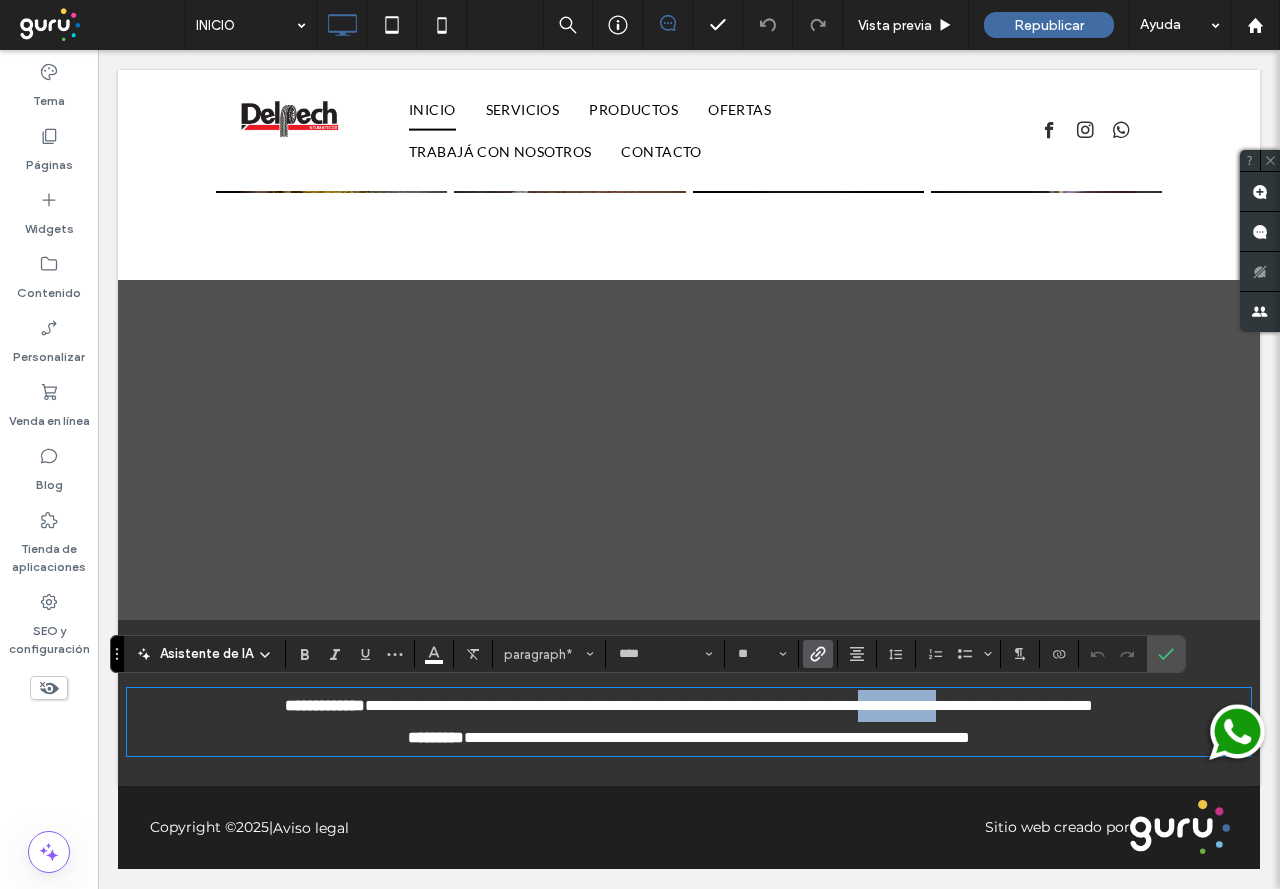 drag, startPoint x: 974, startPoint y: 704, endPoint x: 866, endPoint y: 709, distance: 108.11568 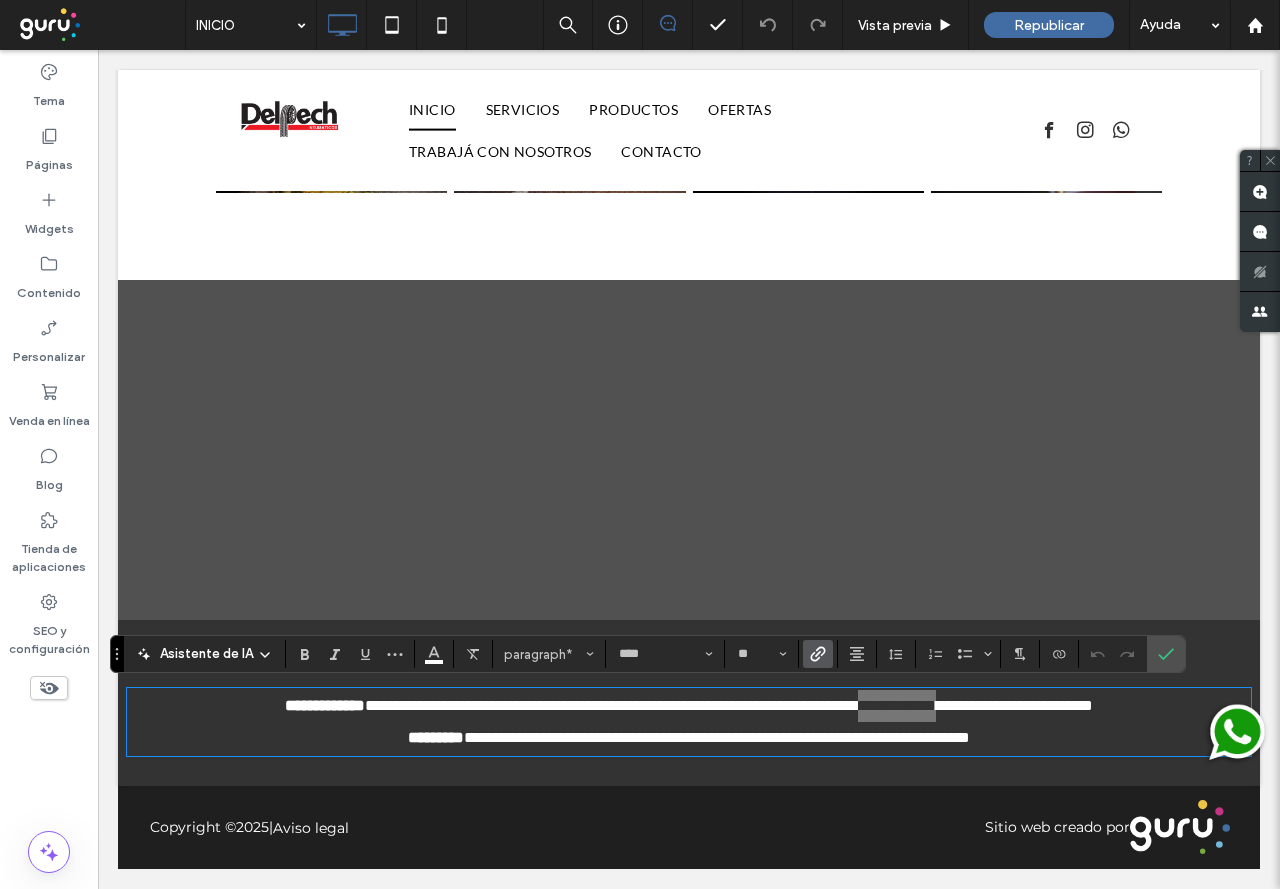 click 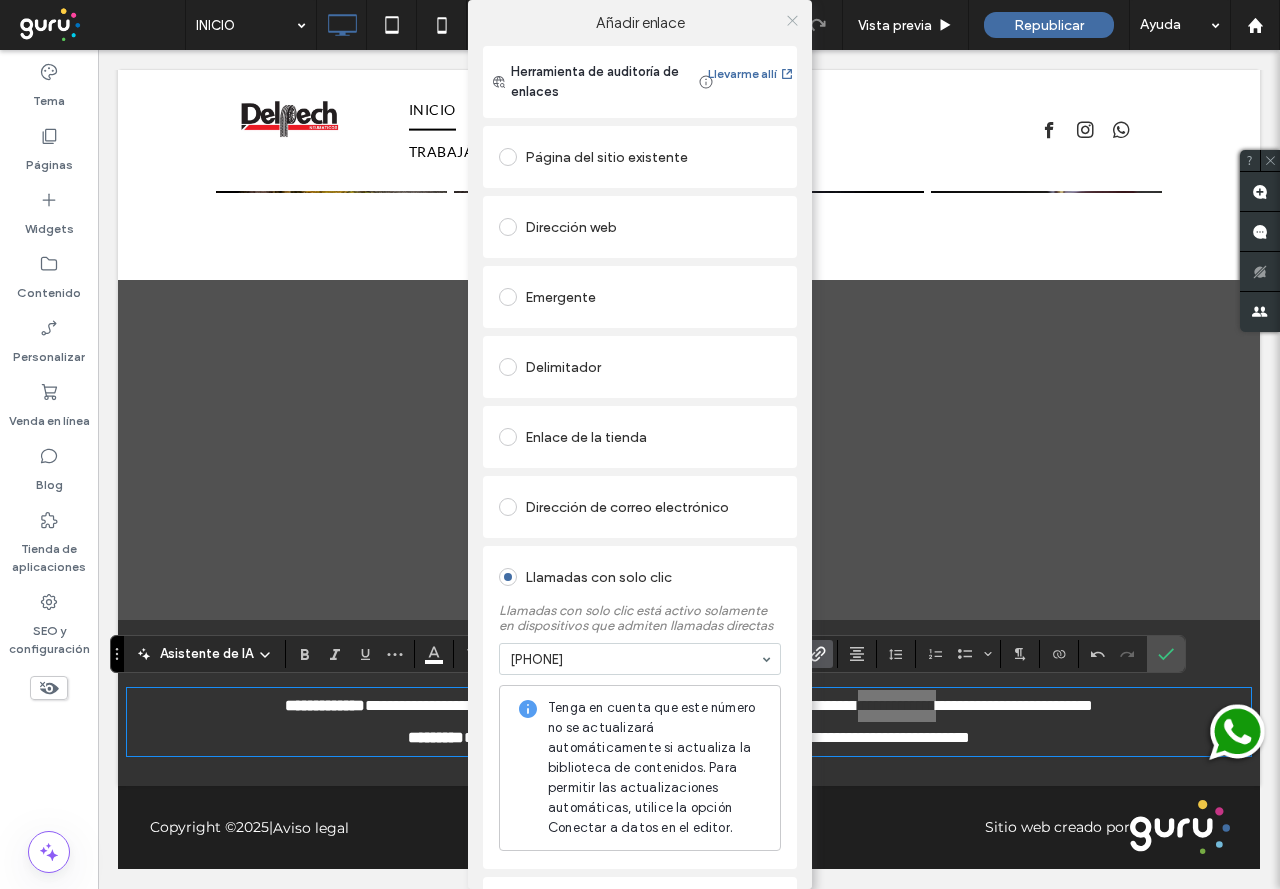 click 